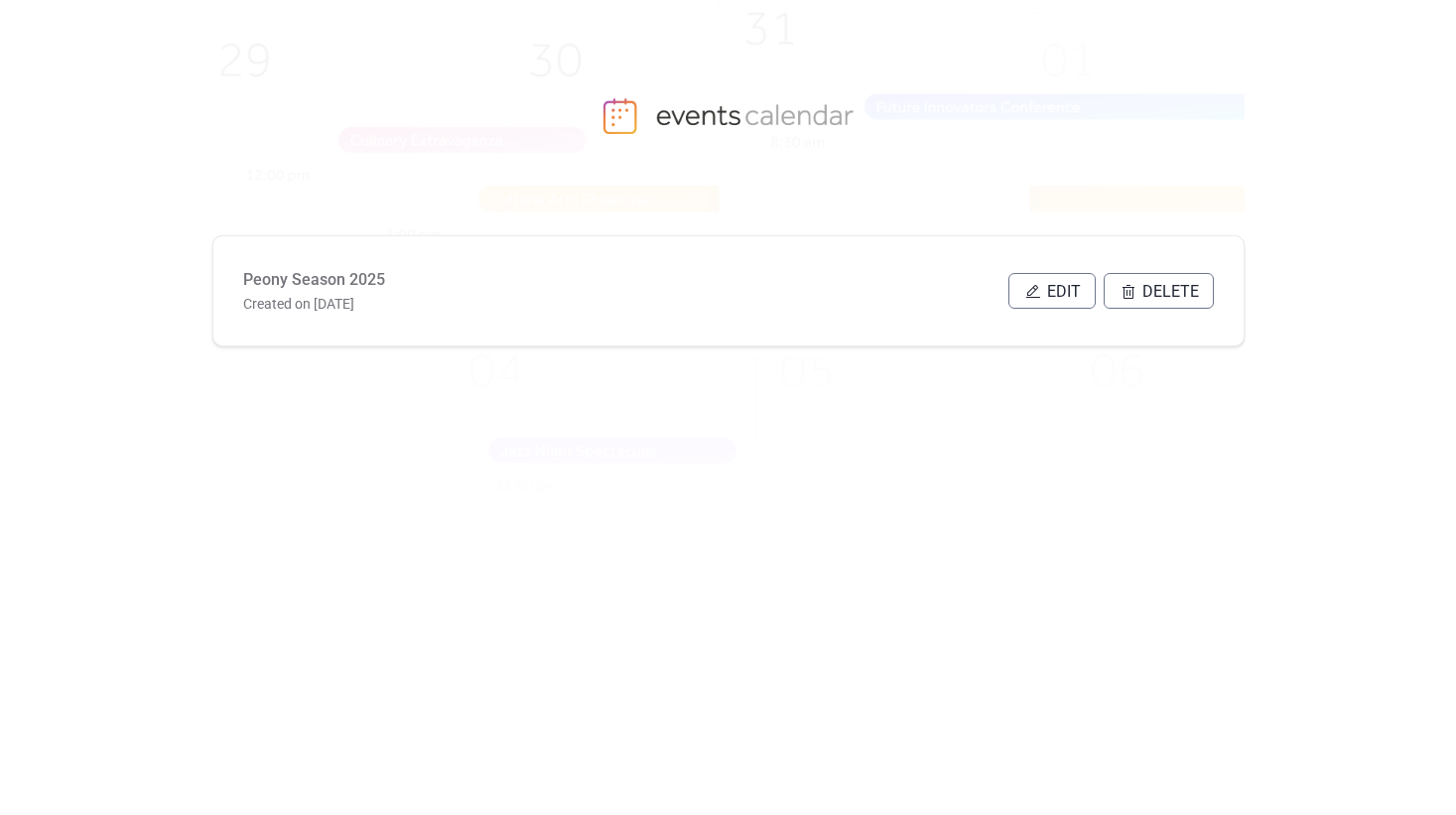 scroll, scrollTop: 0, scrollLeft: 0, axis: both 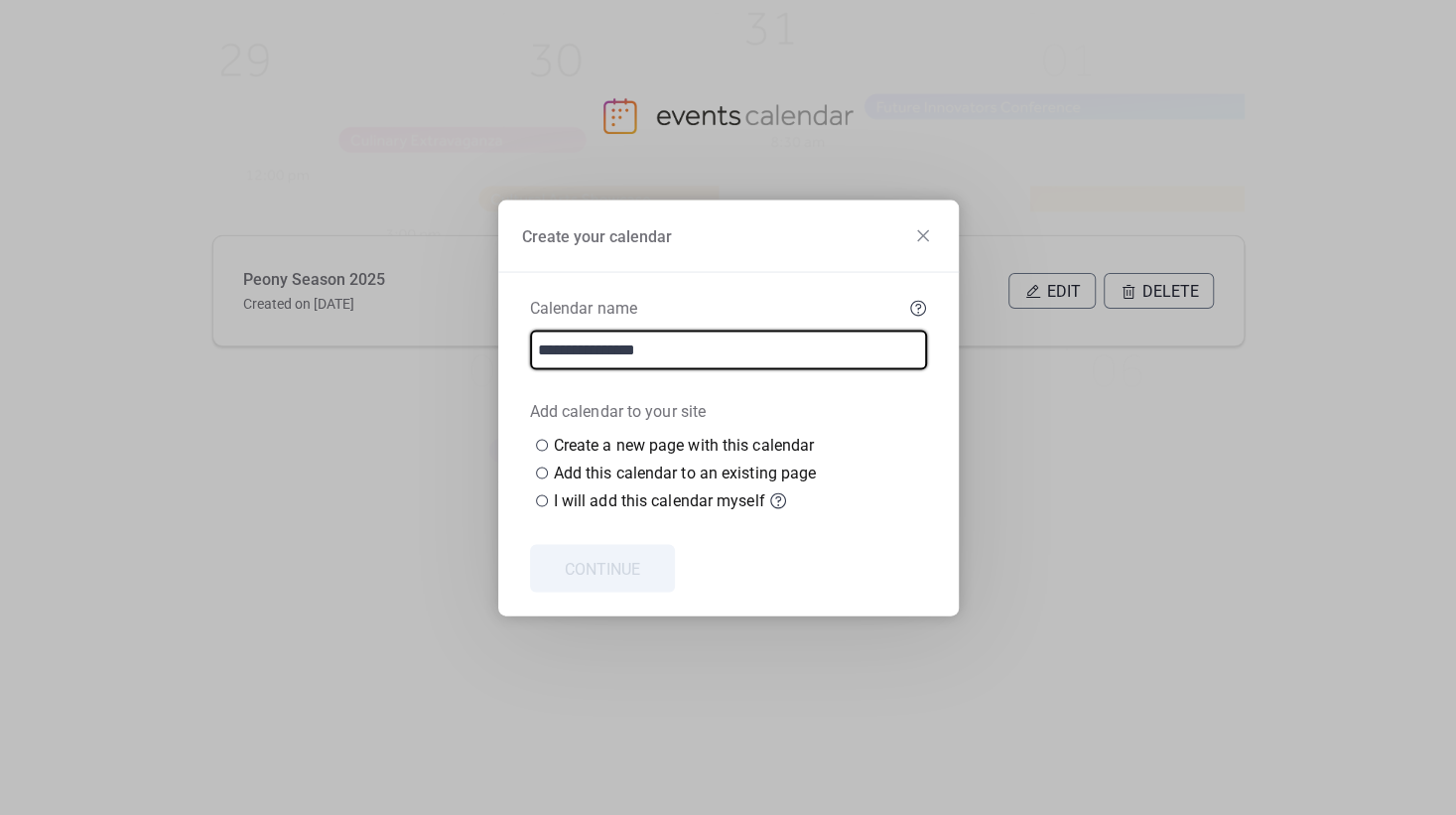 type on "**********" 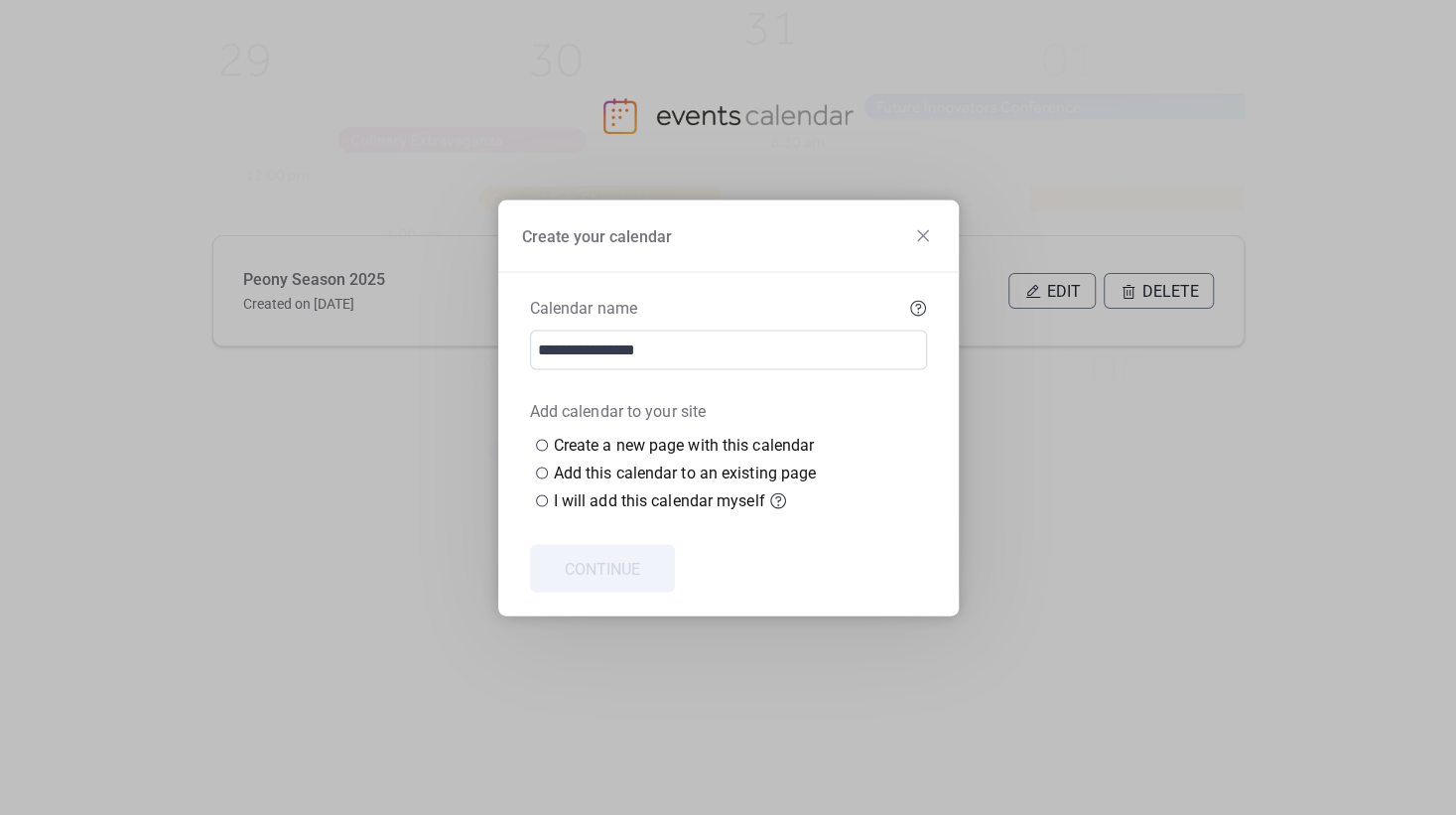 click at bounding box center (728, 528) 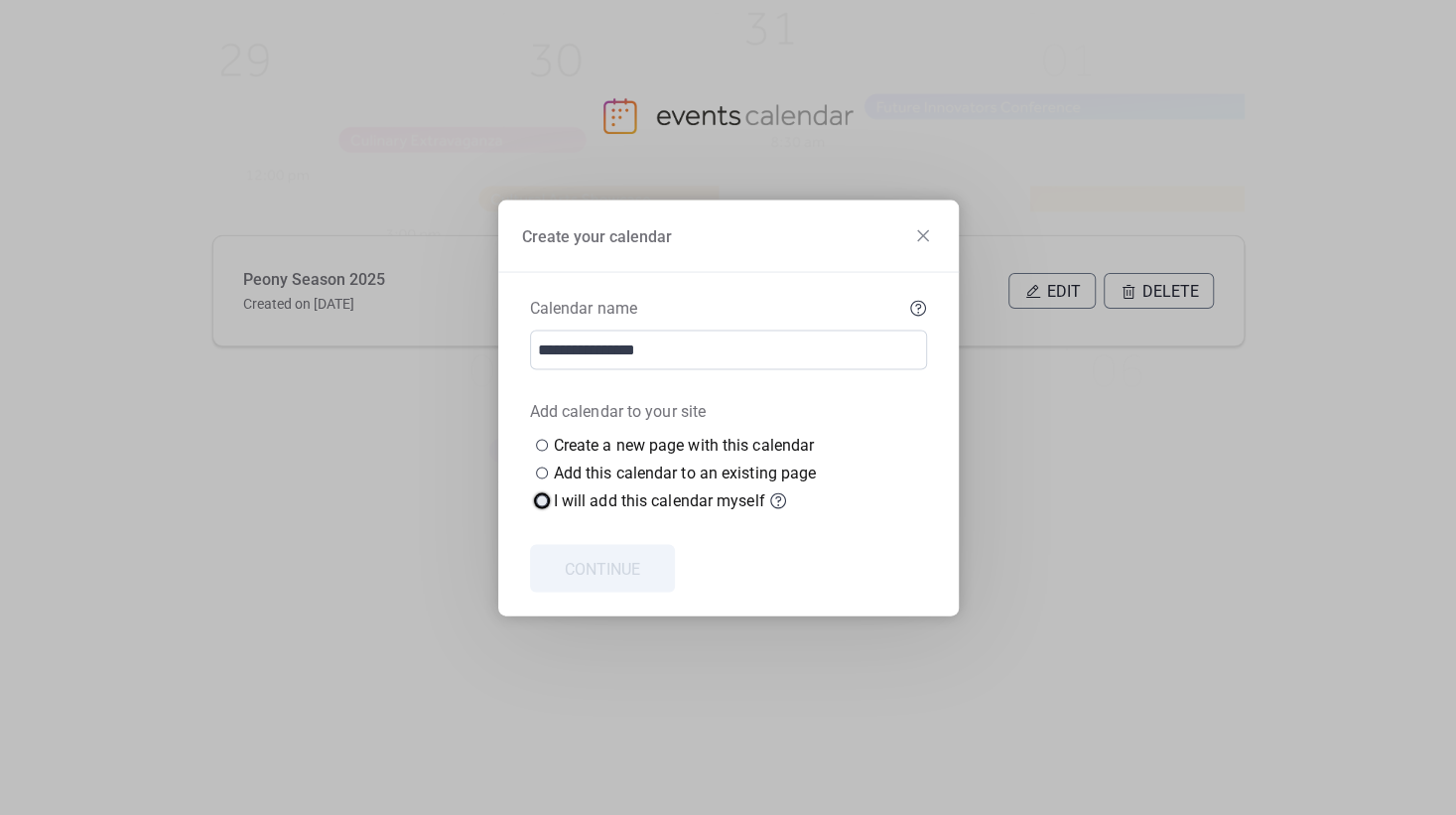 click at bounding box center [542, 500] 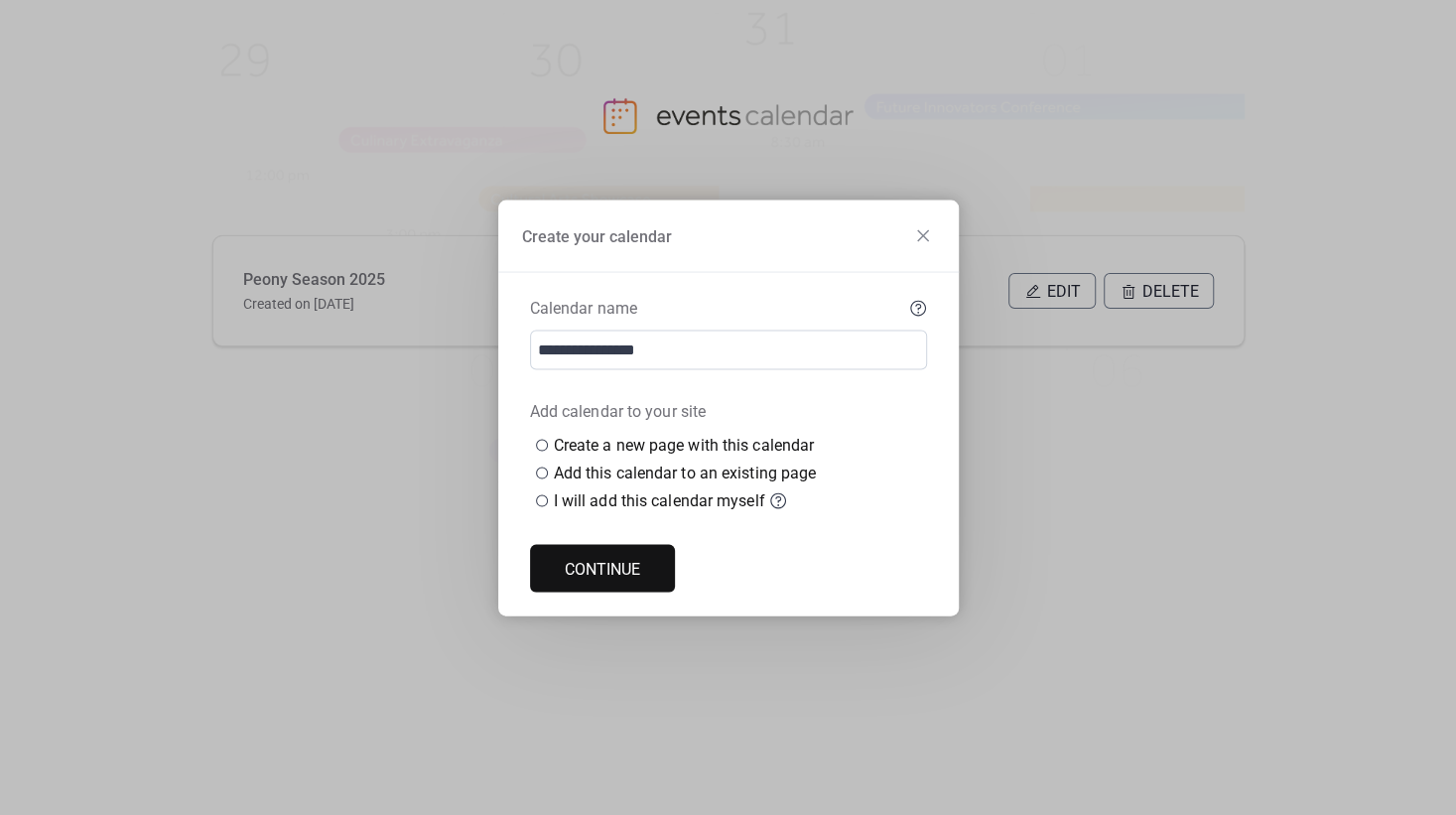 click on "Continue" at bounding box center (602, 569) 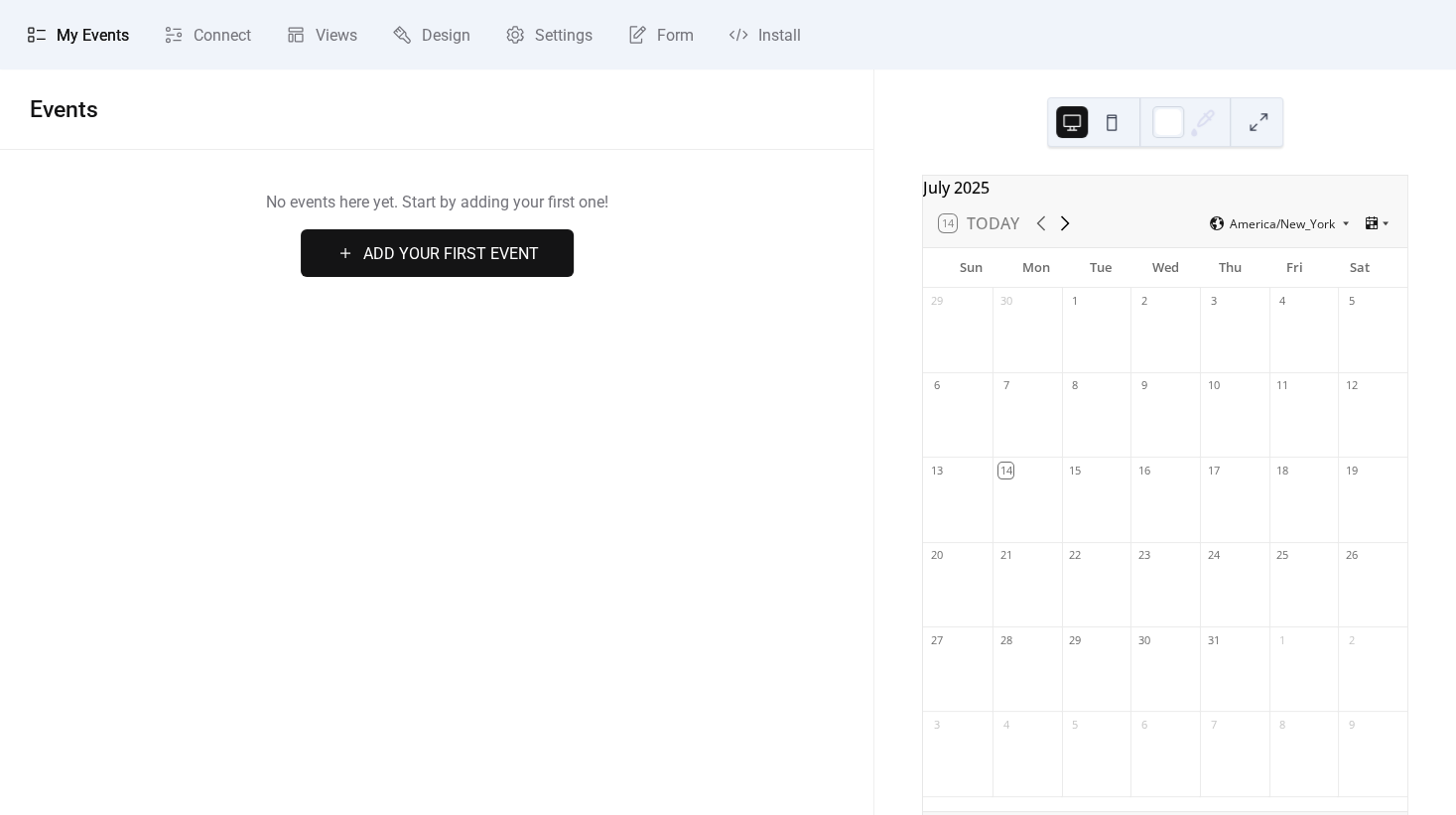 click 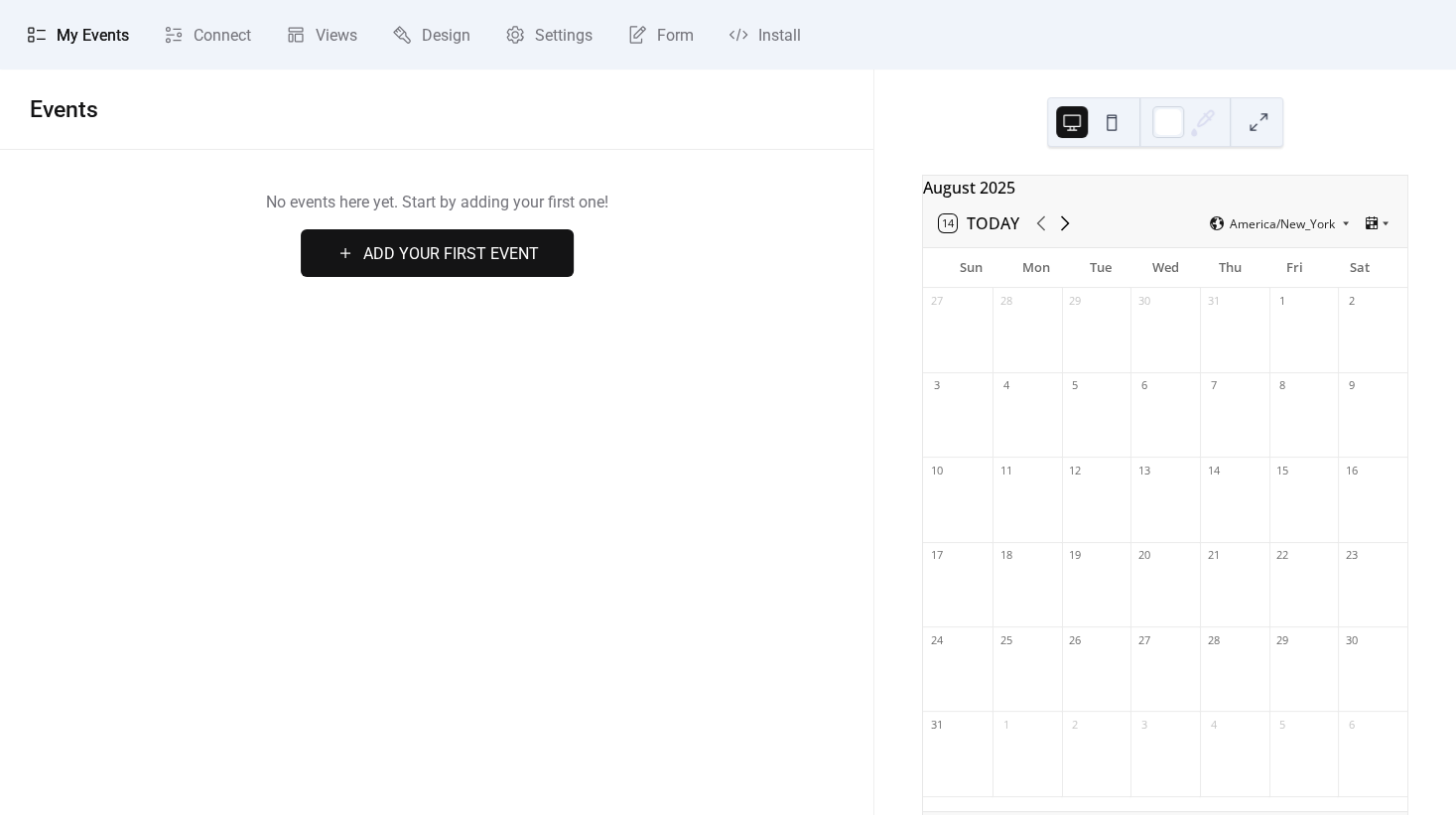 click 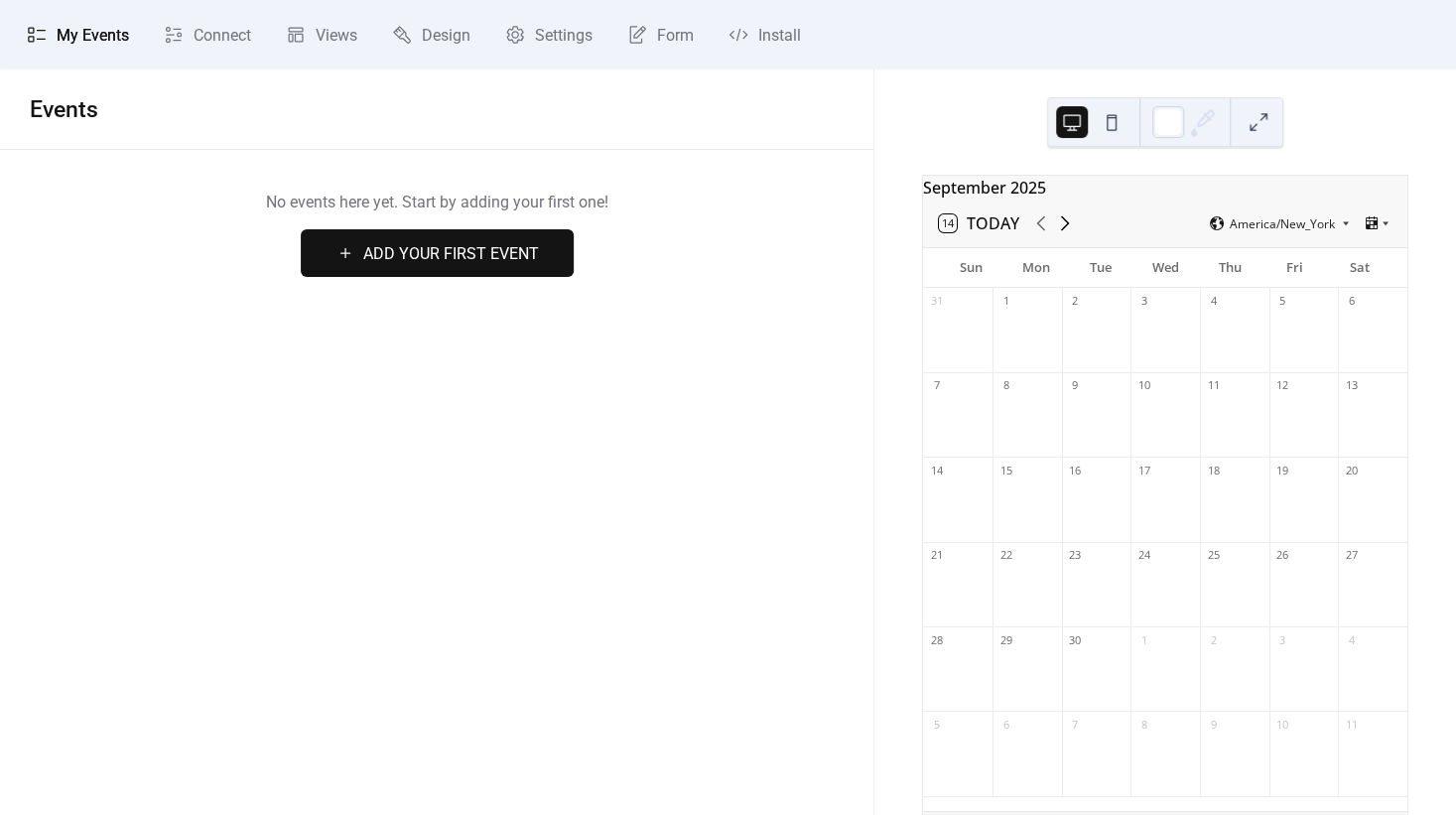 click 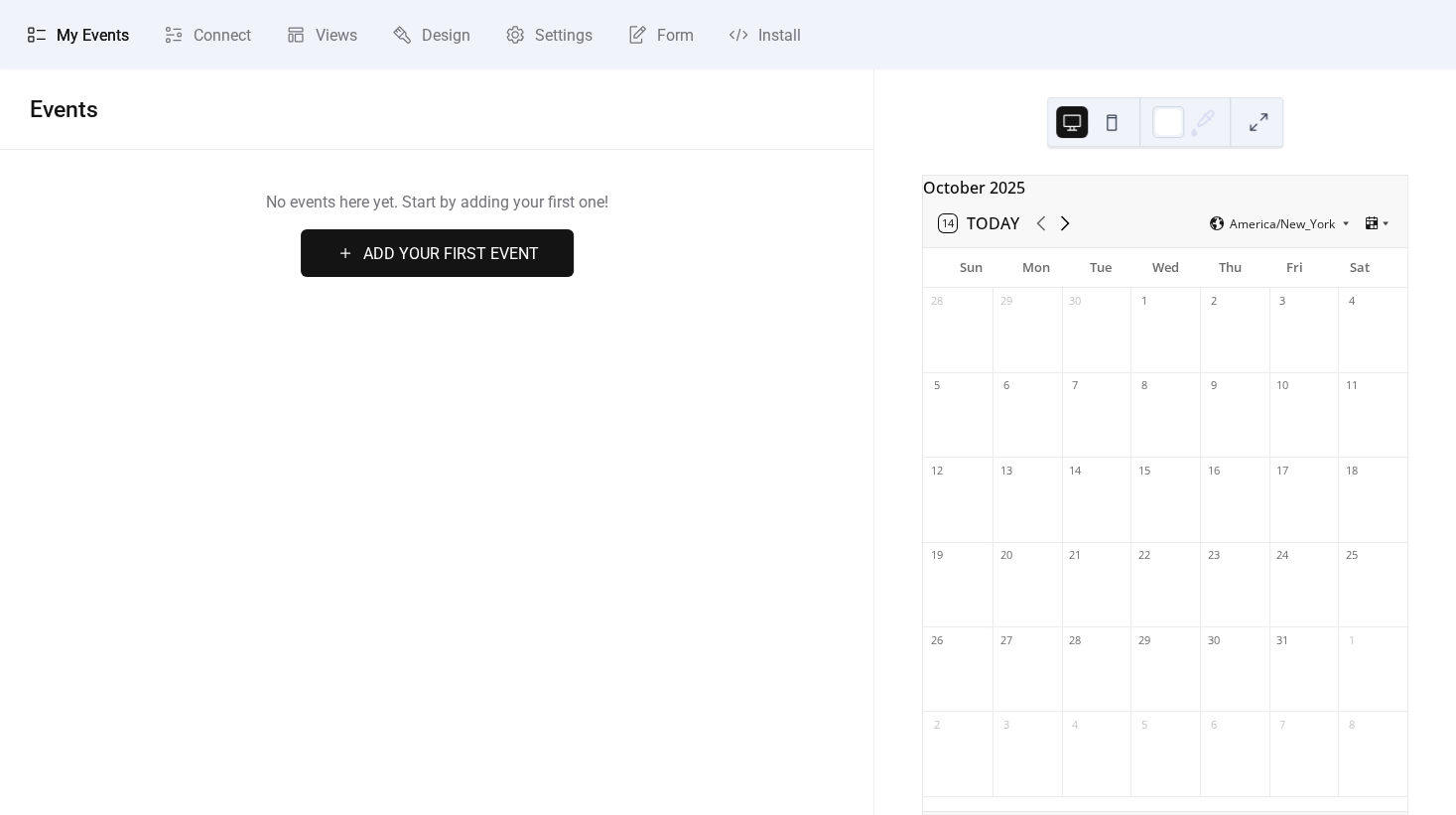 click 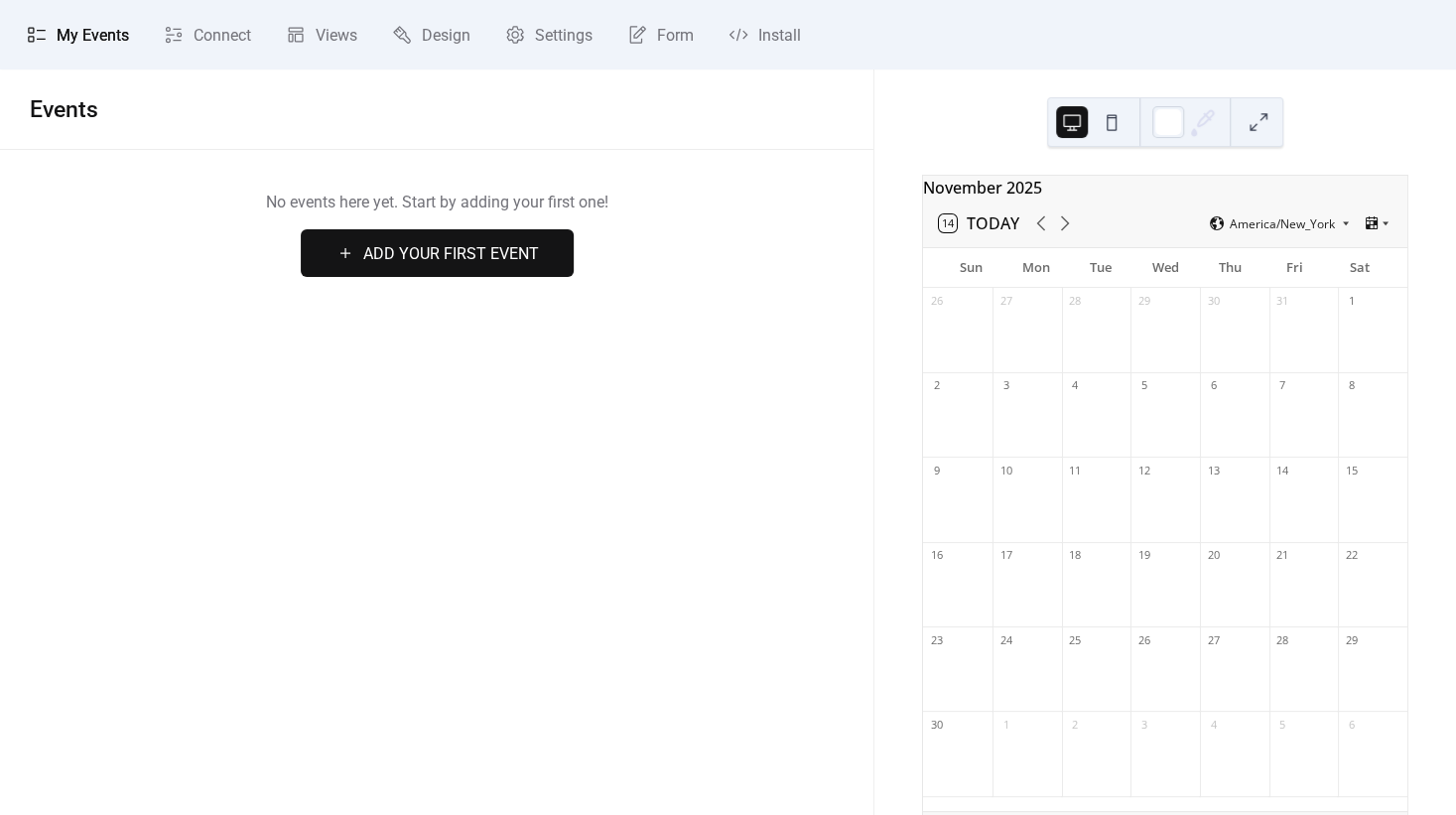 click on "Add Your First Event" at bounding box center [437, 253] 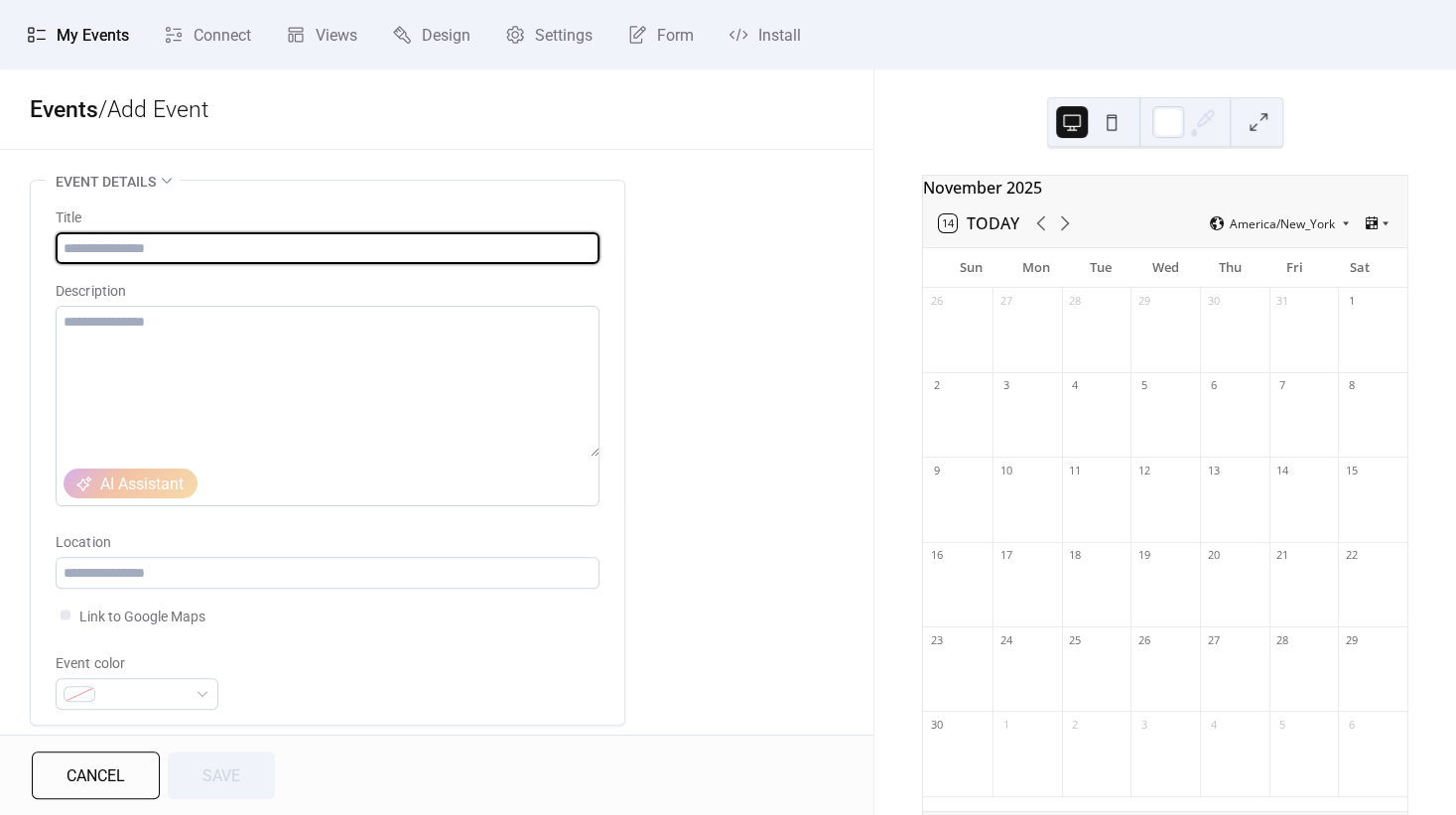 click at bounding box center [328, 248] 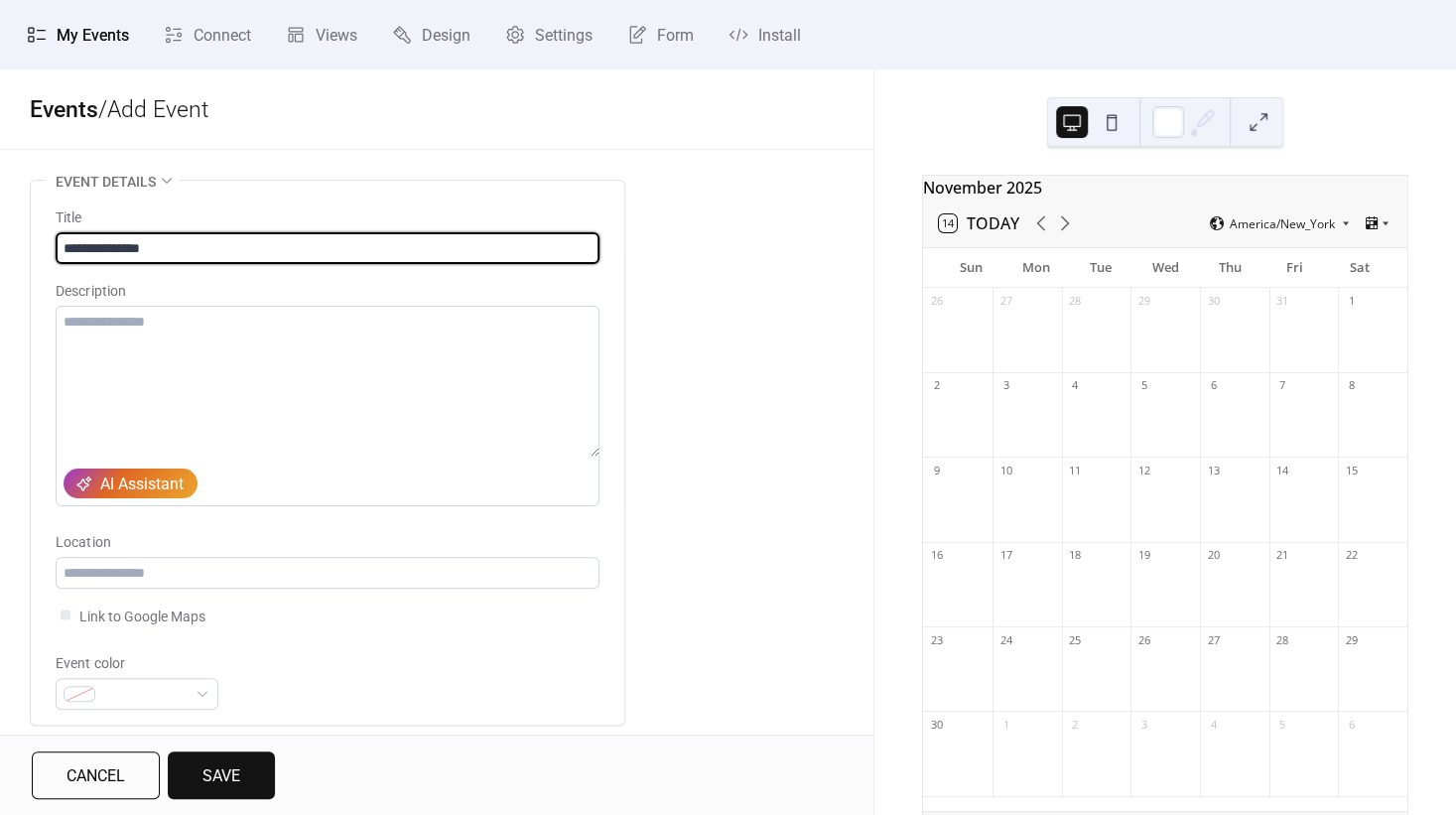 type on "**********" 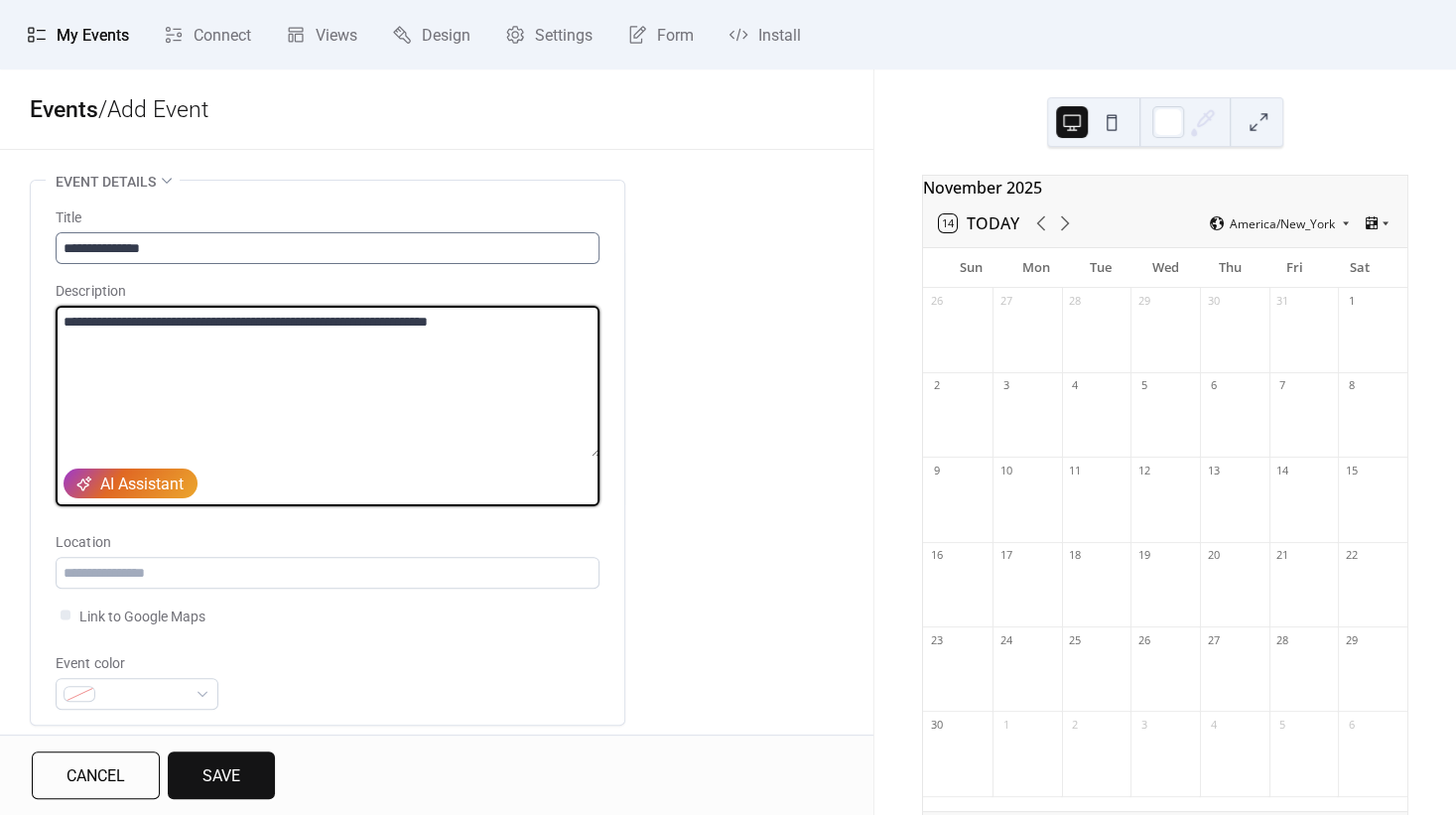 type on "**********" 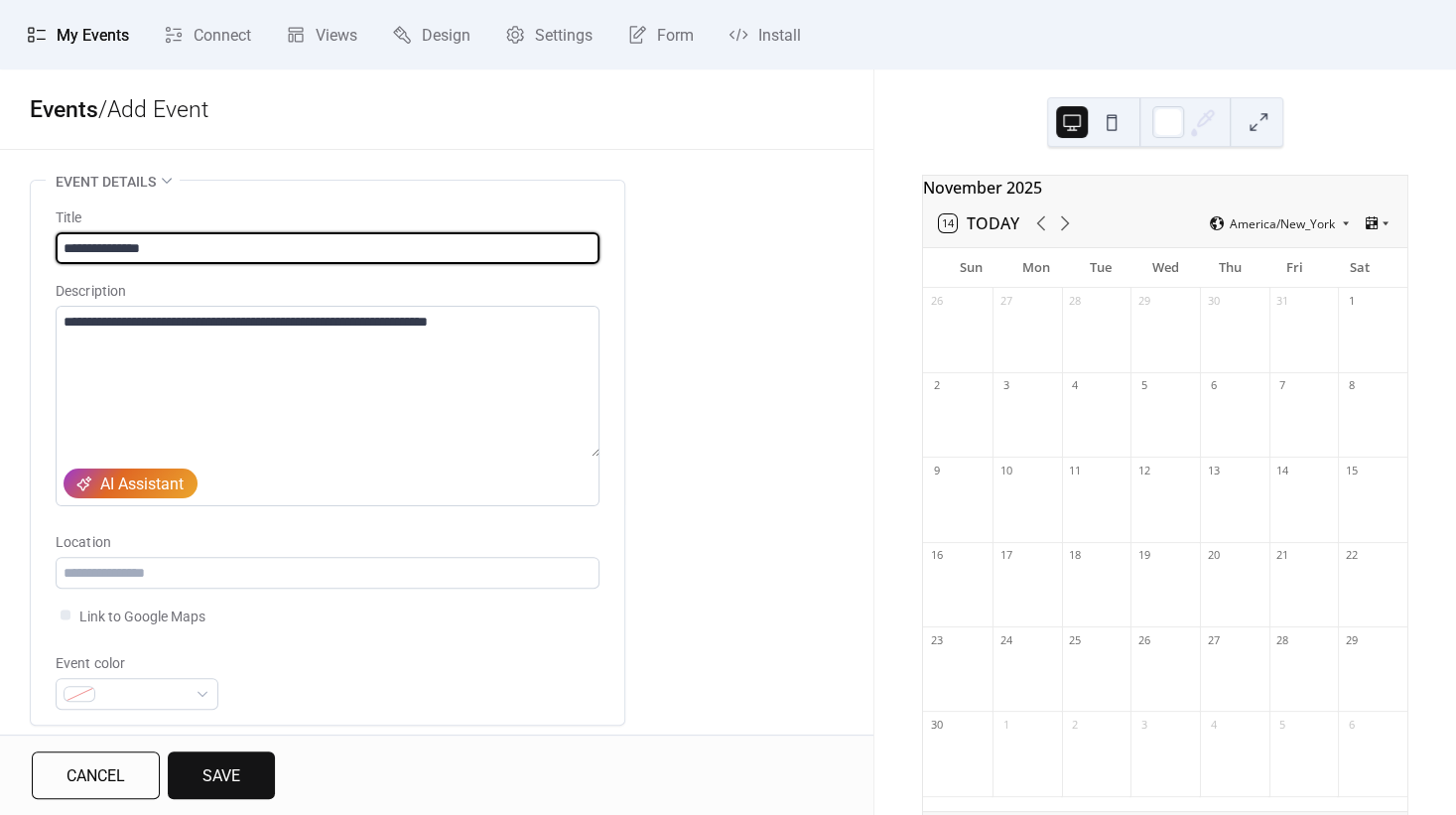 click on "**********" at bounding box center (328, 248) 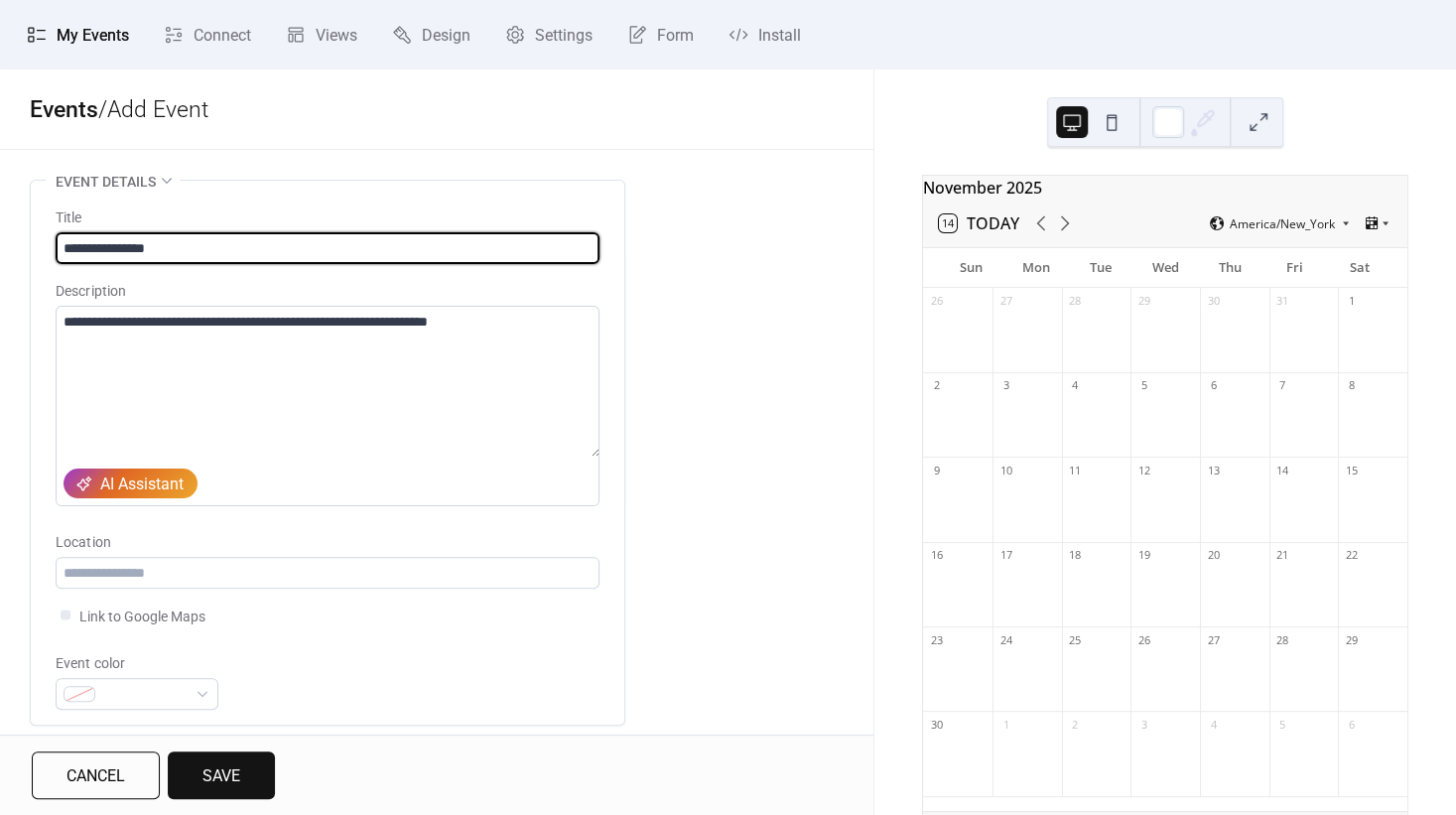 type on "**********" 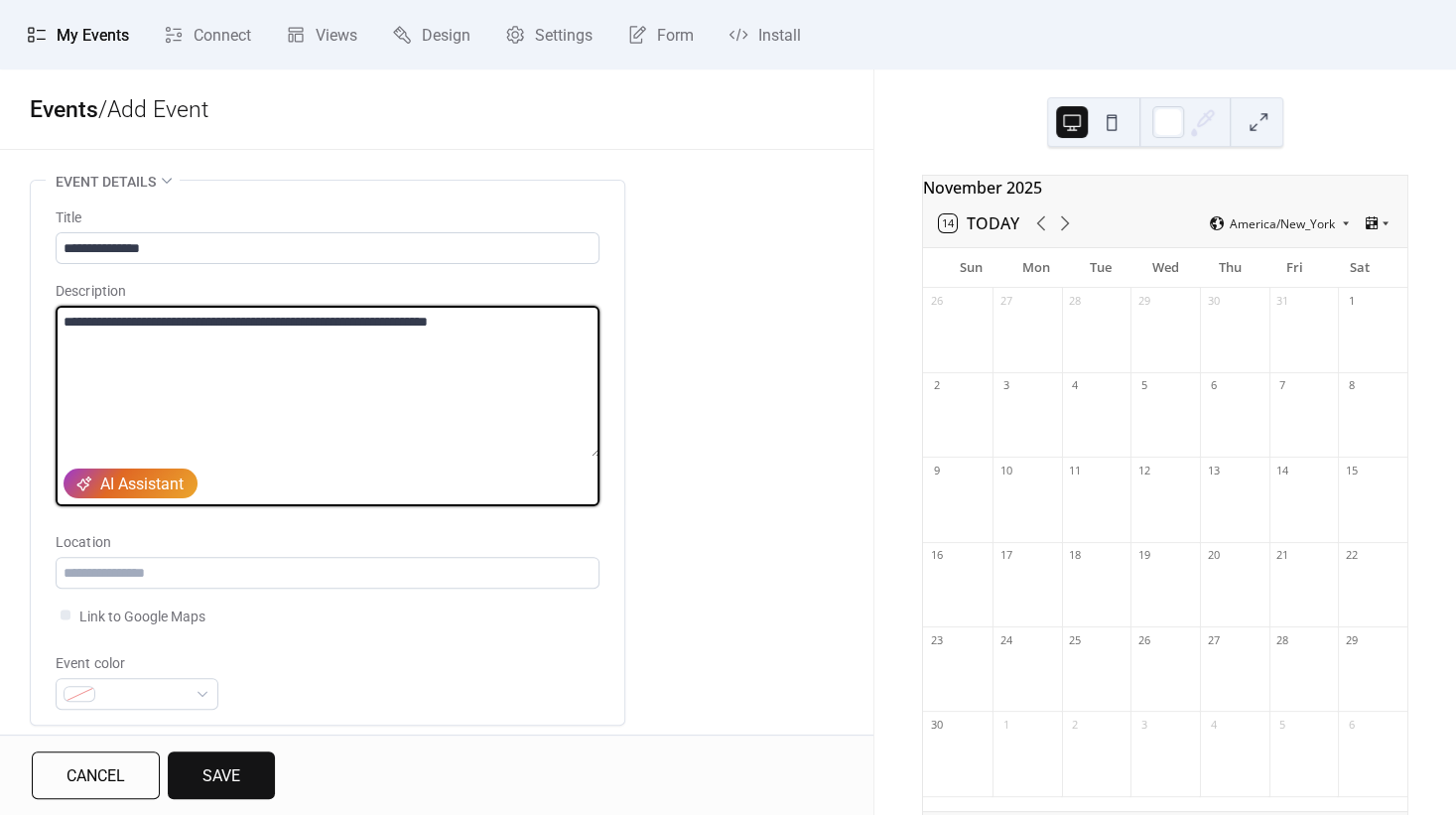 click on "**********" at bounding box center [328, 381] 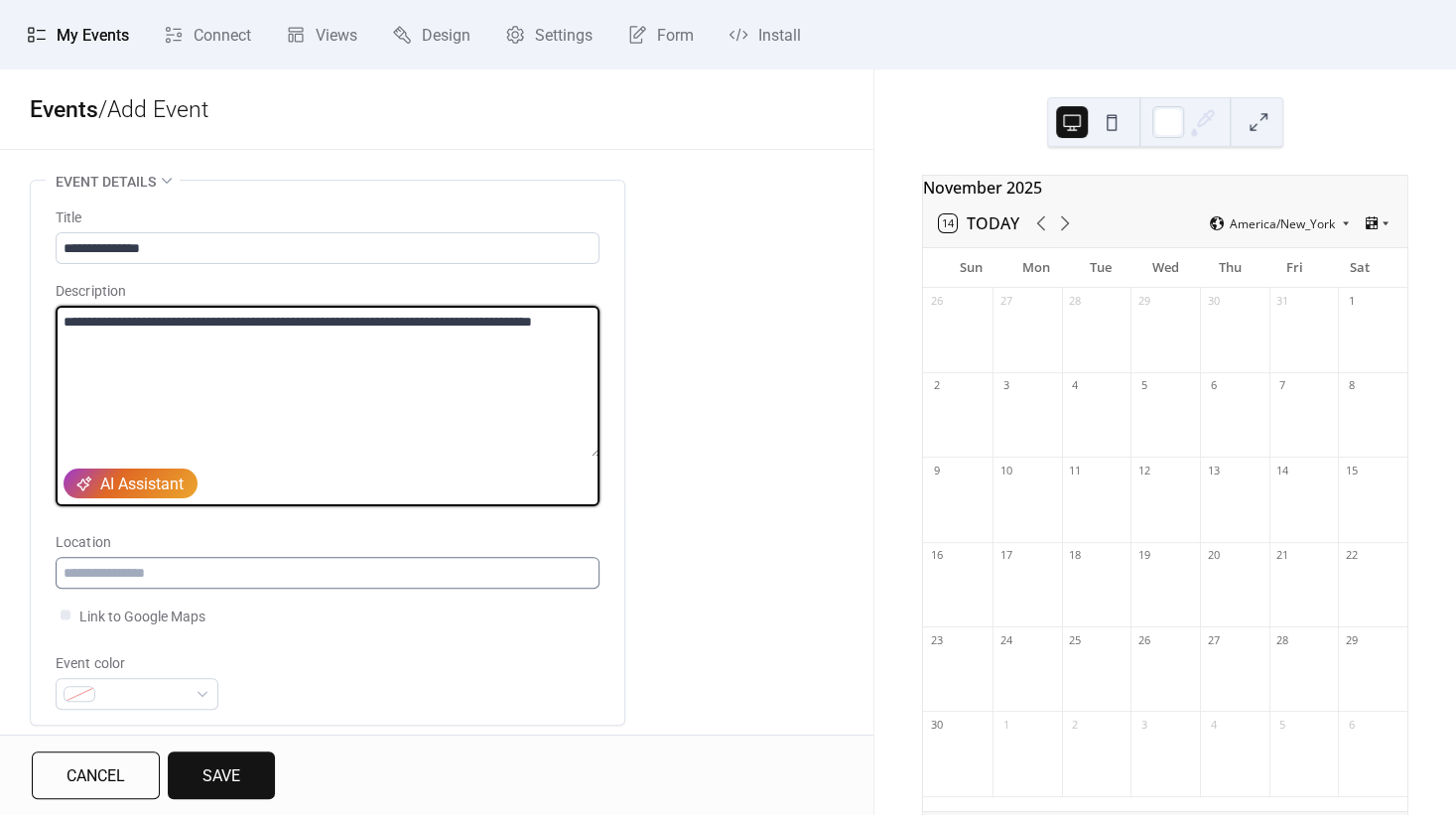 type on "**********" 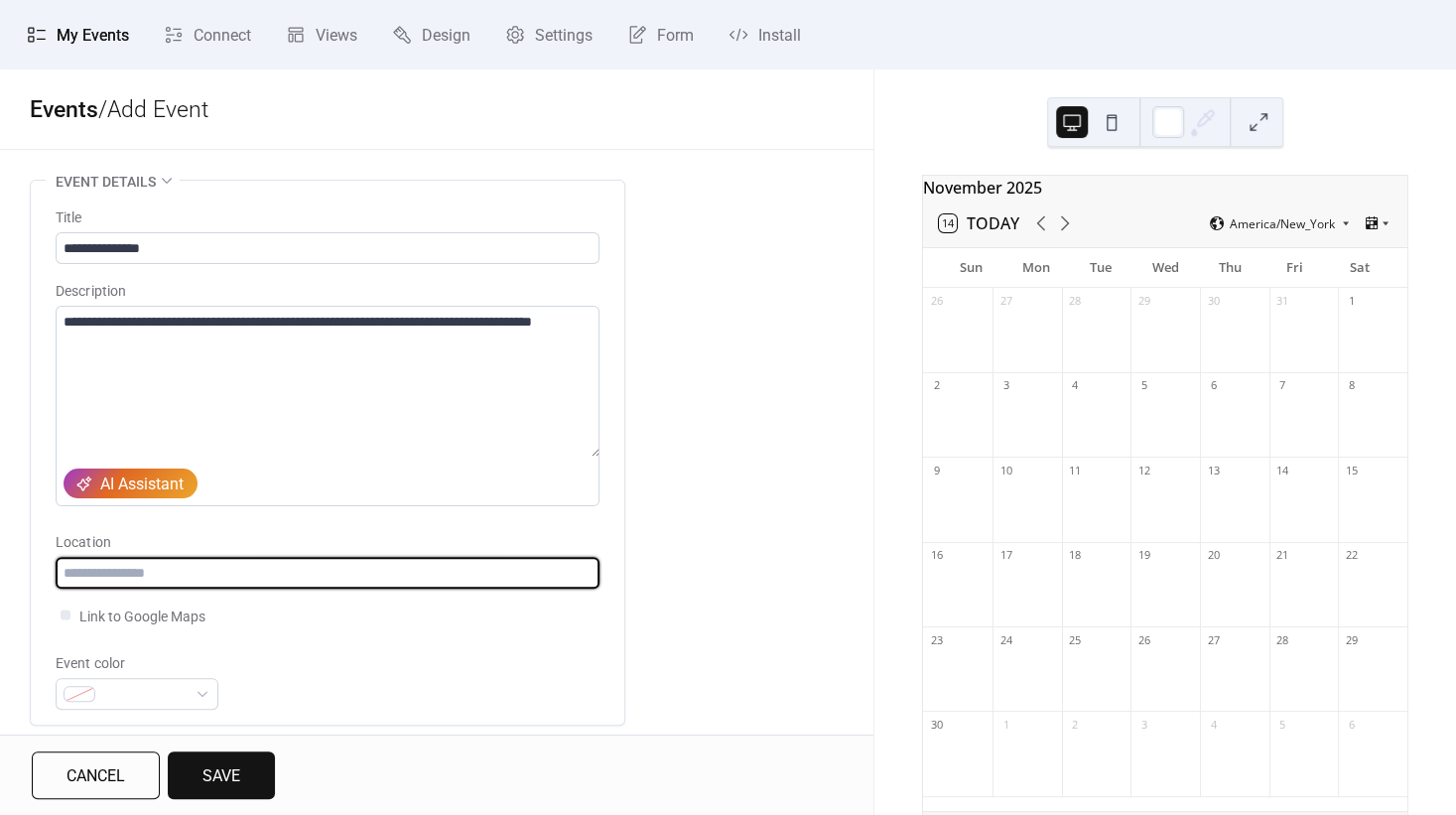 click at bounding box center [328, 573] 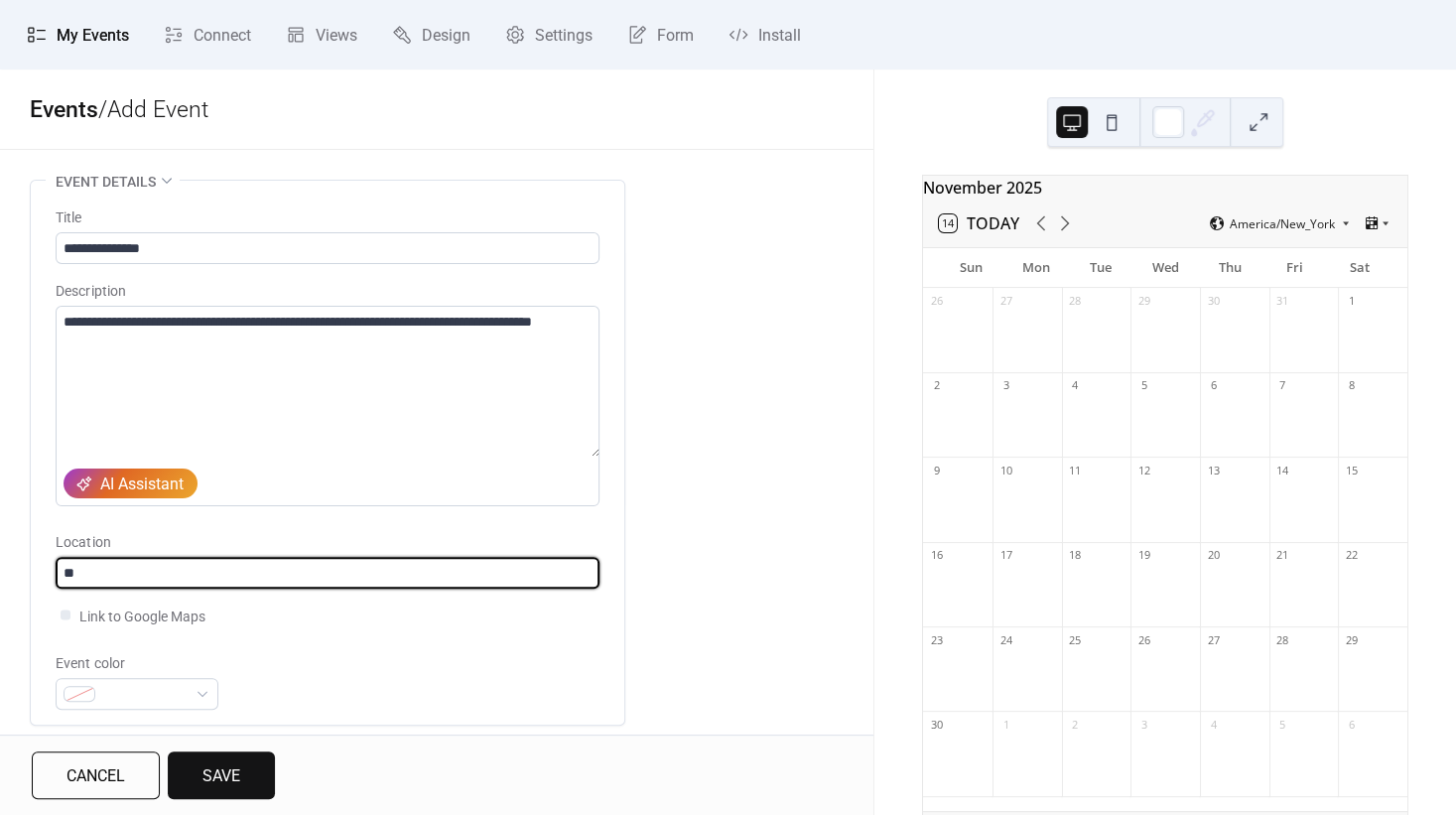 type on "*" 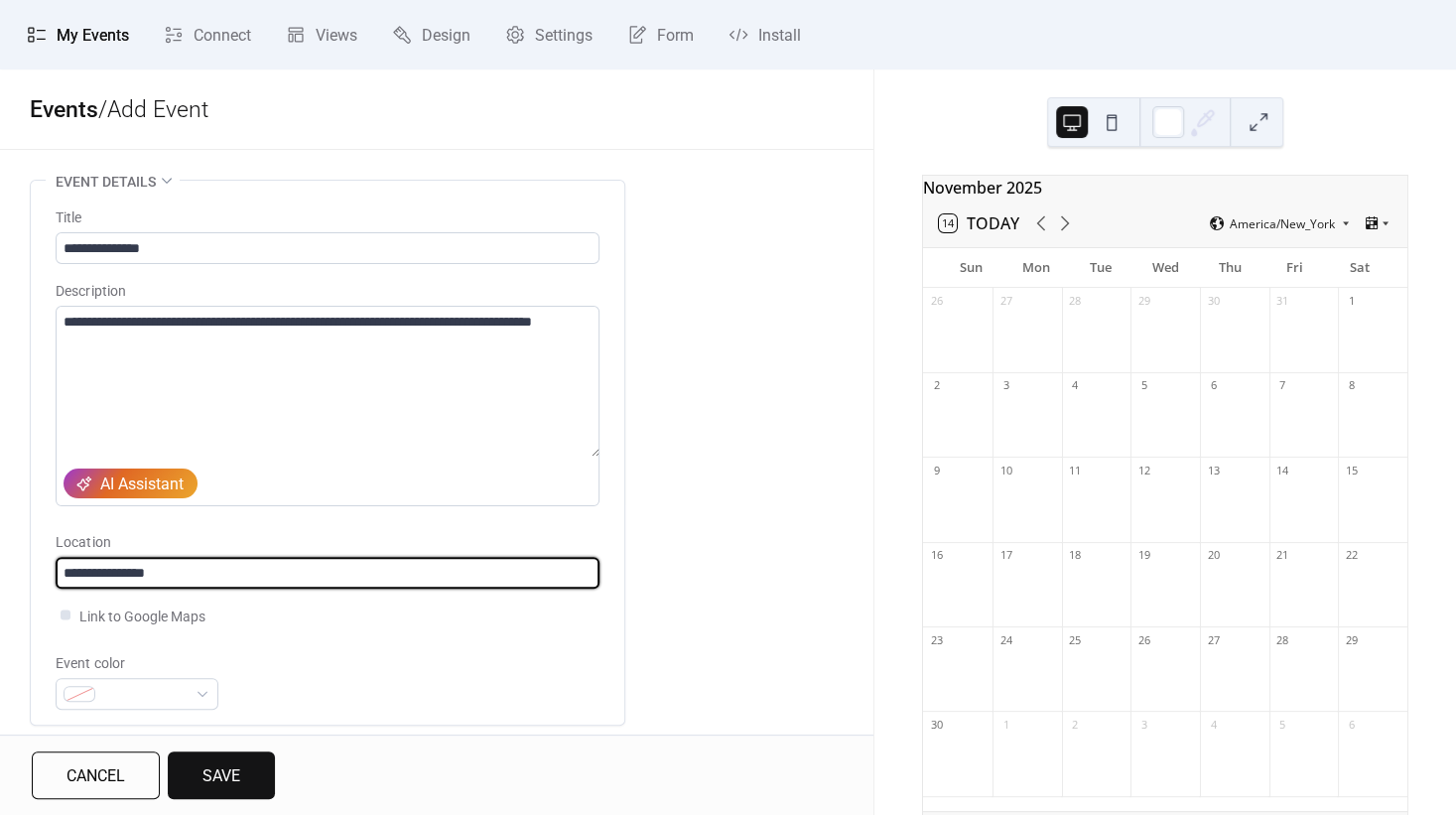 type on "**********" 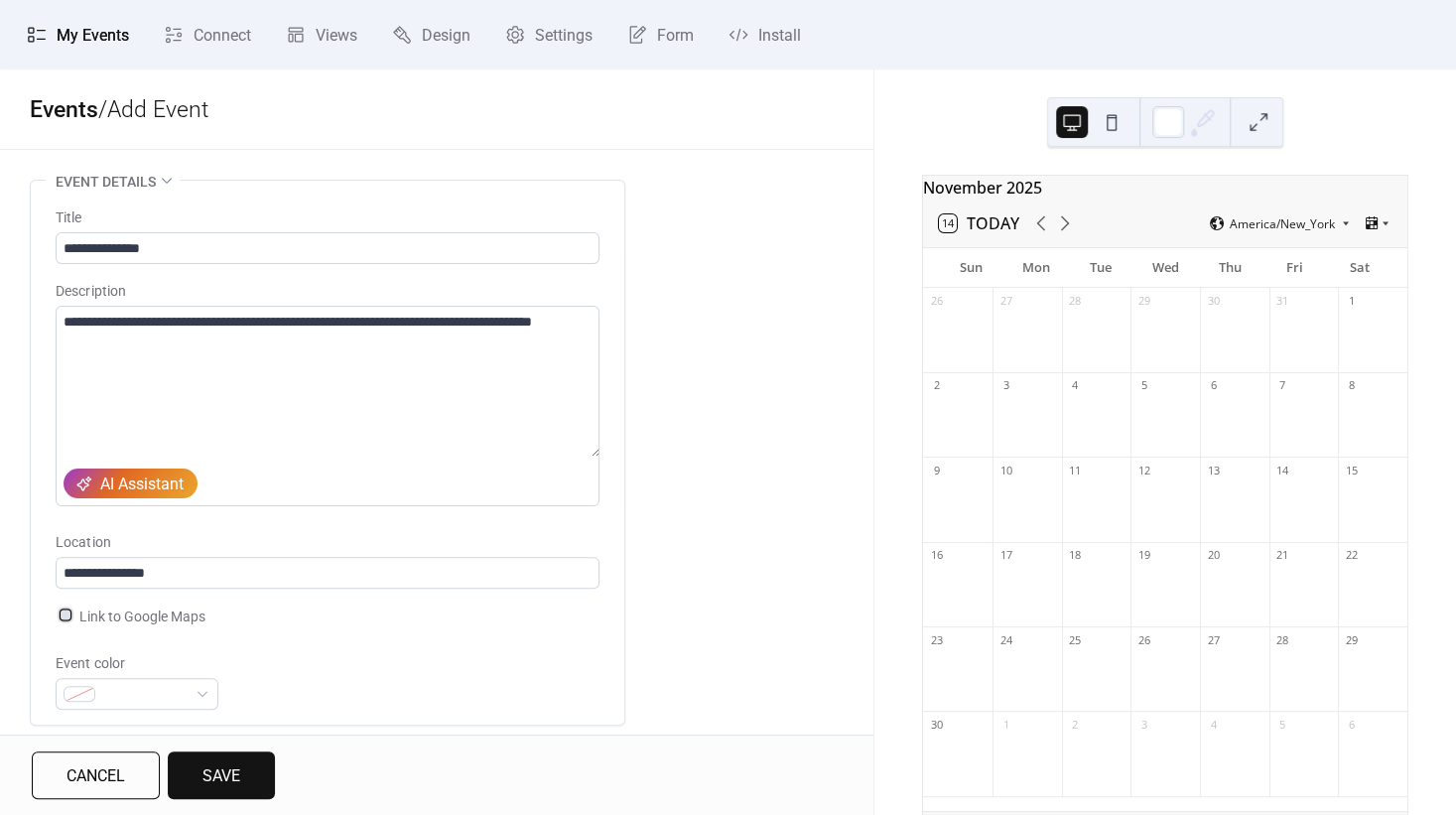 click on "Link to Google Maps" at bounding box center (142, 616) 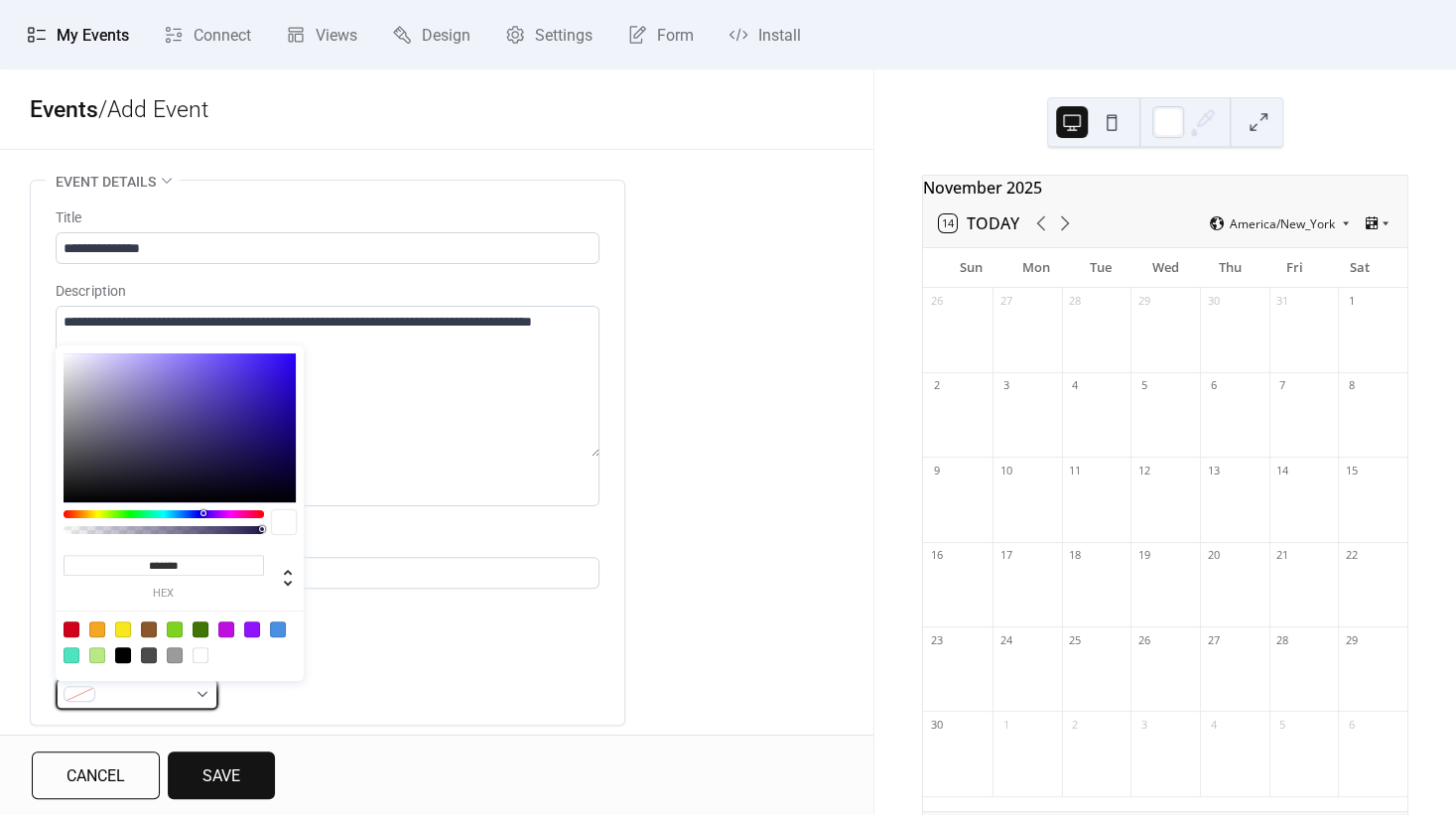 click at bounding box center (137, 694) 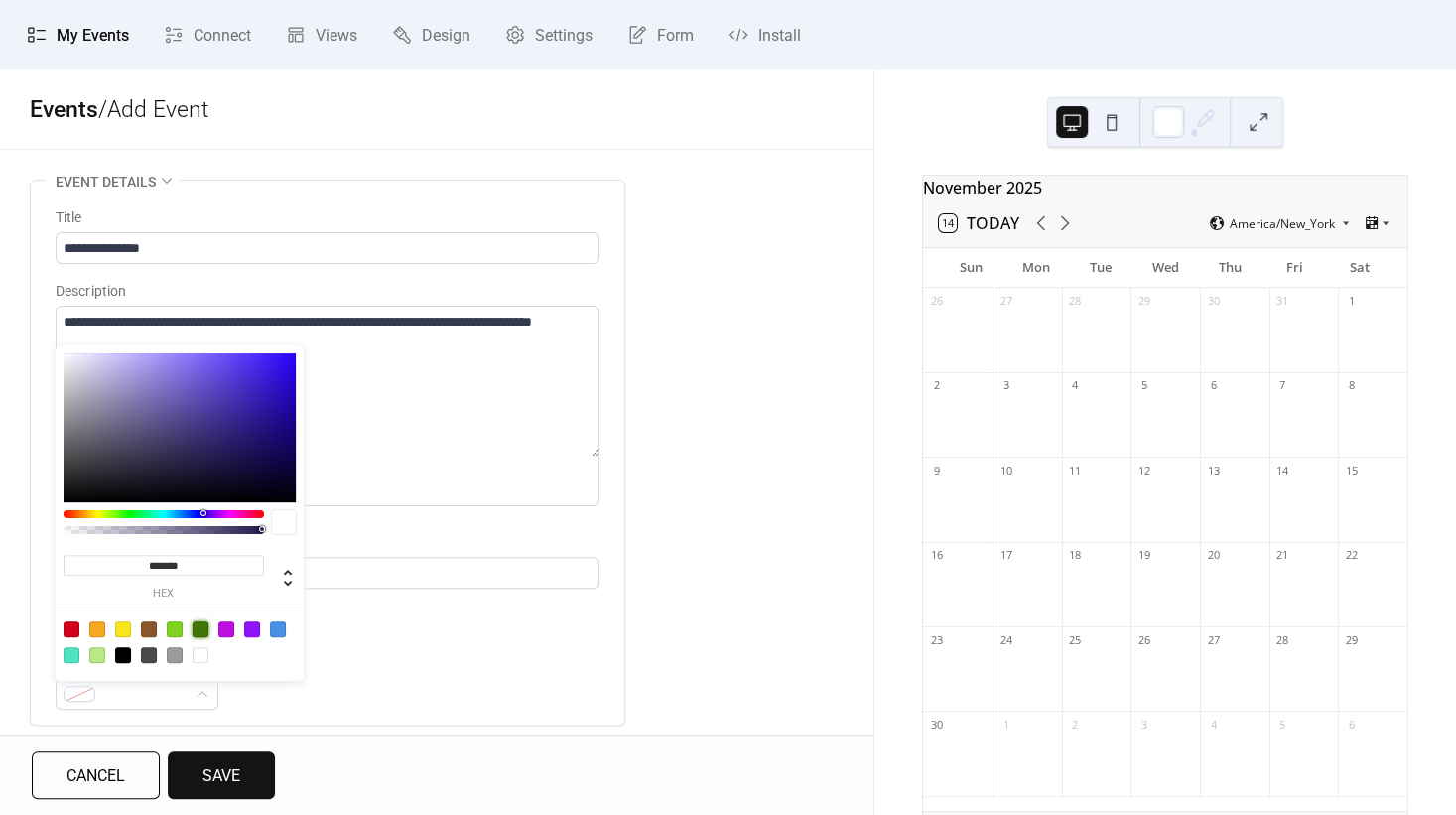 click at bounding box center [200, 629] 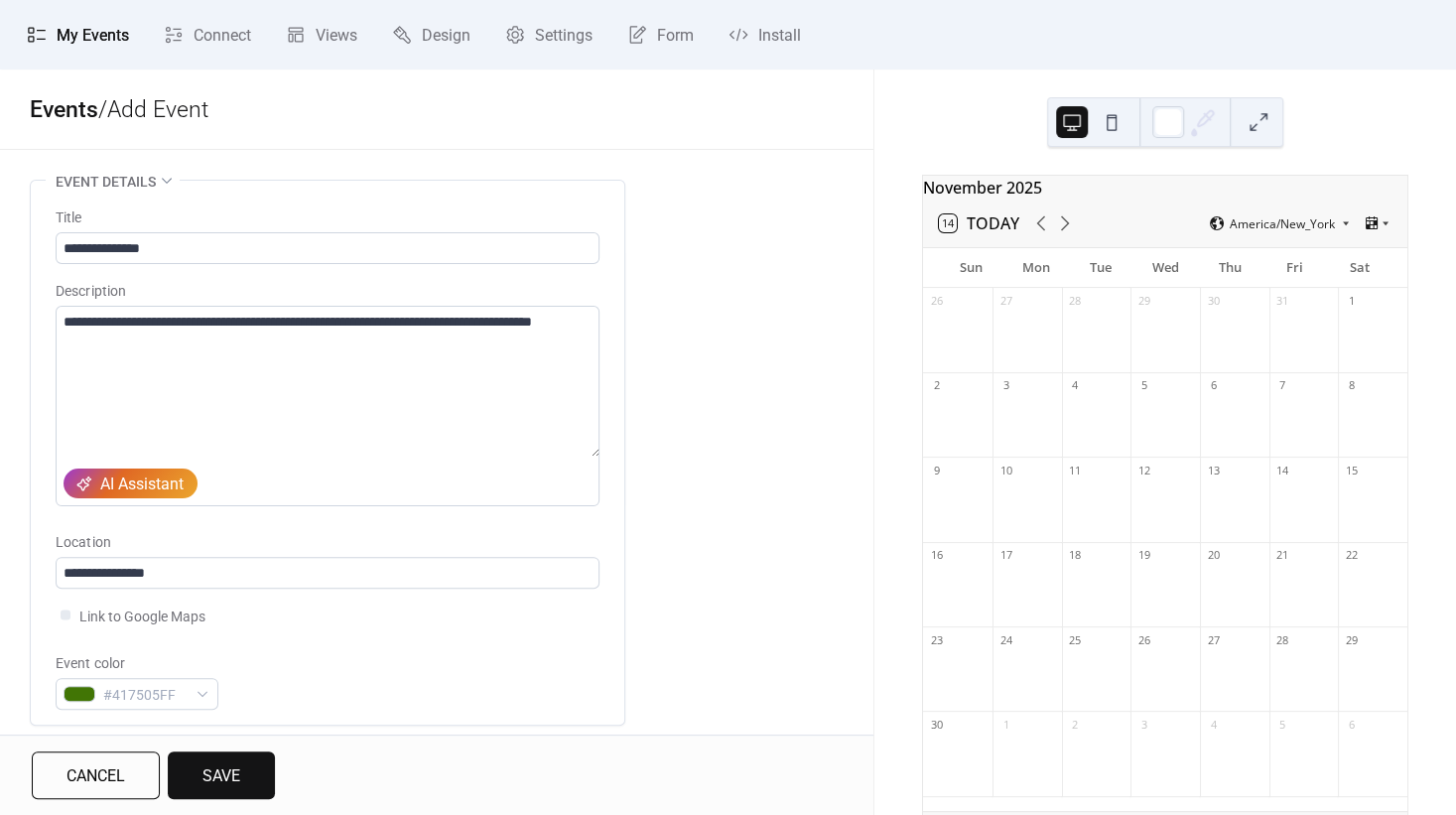 click on "Event color #417505FF" at bounding box center [328, 680] 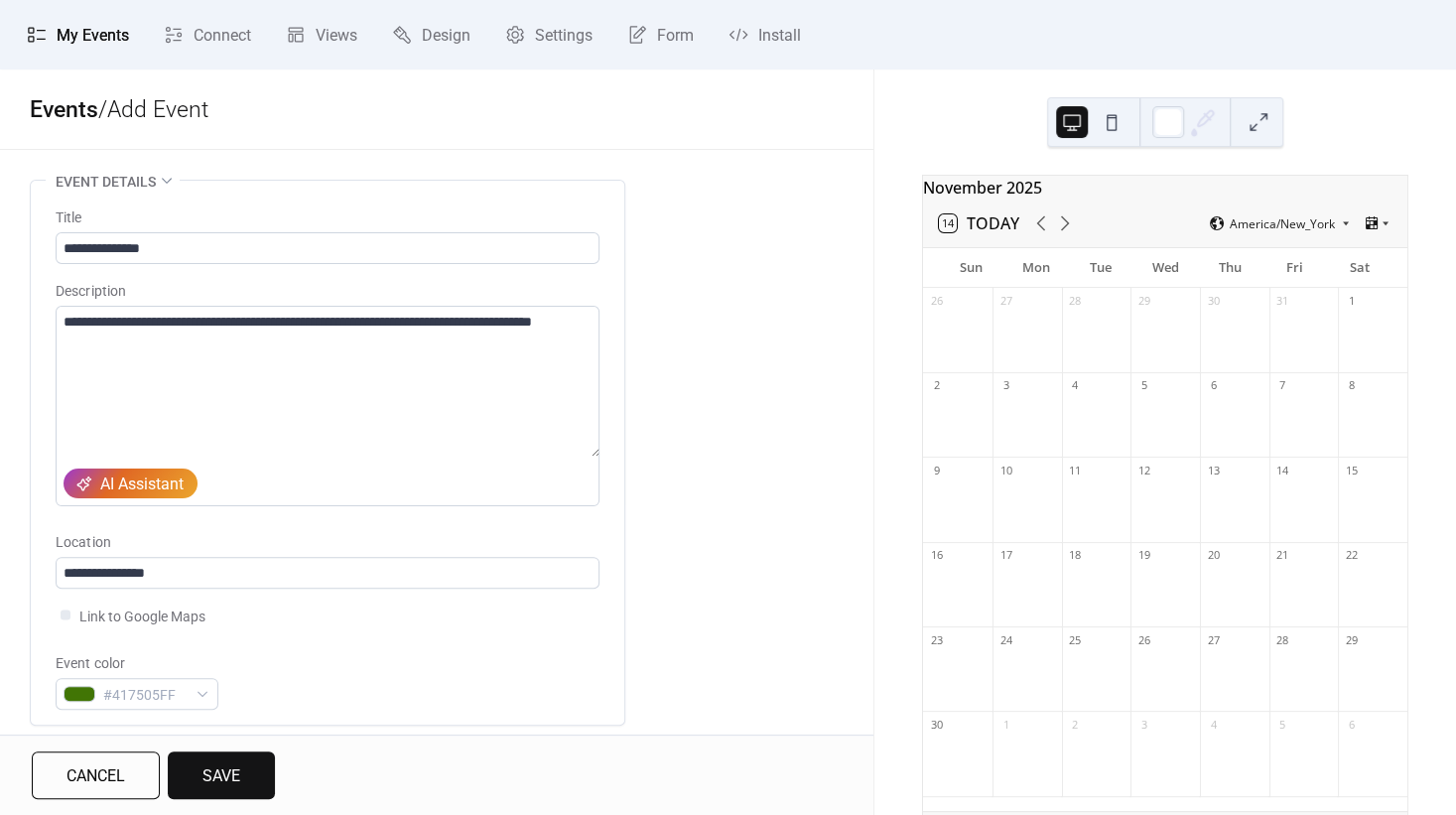 click on "**********" at bounding box center [437, 901] 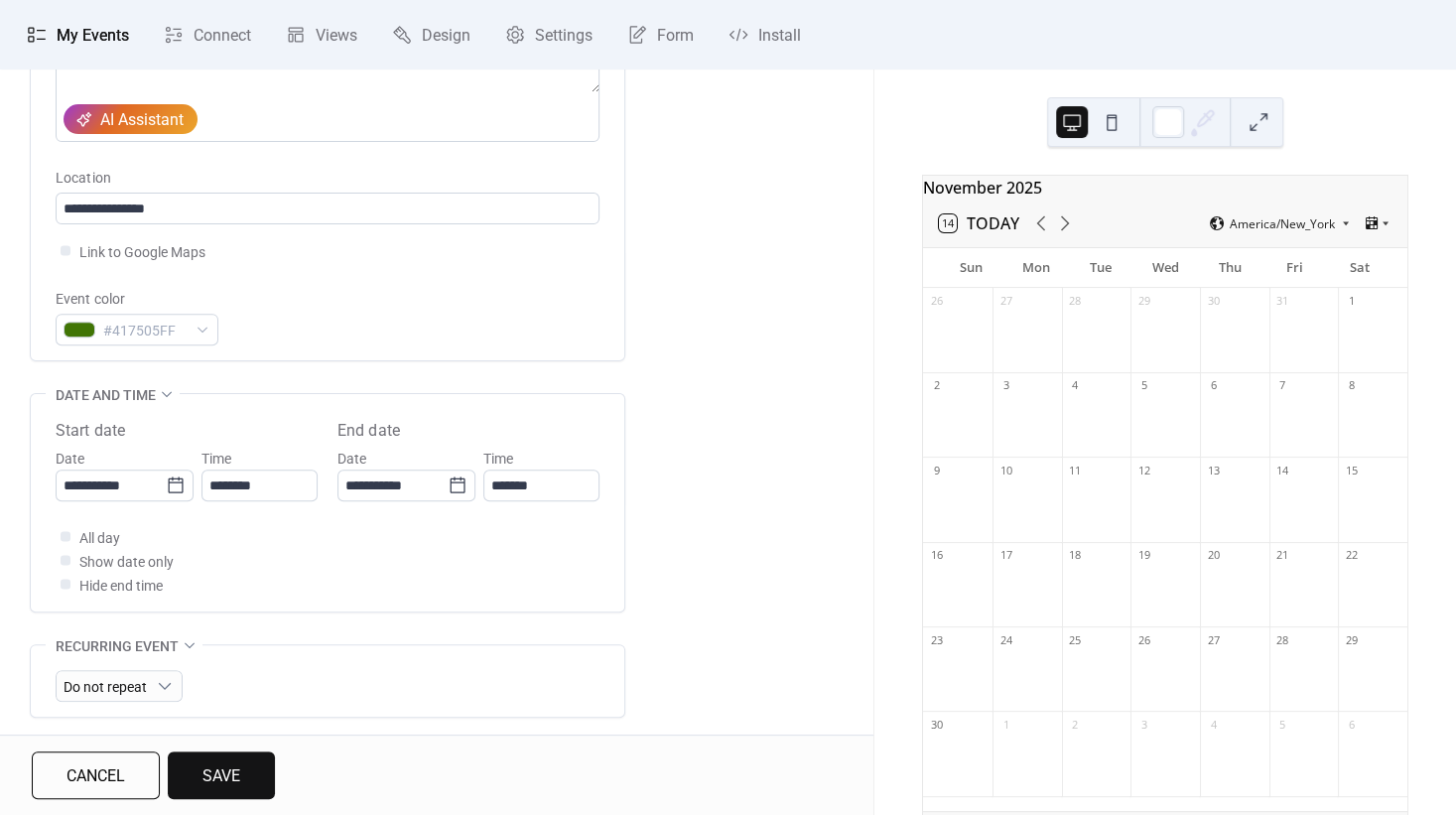 scroll, scrollTop: 381, scrollLeft: 0, axis: vertical 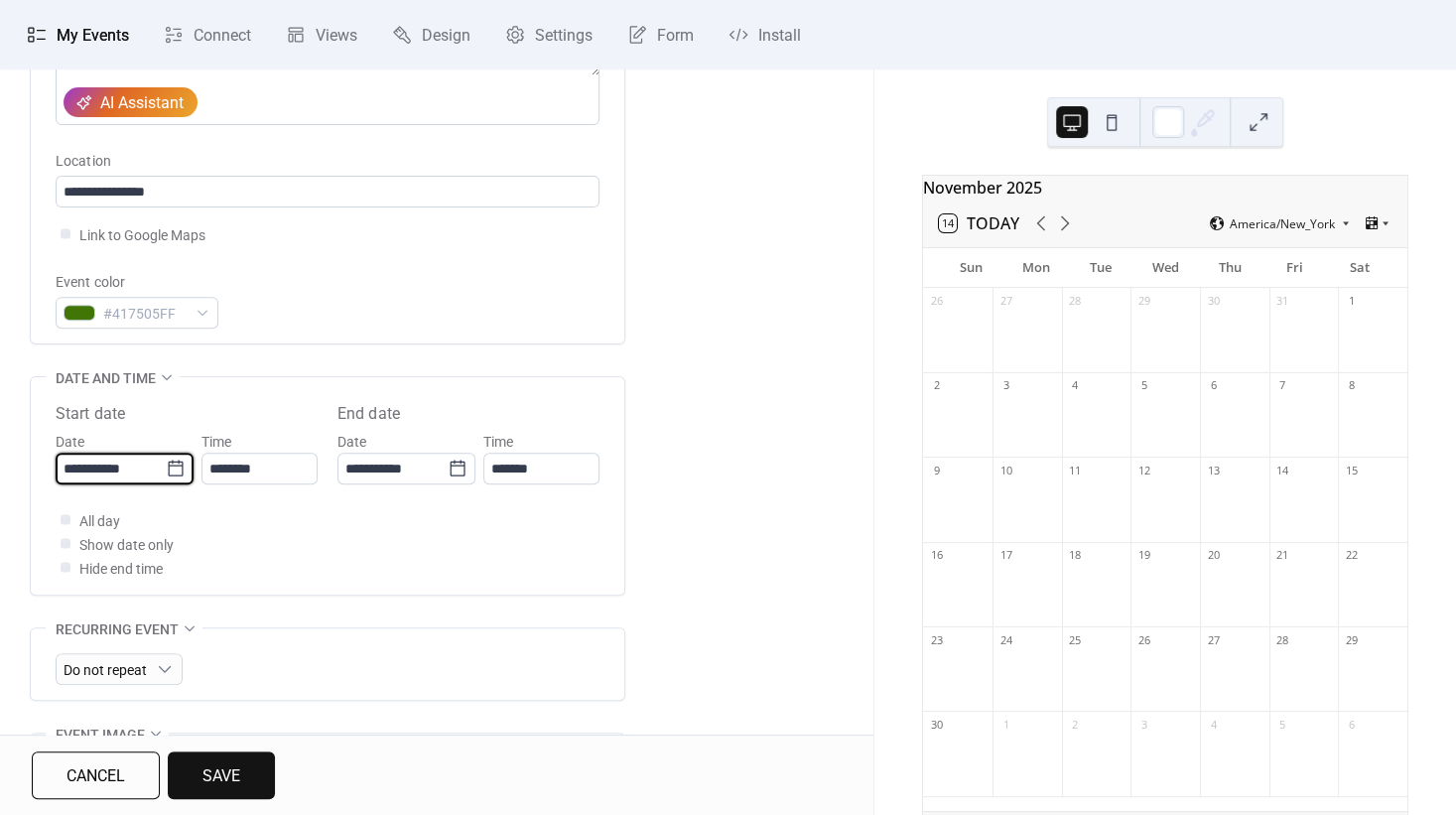 click on "**********" at bounding box center (110, 469) 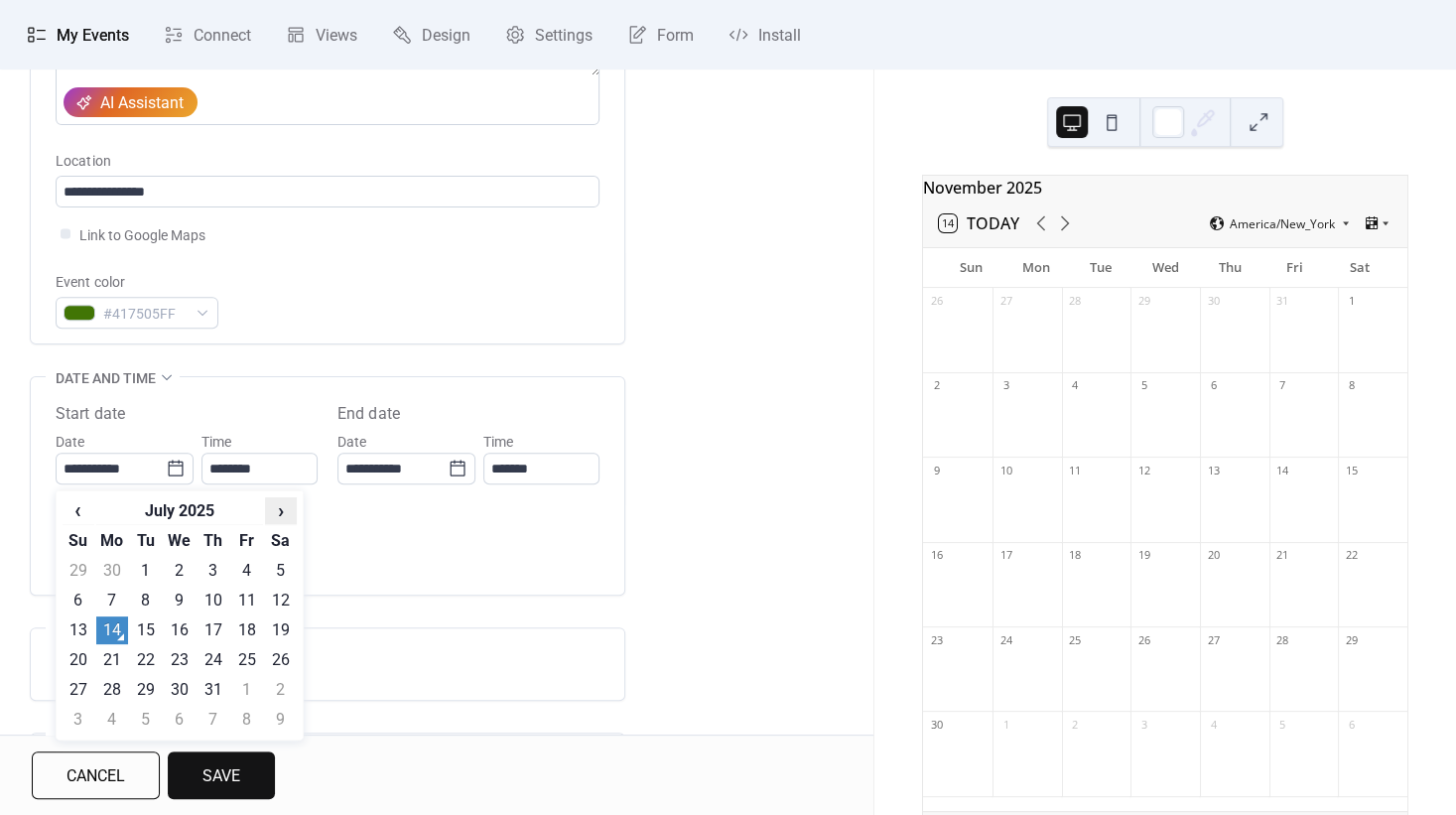 click on "›" at bounding box center [281, 510] 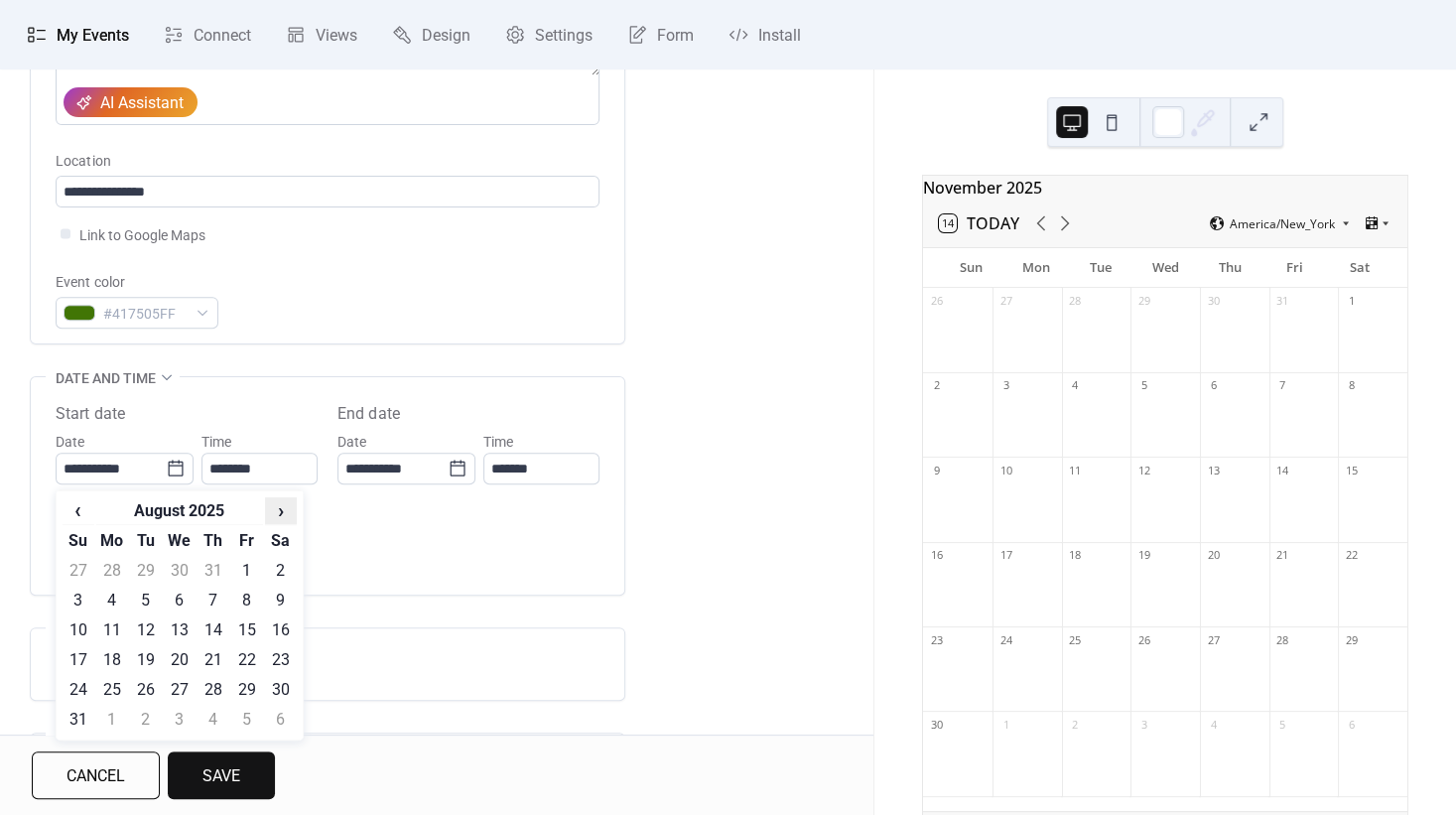 click on "›" at bounding box center (281, 510) 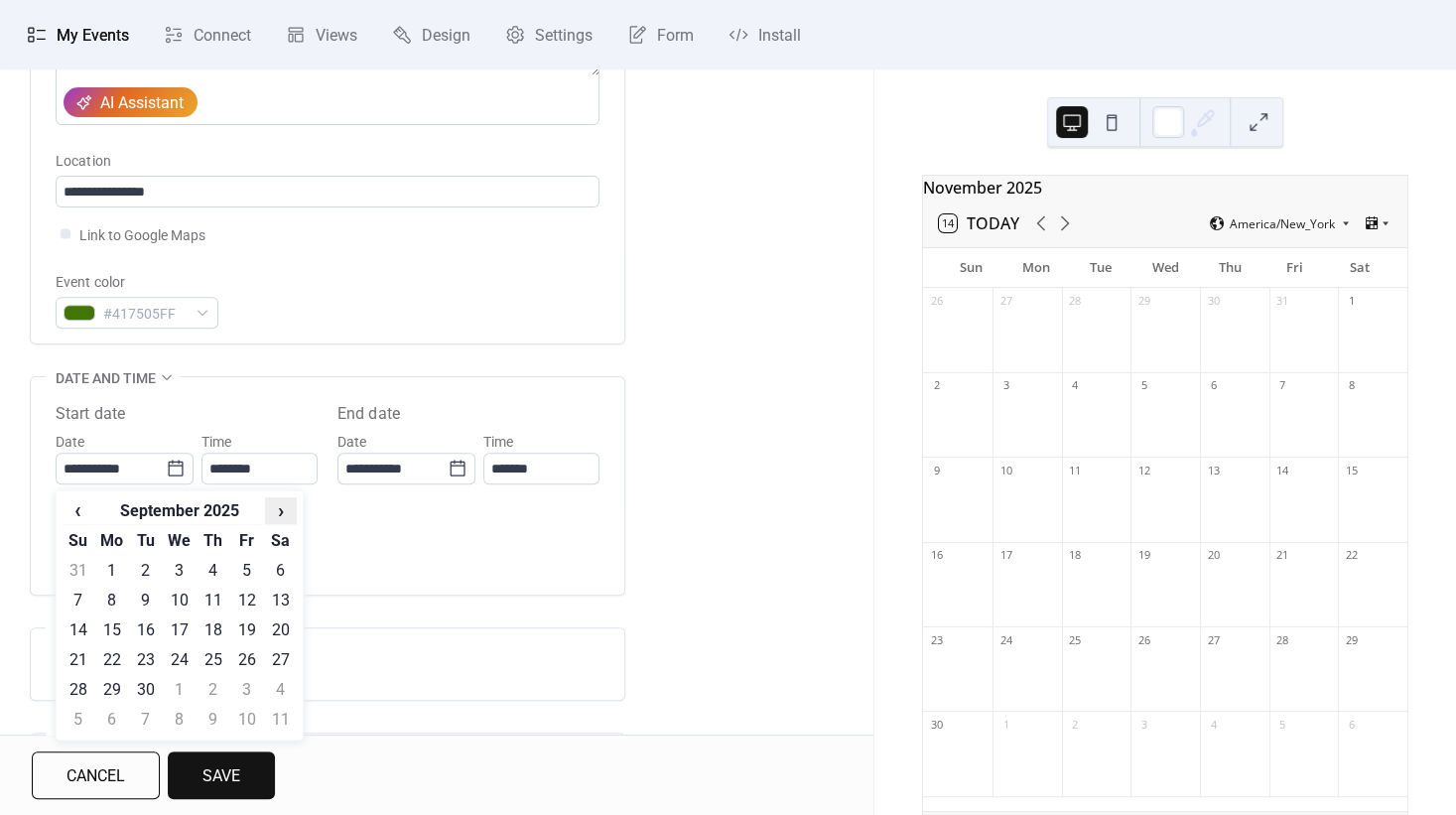 click on "›" at bounding box center [281, 510] 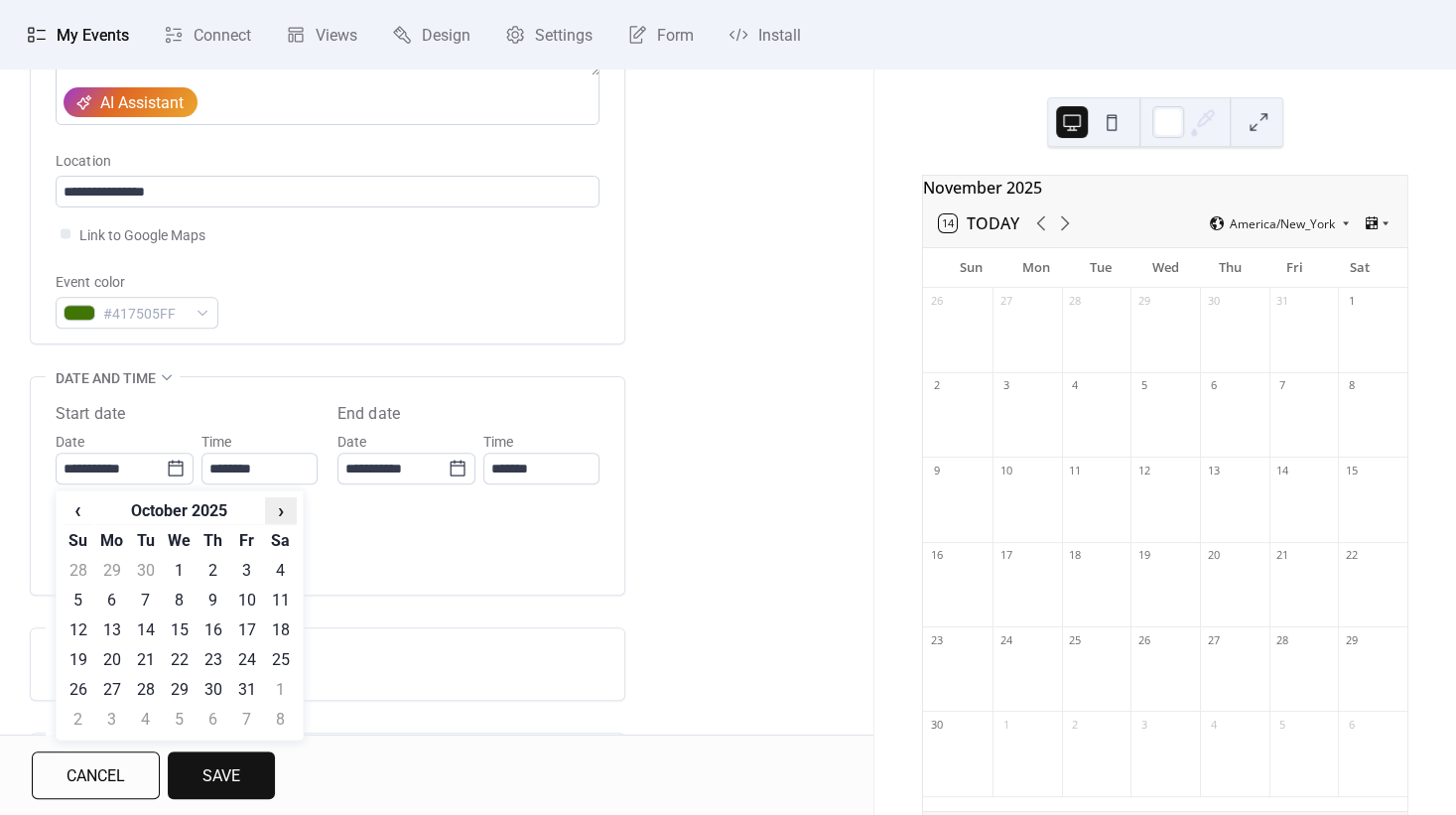 click on "›" at bounding box center (281, 510) 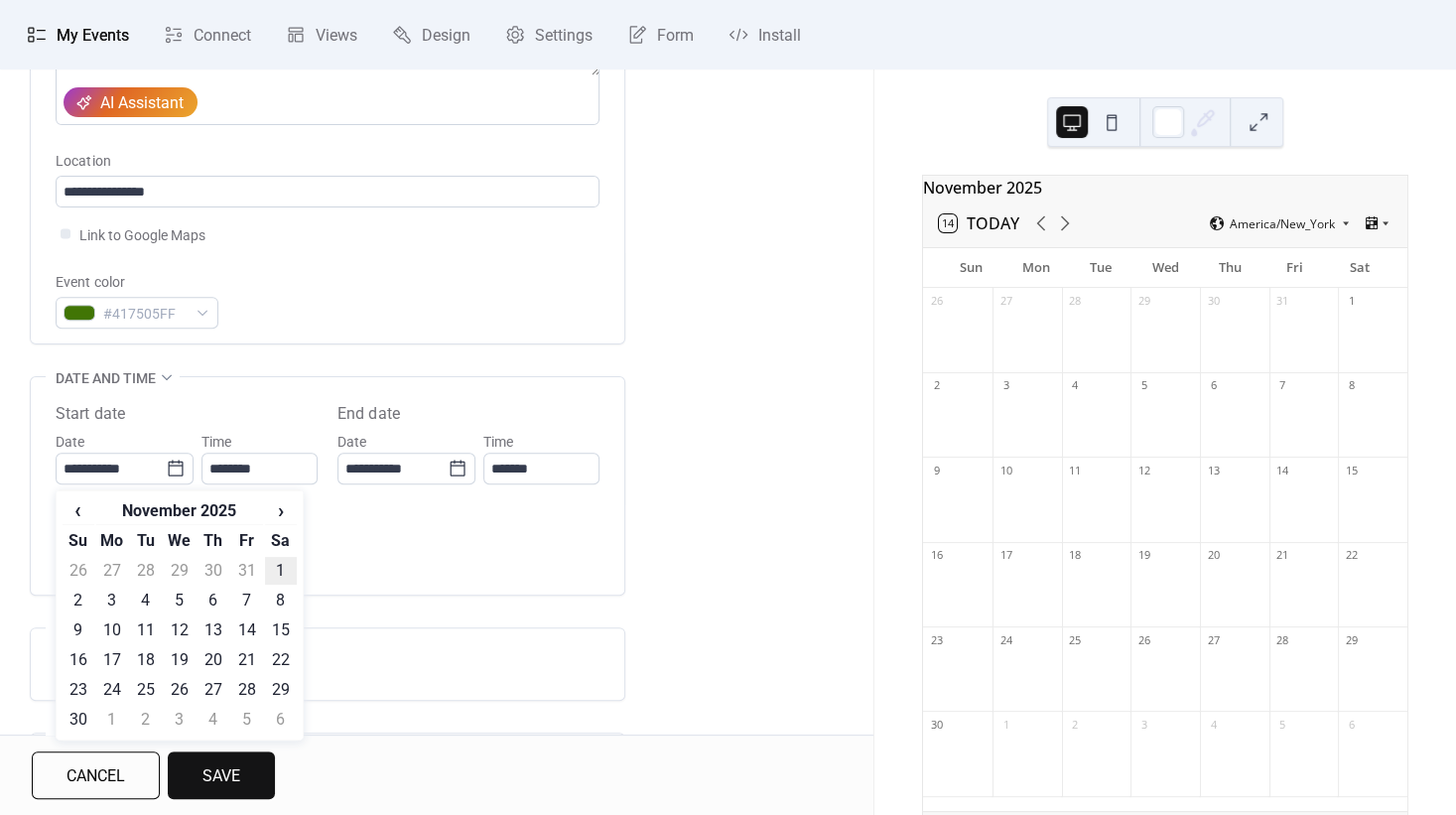 click on "1" at bounding box center (281, 571) 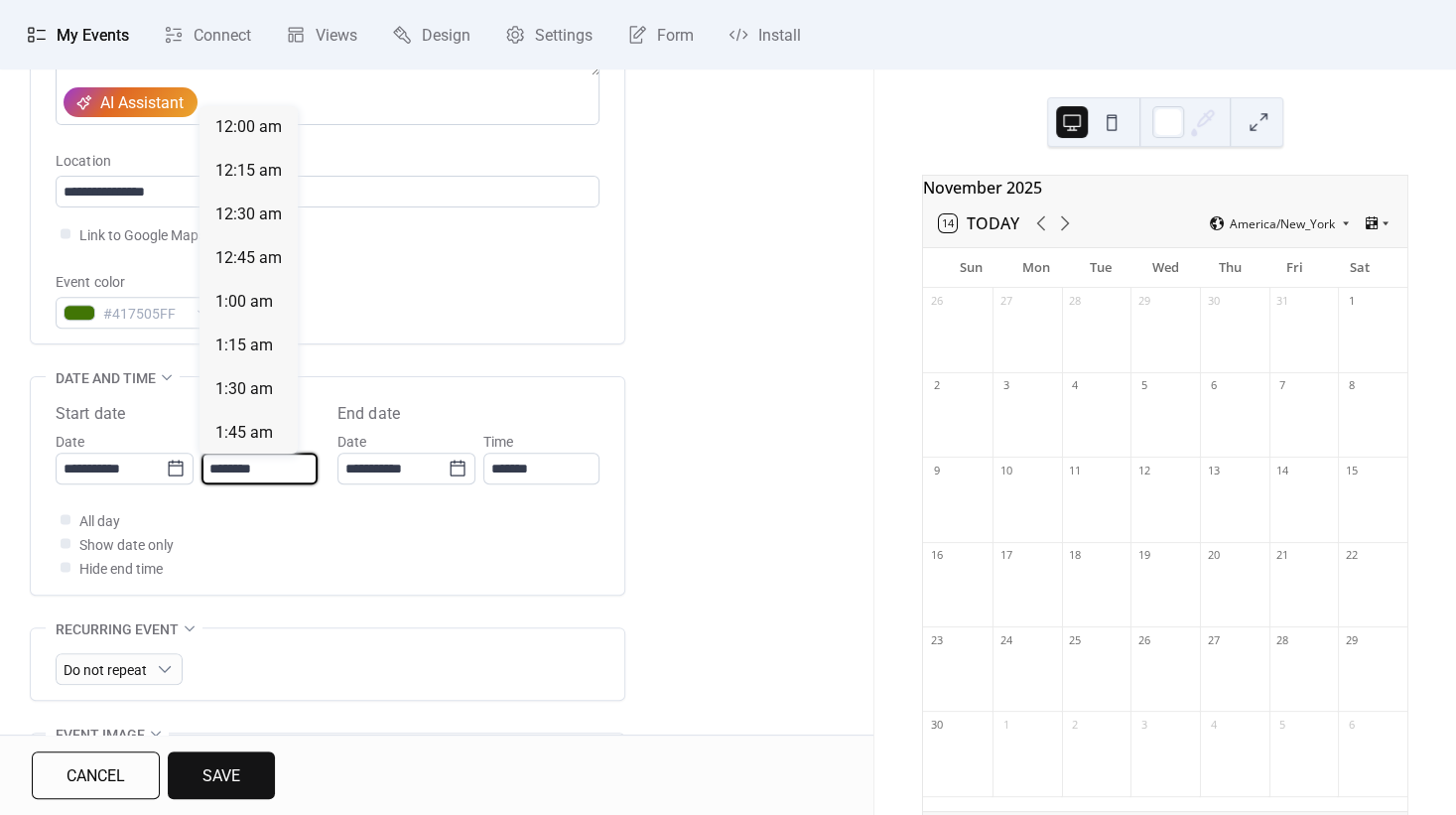 scroll, scrollTop: 2097, scrollLeft: 0, axis: vertical 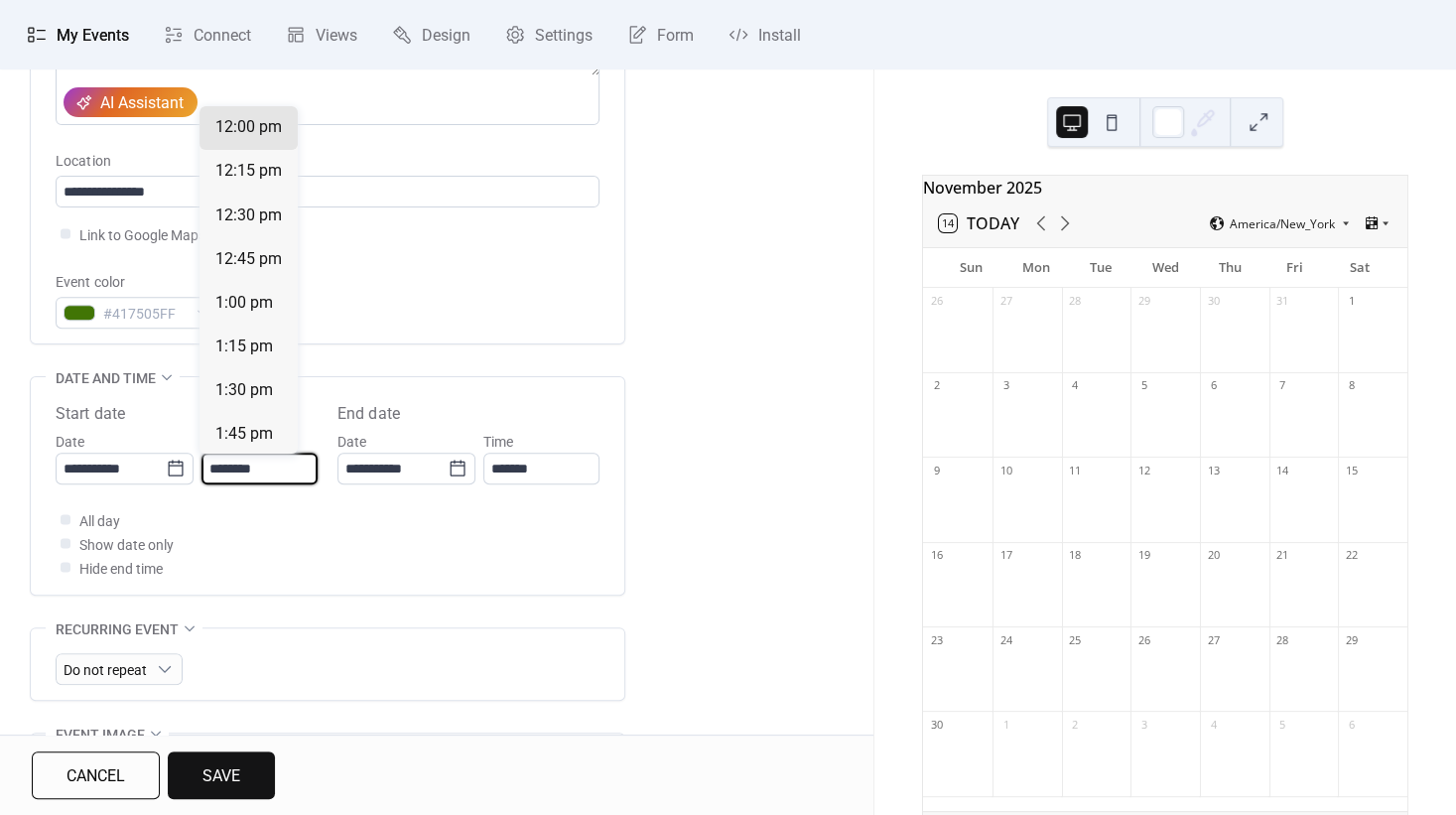 click on "********" at bounding box center [259, 469] 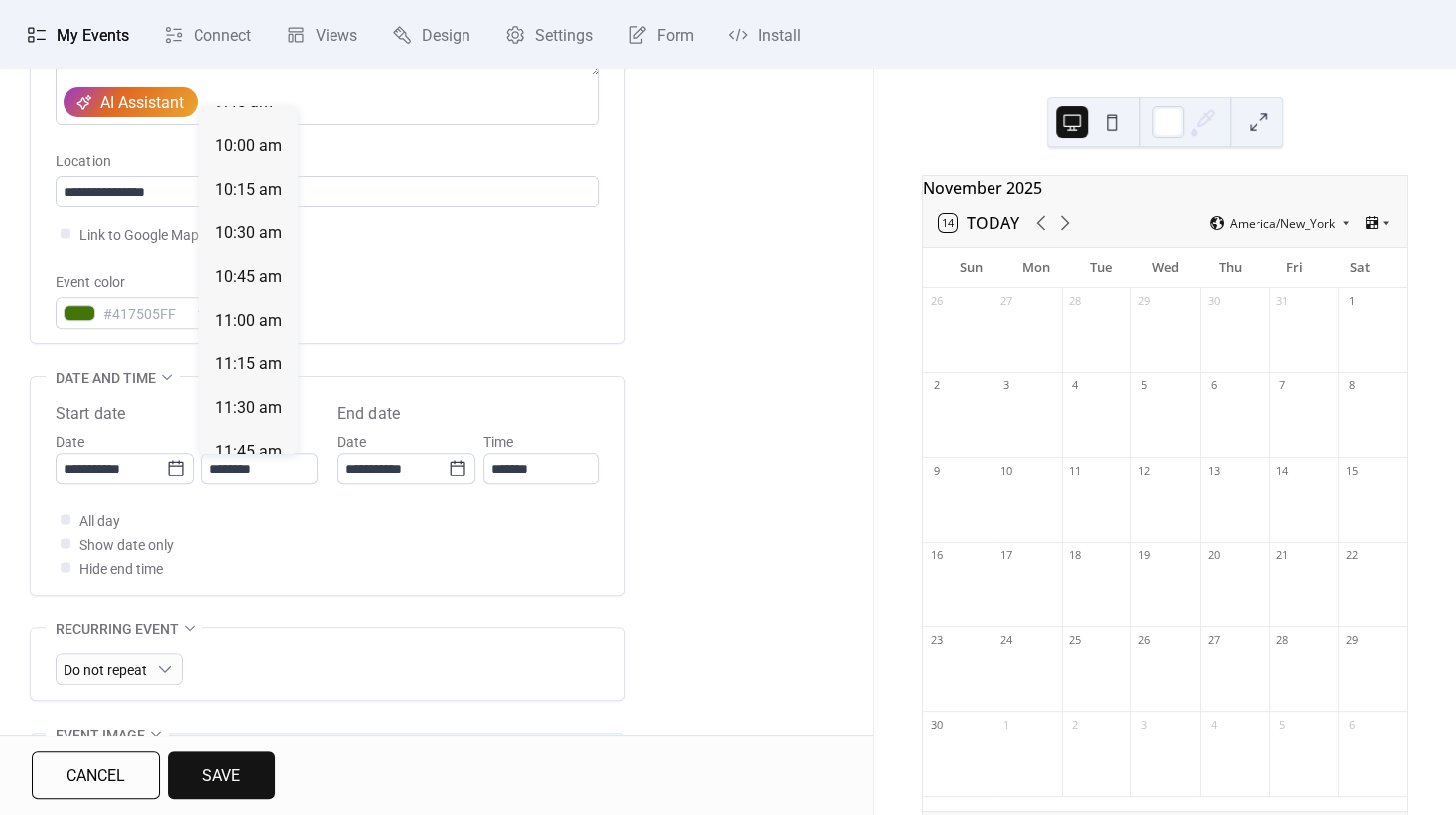 scroll, scrollTop: 1695, scrollLeft: 0, axis: vertical 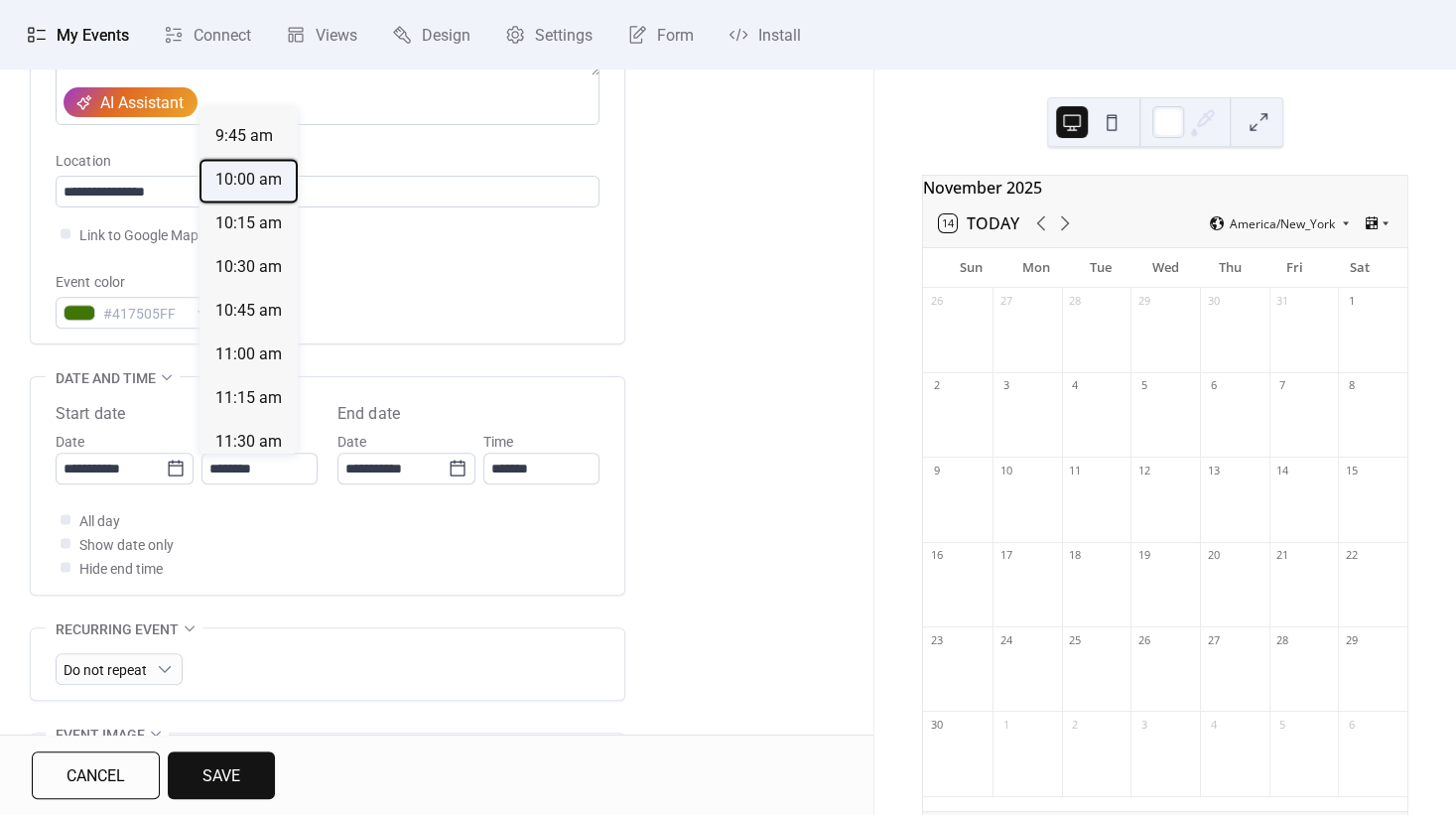 click on "10:00 am" at bounding box center (248, 180) 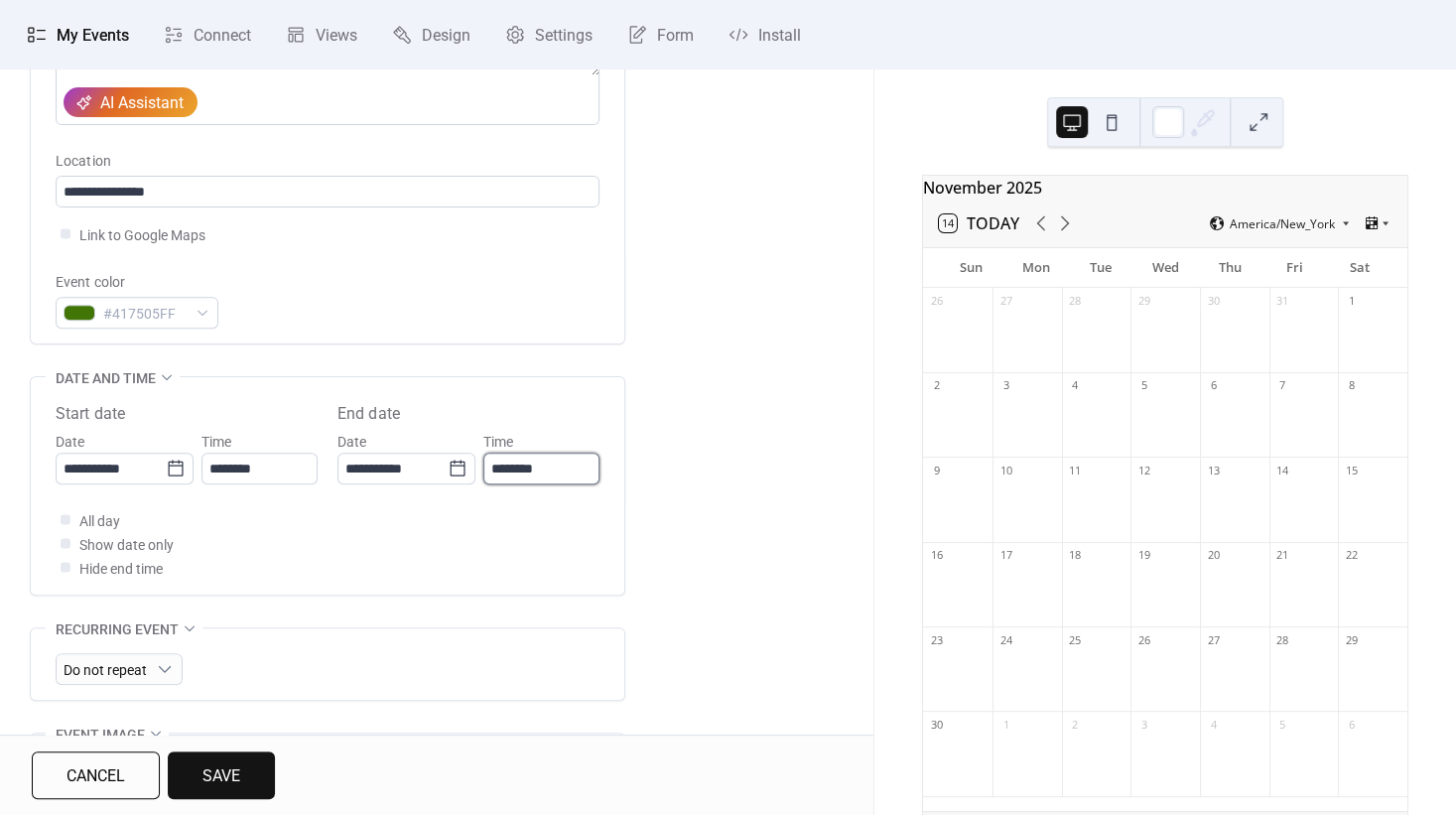 click on "********" at bounding box center [541, 469] 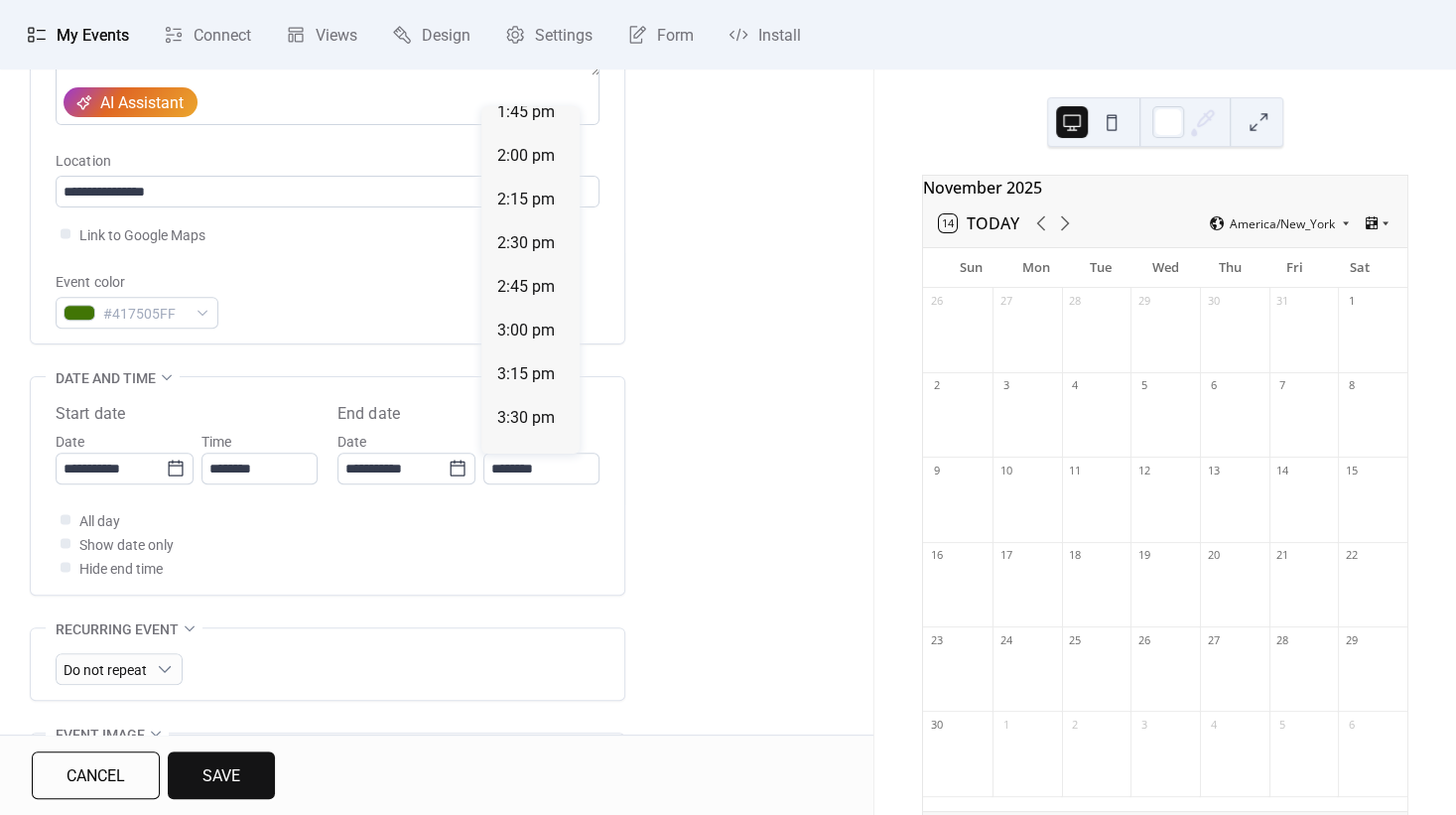 scroll, scrollTop: 939, scrollLeft: 0, axis: vertical 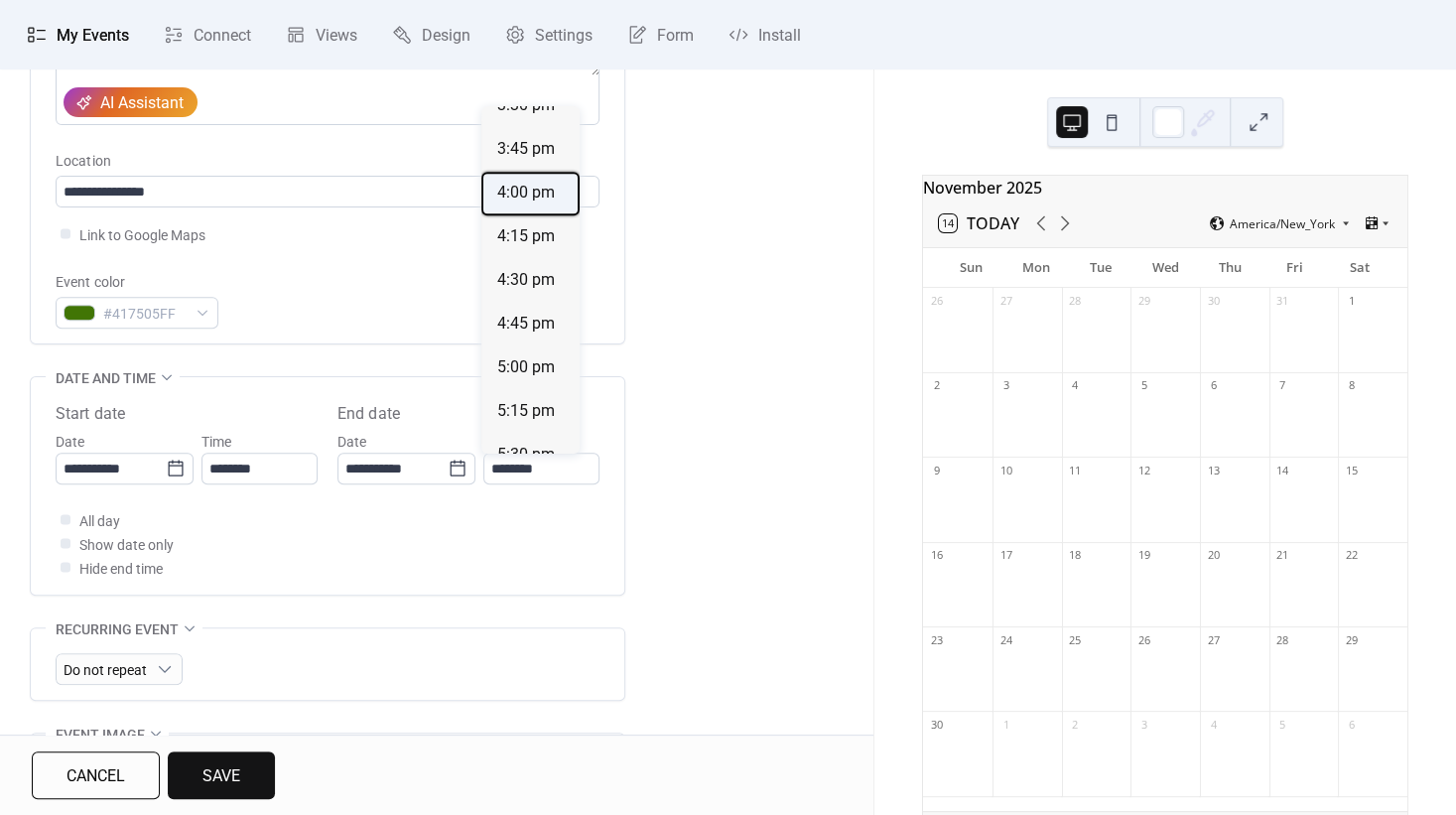click on "4:00 pm" at bounding box center [526, 193] 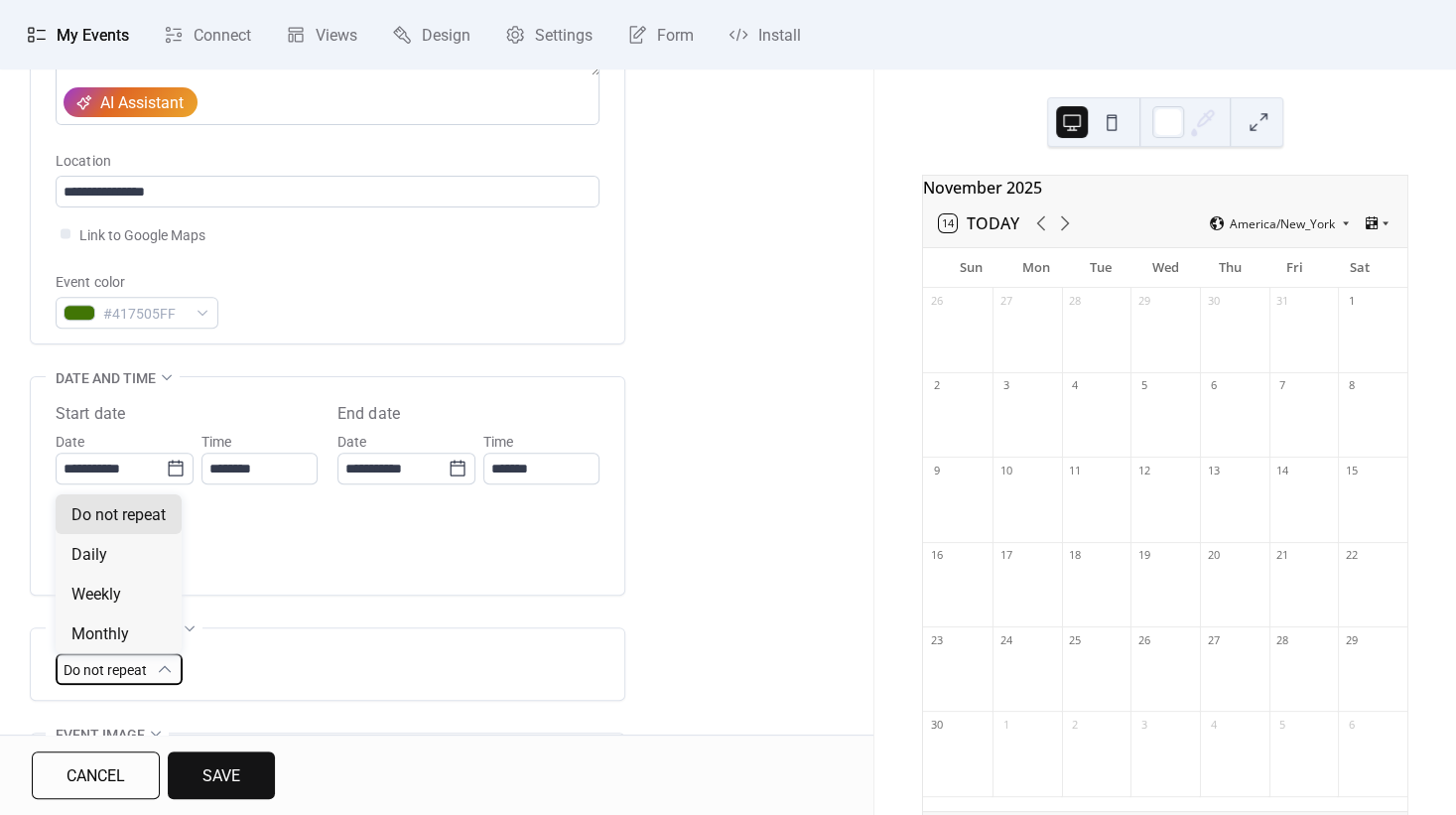 click on "Do not repeat" at bounding box center (119, 669) 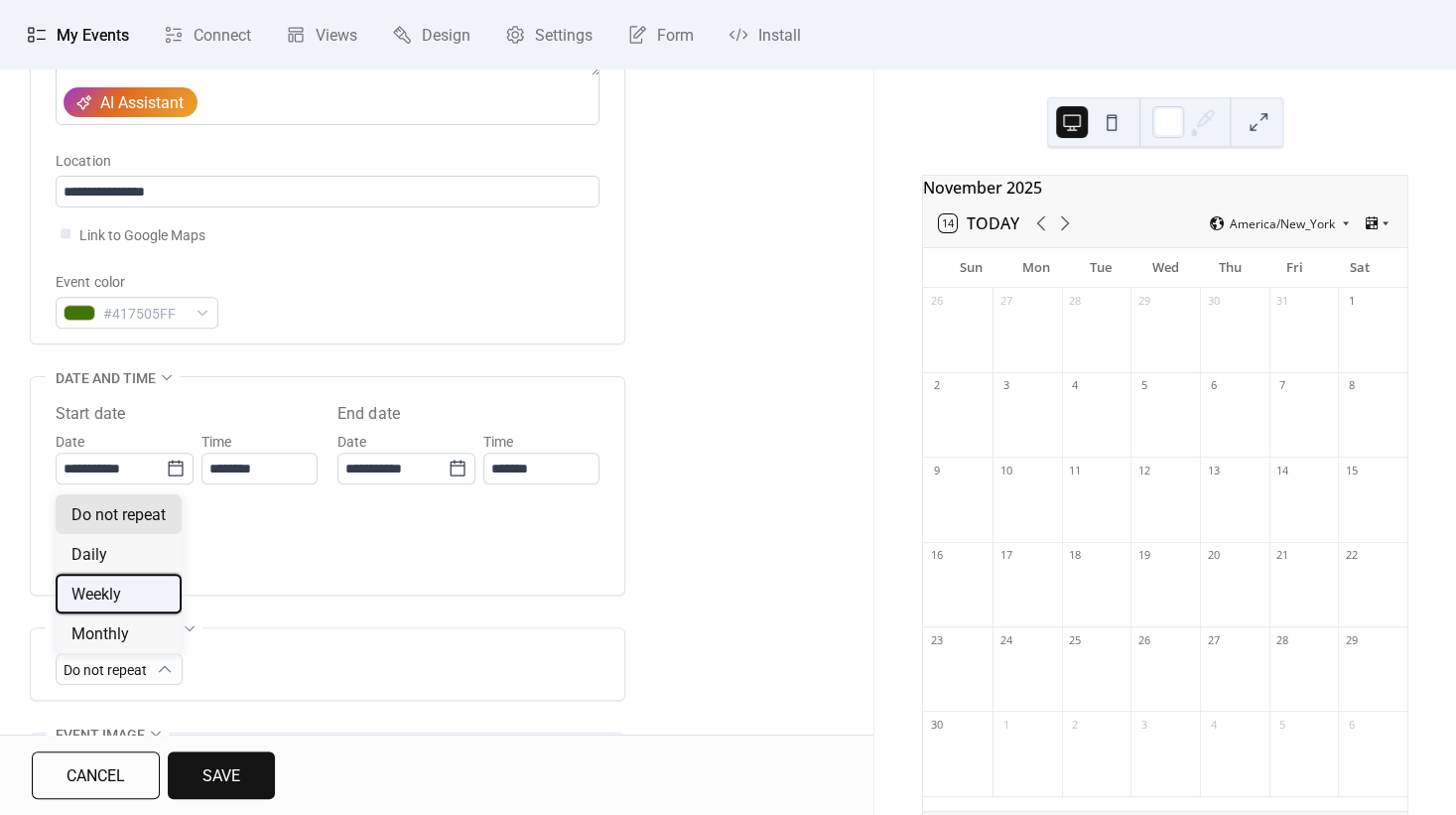 click on "Weekly" at bounding box center [118, 594] 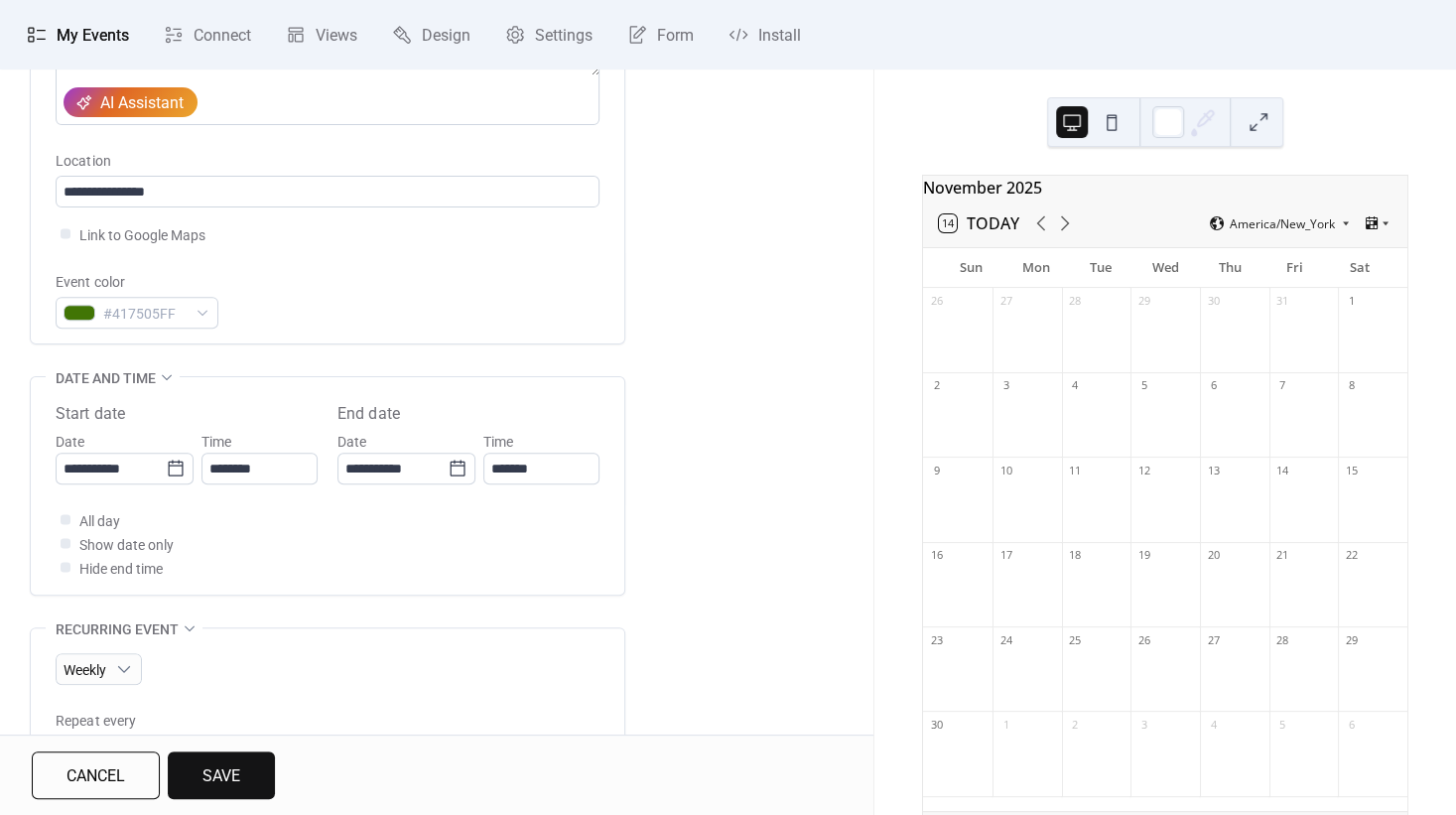 click on "**********" at bounding box center (437, 707) 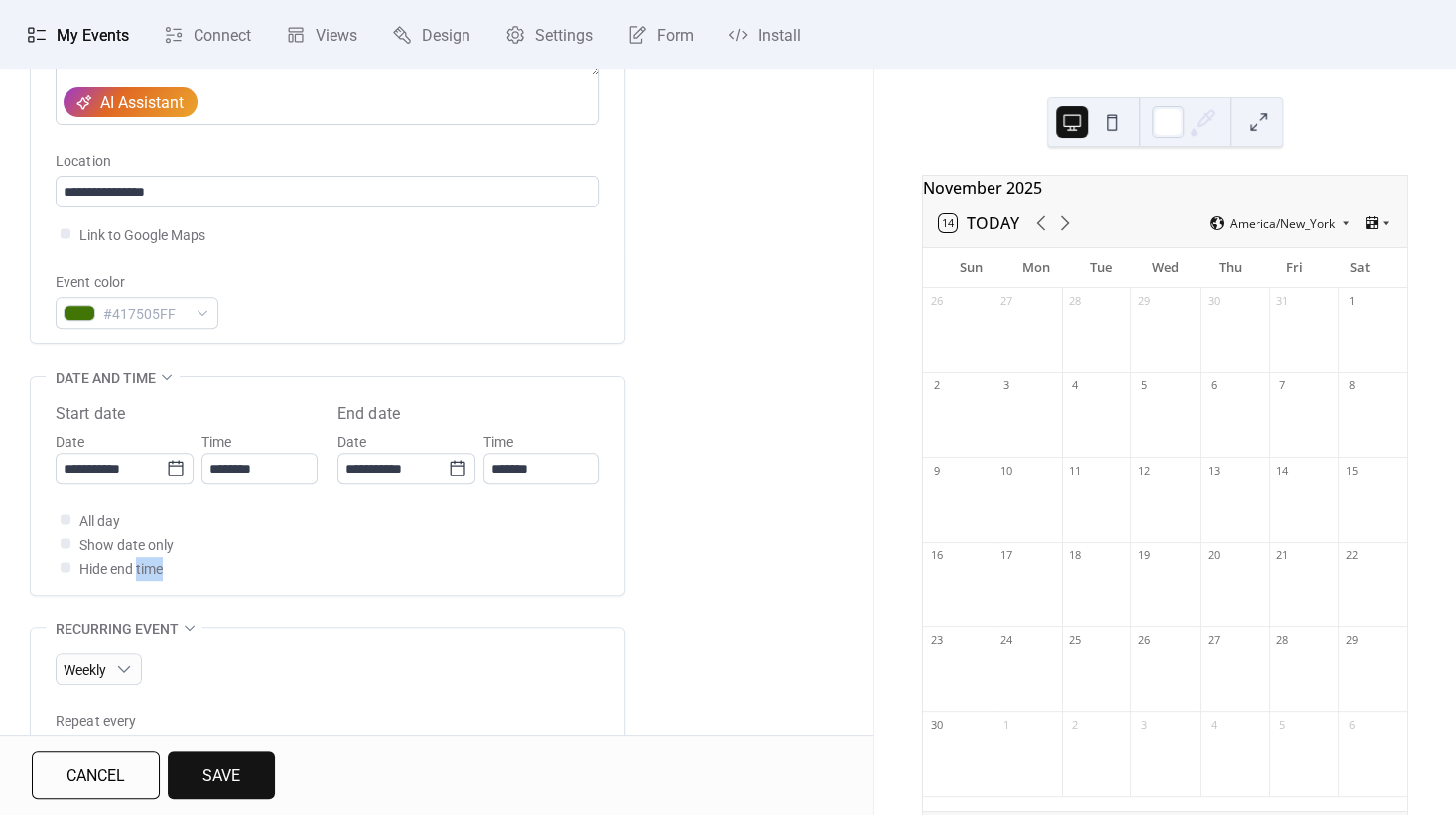 click on "**********" at bounding box center (437, 707) 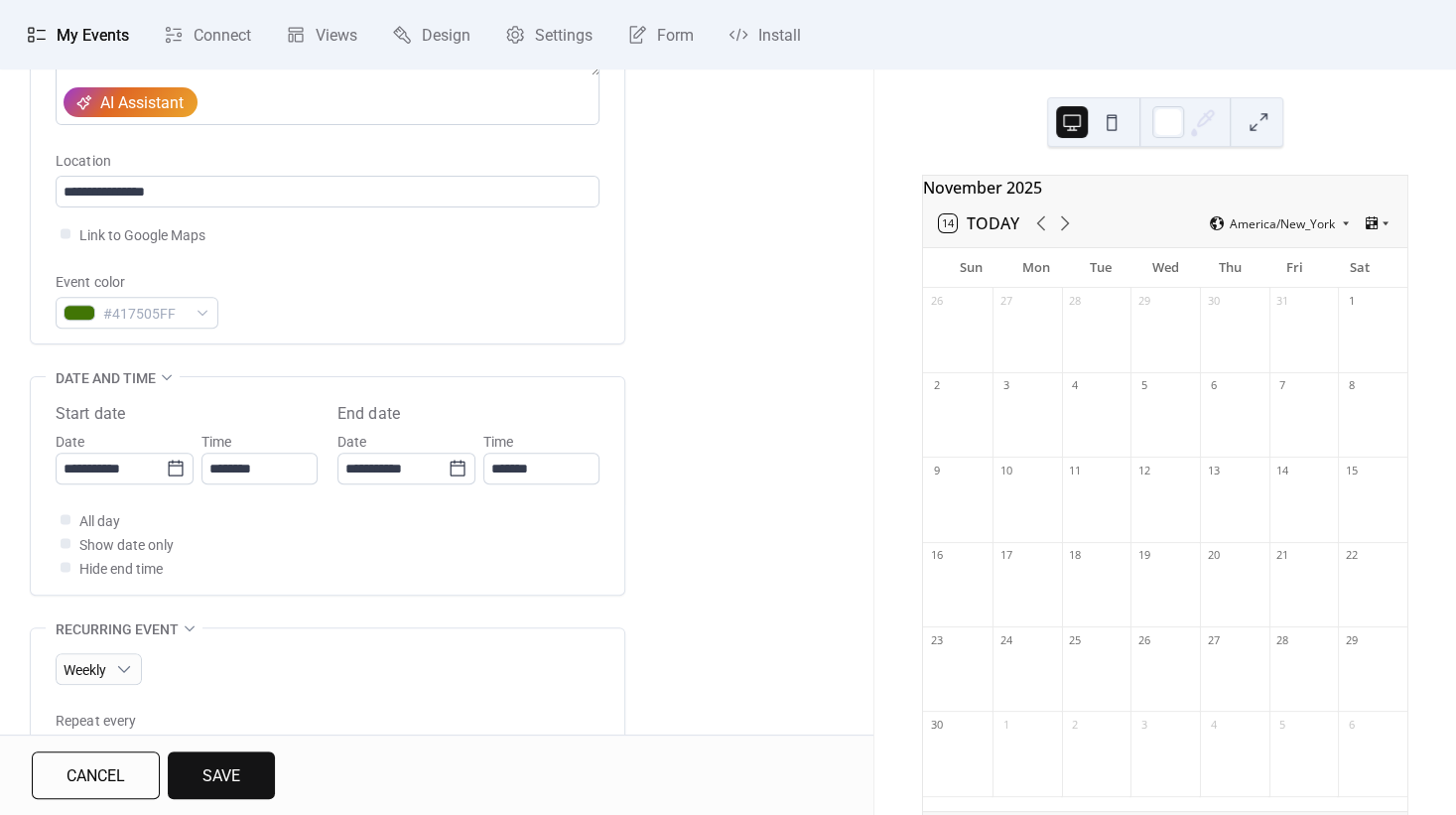 click on "**********" at bounding box center [437, 707] 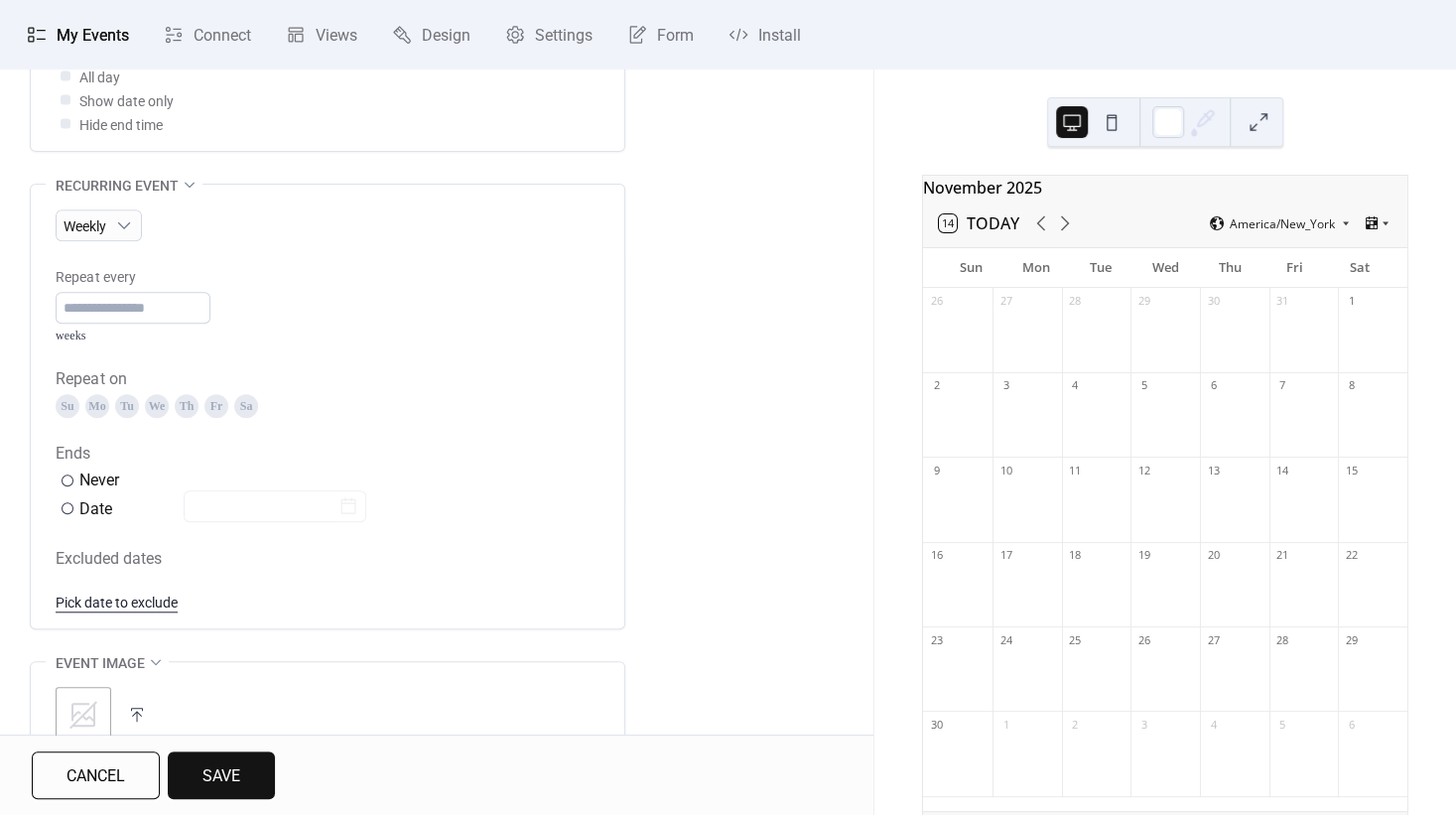 scroll, scrollTop: 858, scrollLeft: 0, axis: vertical 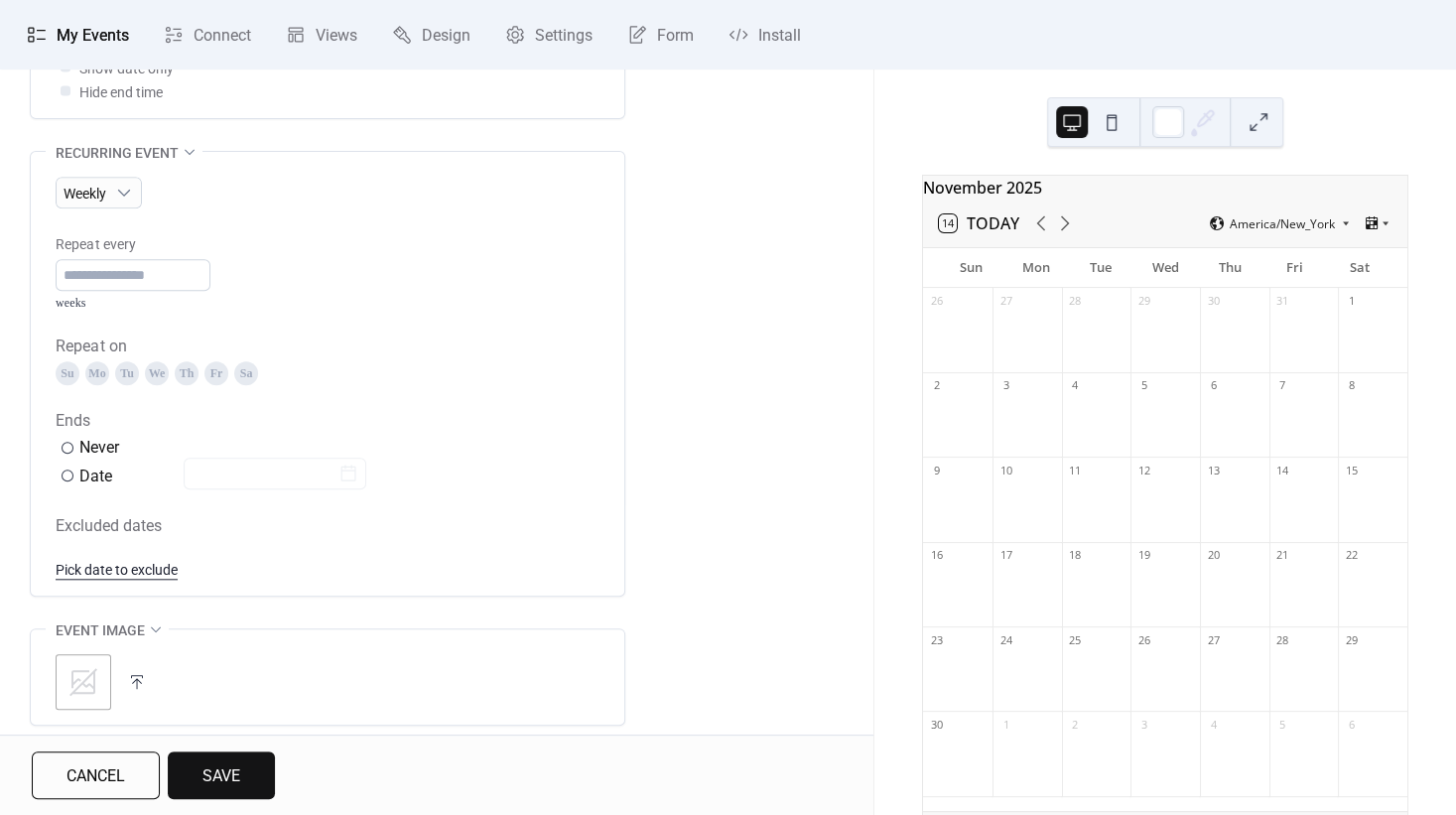 click on "Sa" at bounding box center [246, 373] 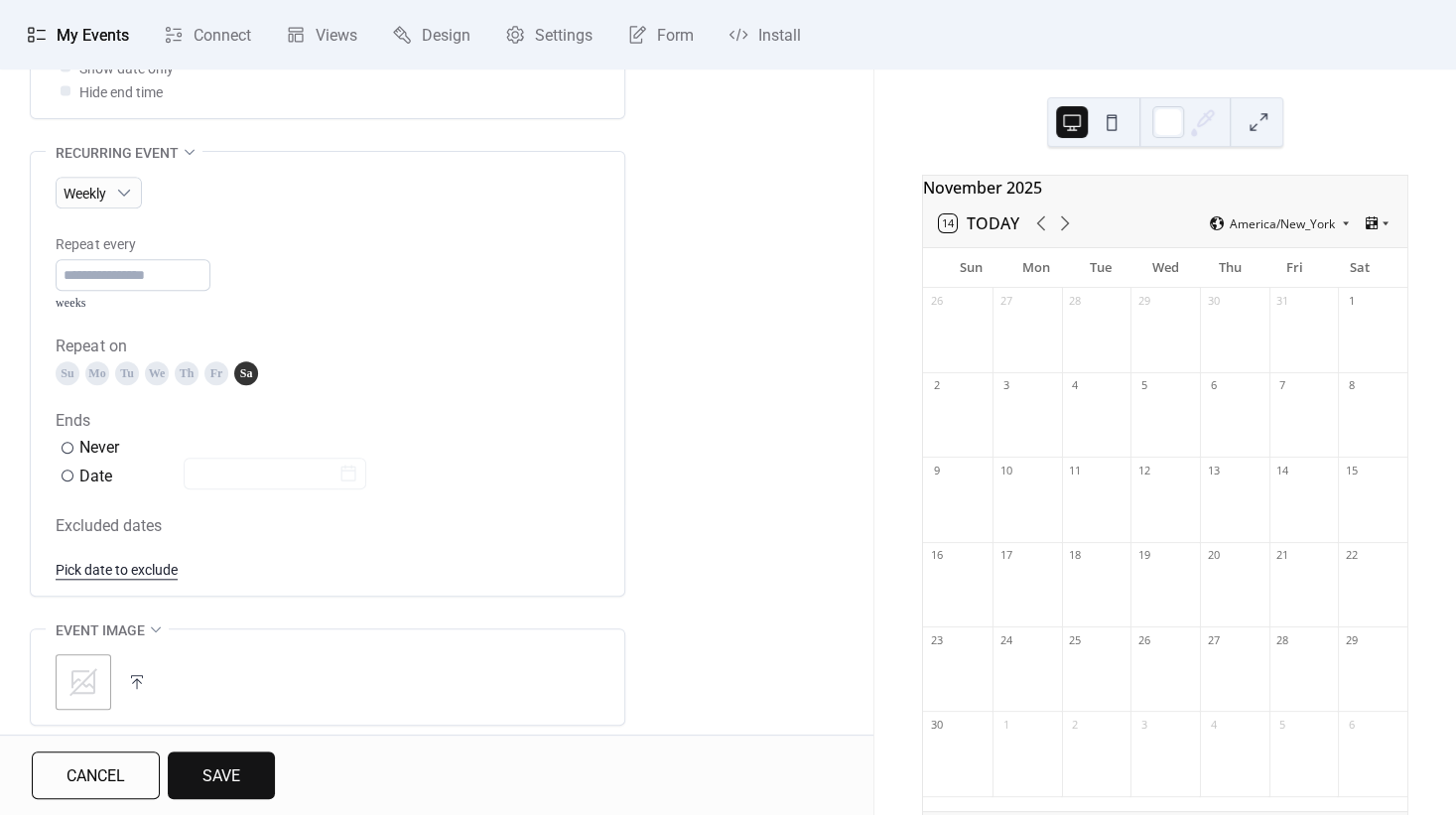 click on "**********" at bounding box center [437, 230] 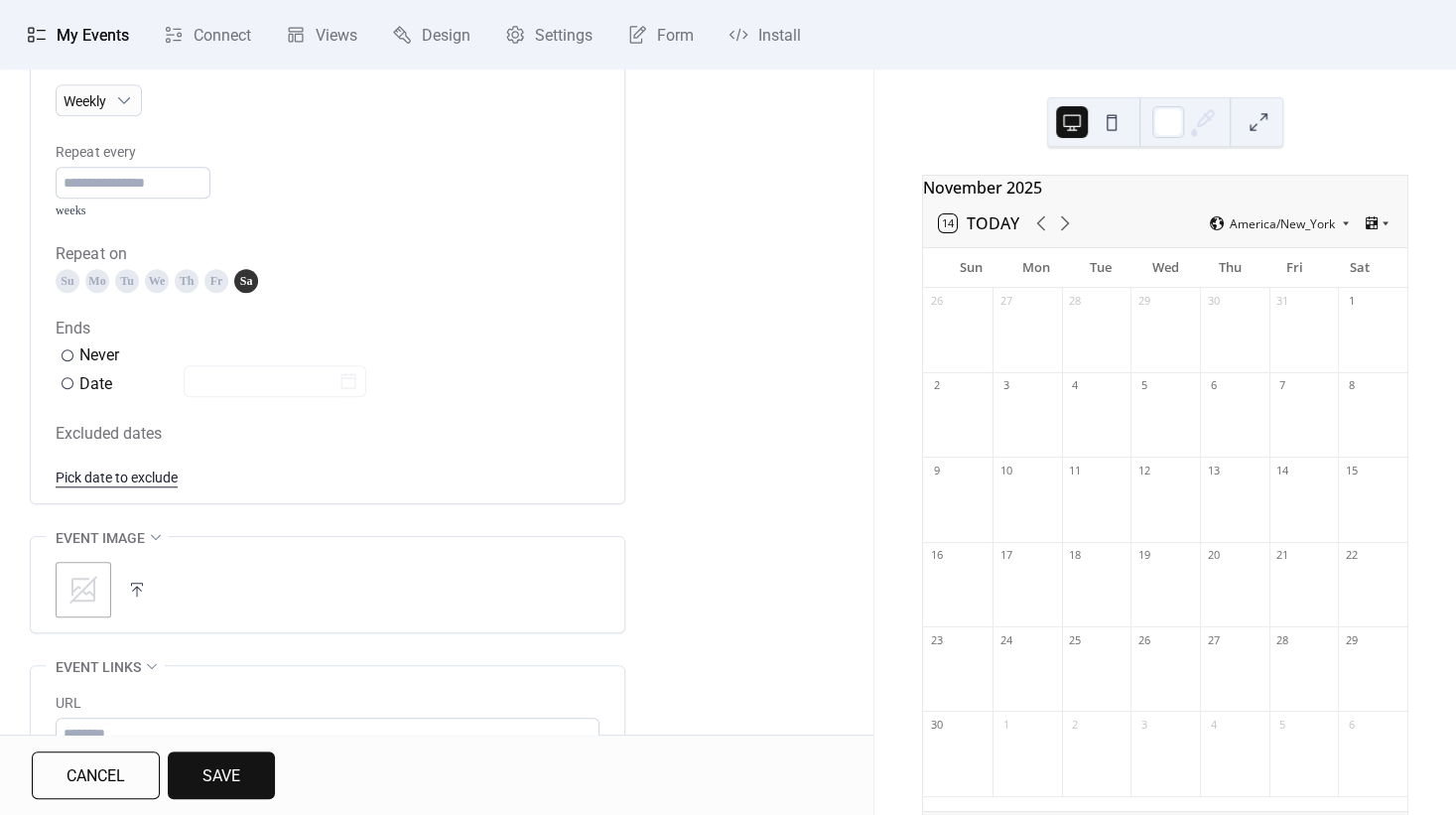 scroll, scrollTop: 953, scrollLeft: 0, axis: vertical 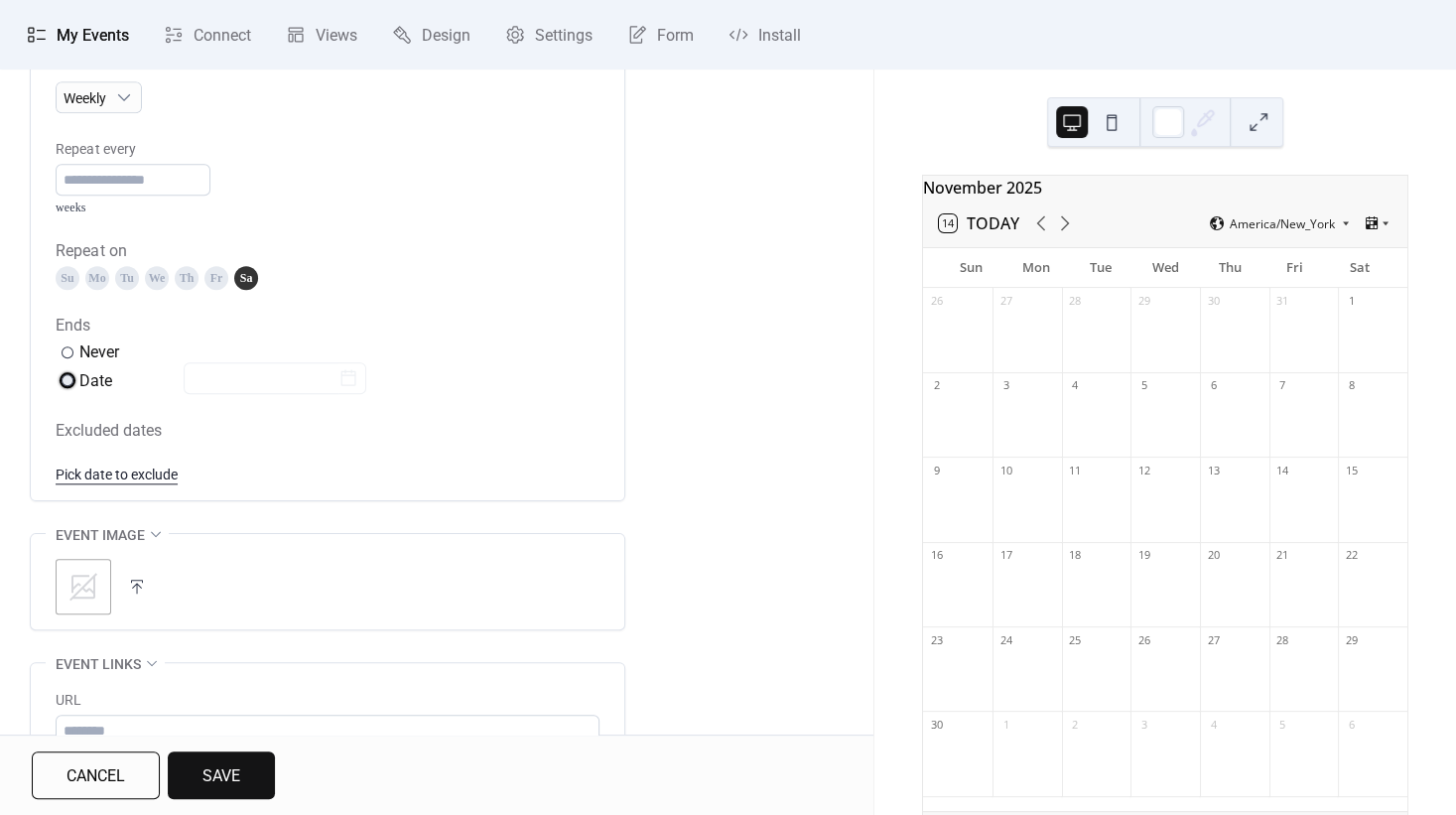 click at bounding box center [67, 380] 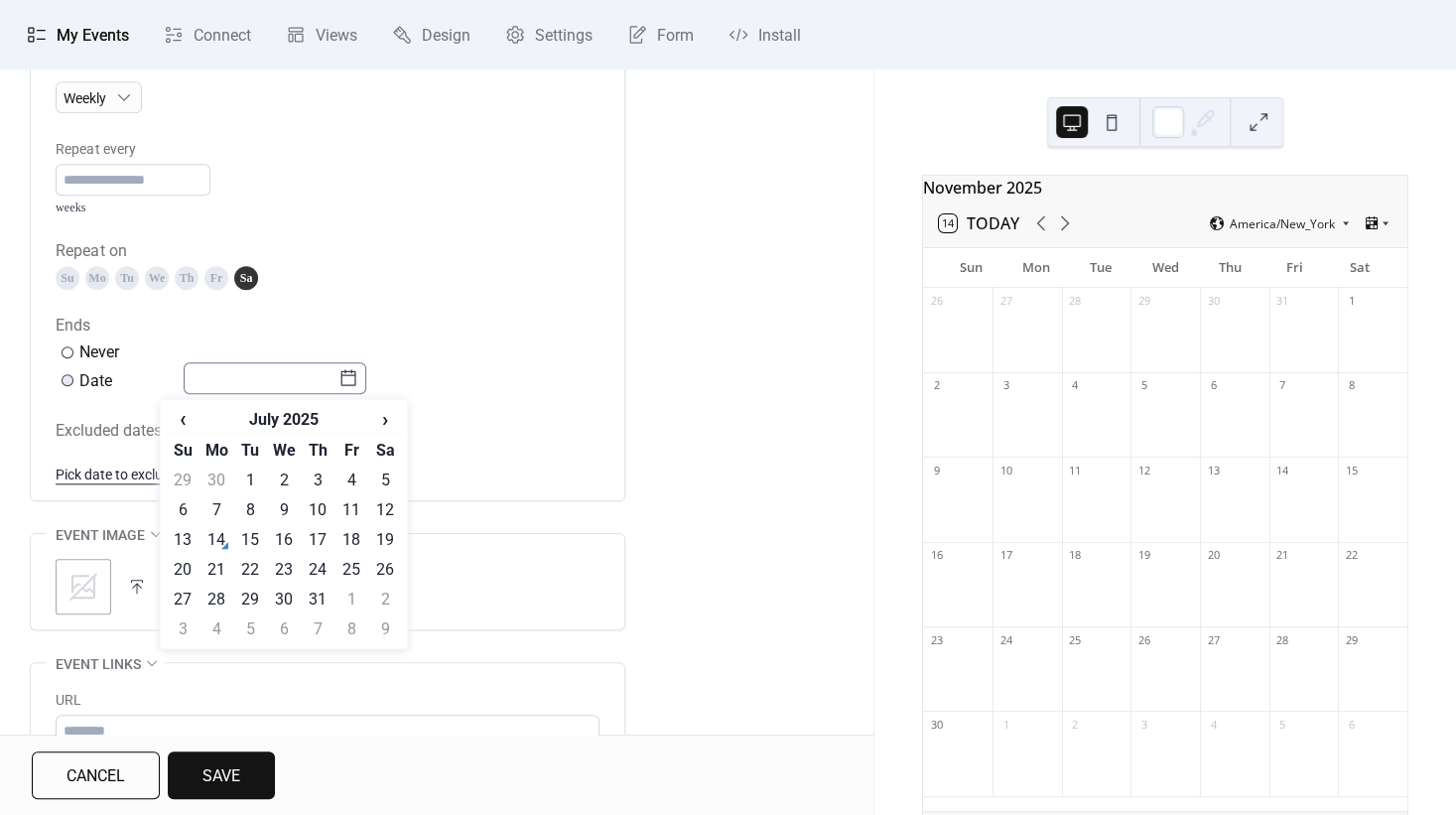 click 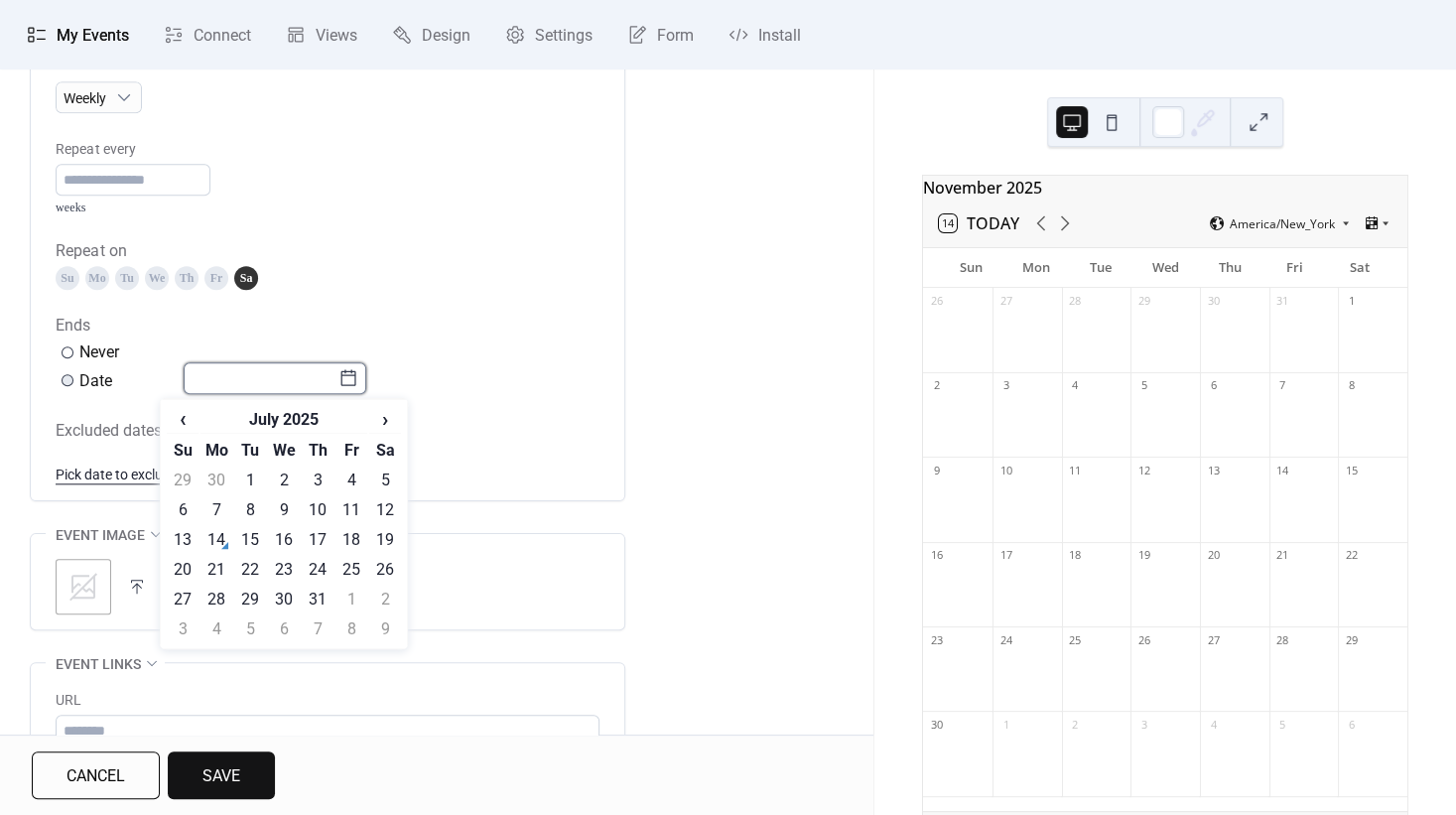 click at bounding box center (261, 378) 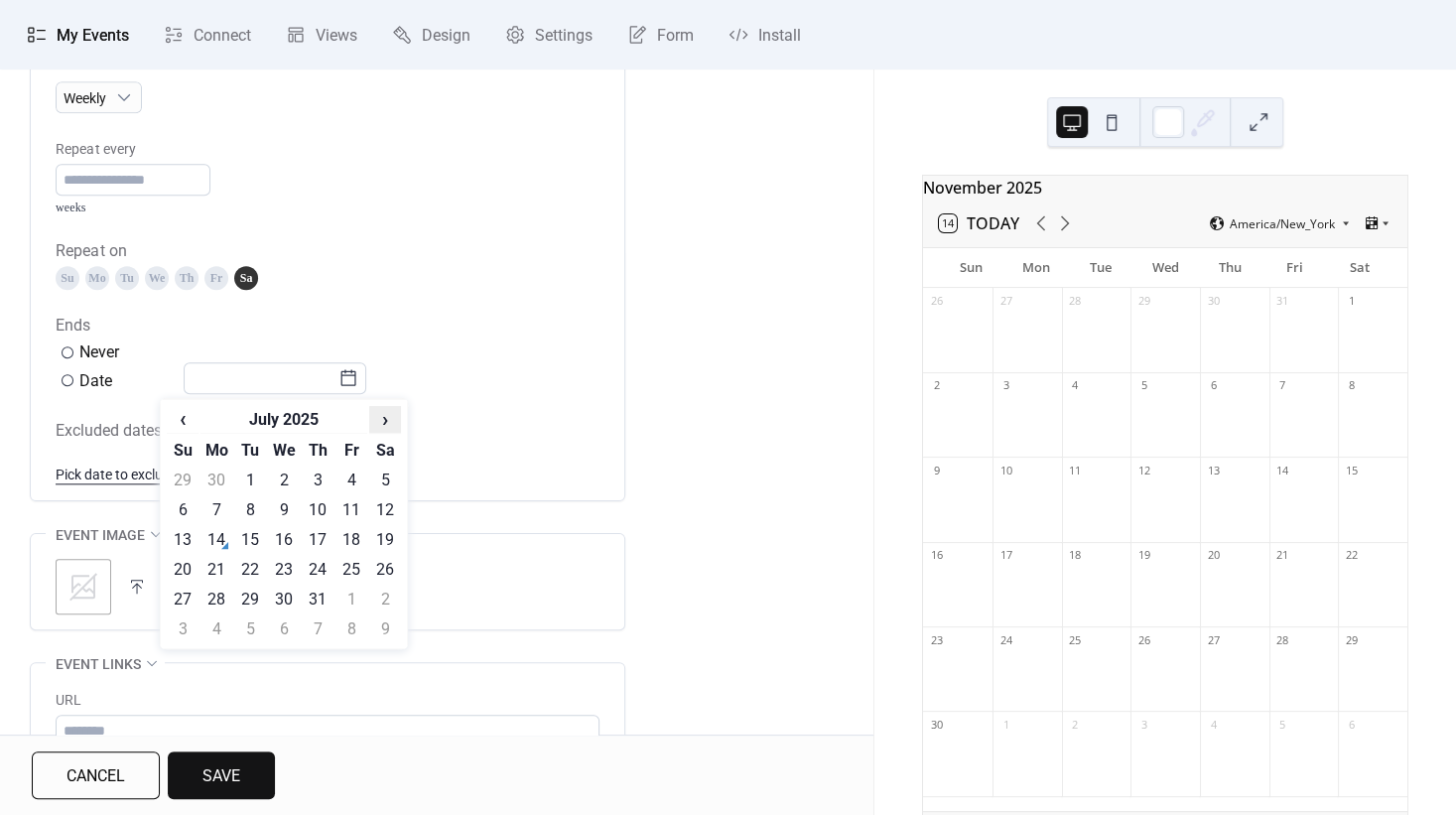 click on "›" at bounding box center [385, 419] 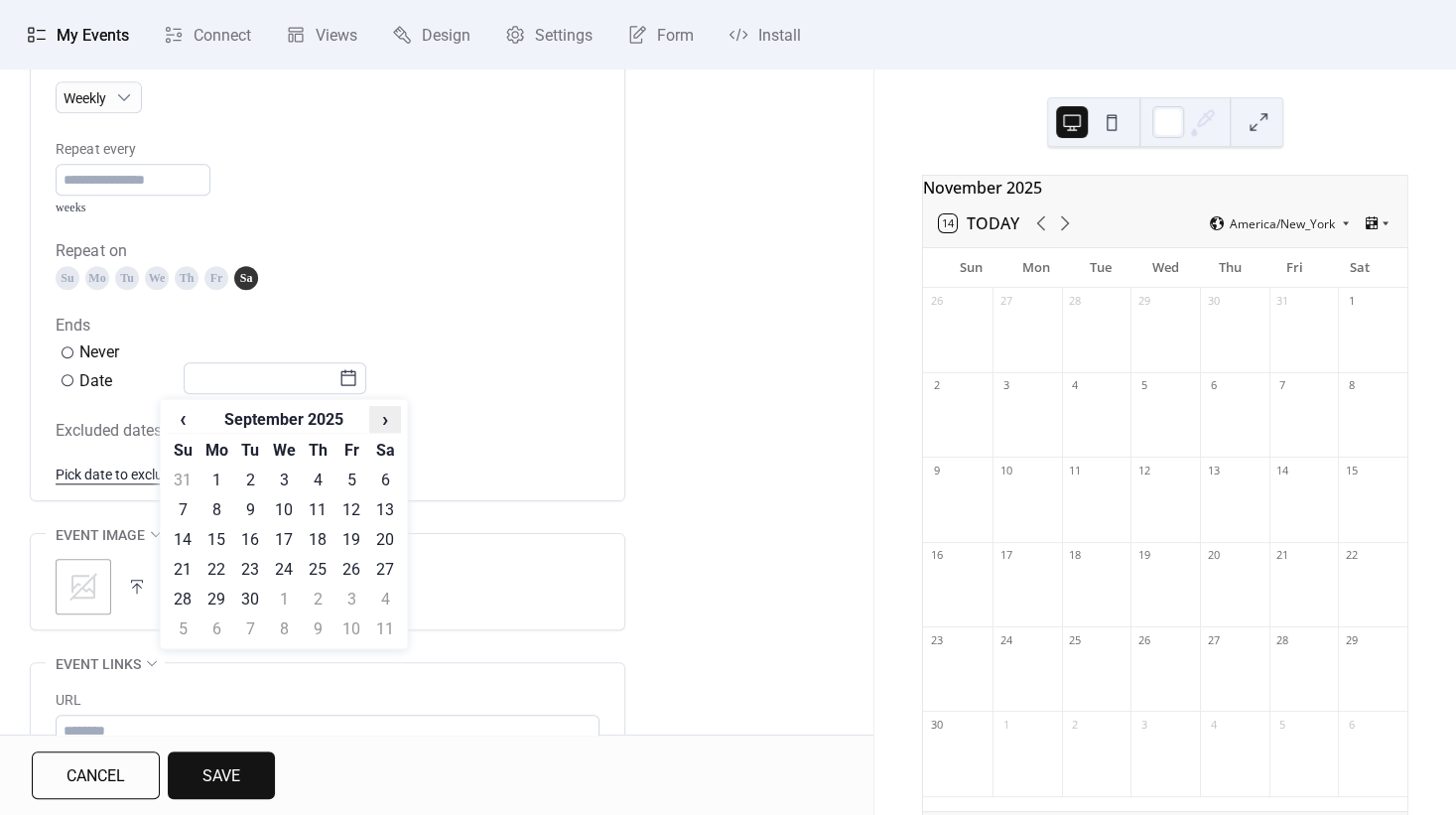 click on "›" at bounding box center (385, 419) 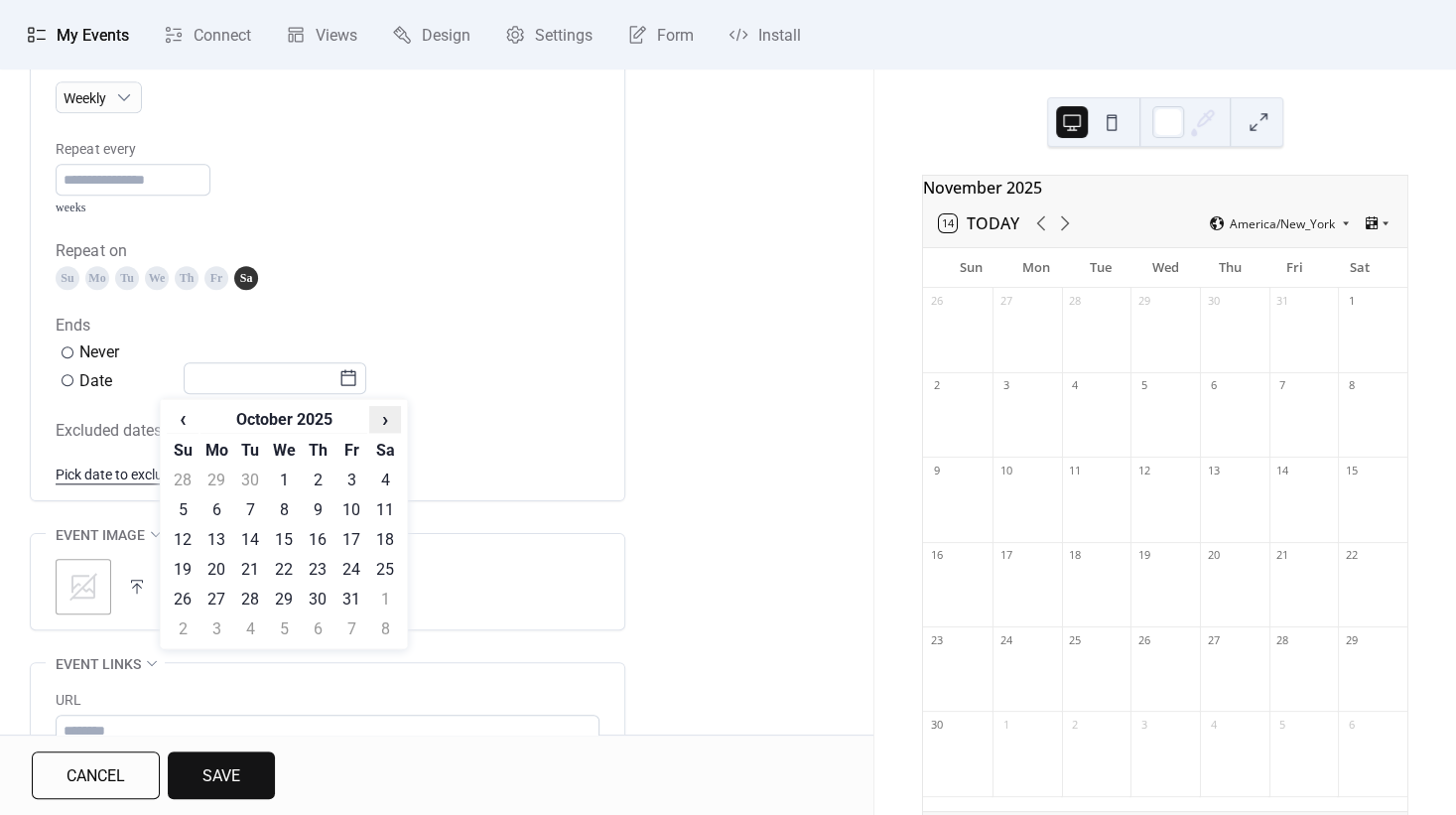 click on "›" at bounding box center [385, 419] 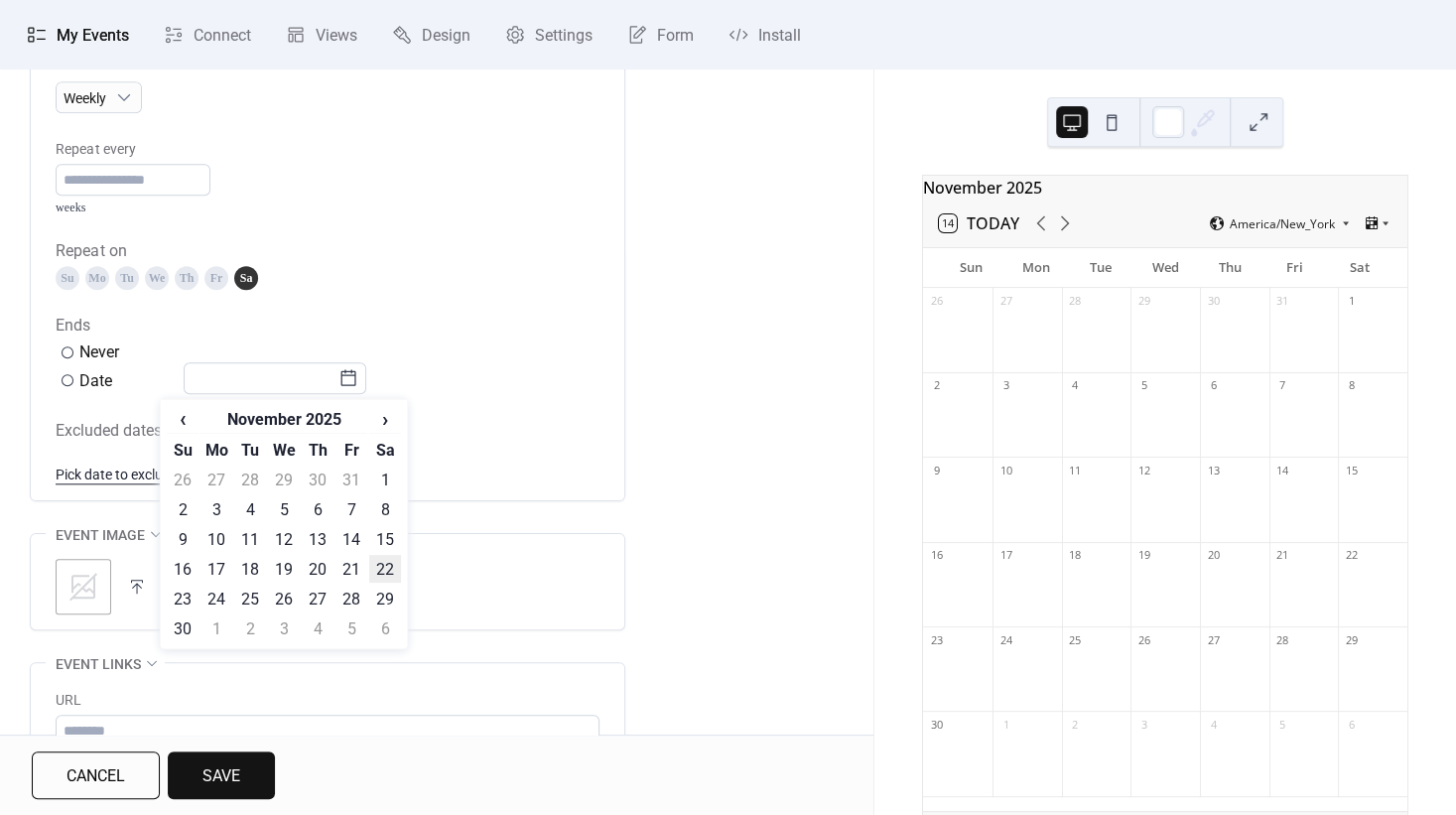 click on "22" at bounding box center (385, 569) 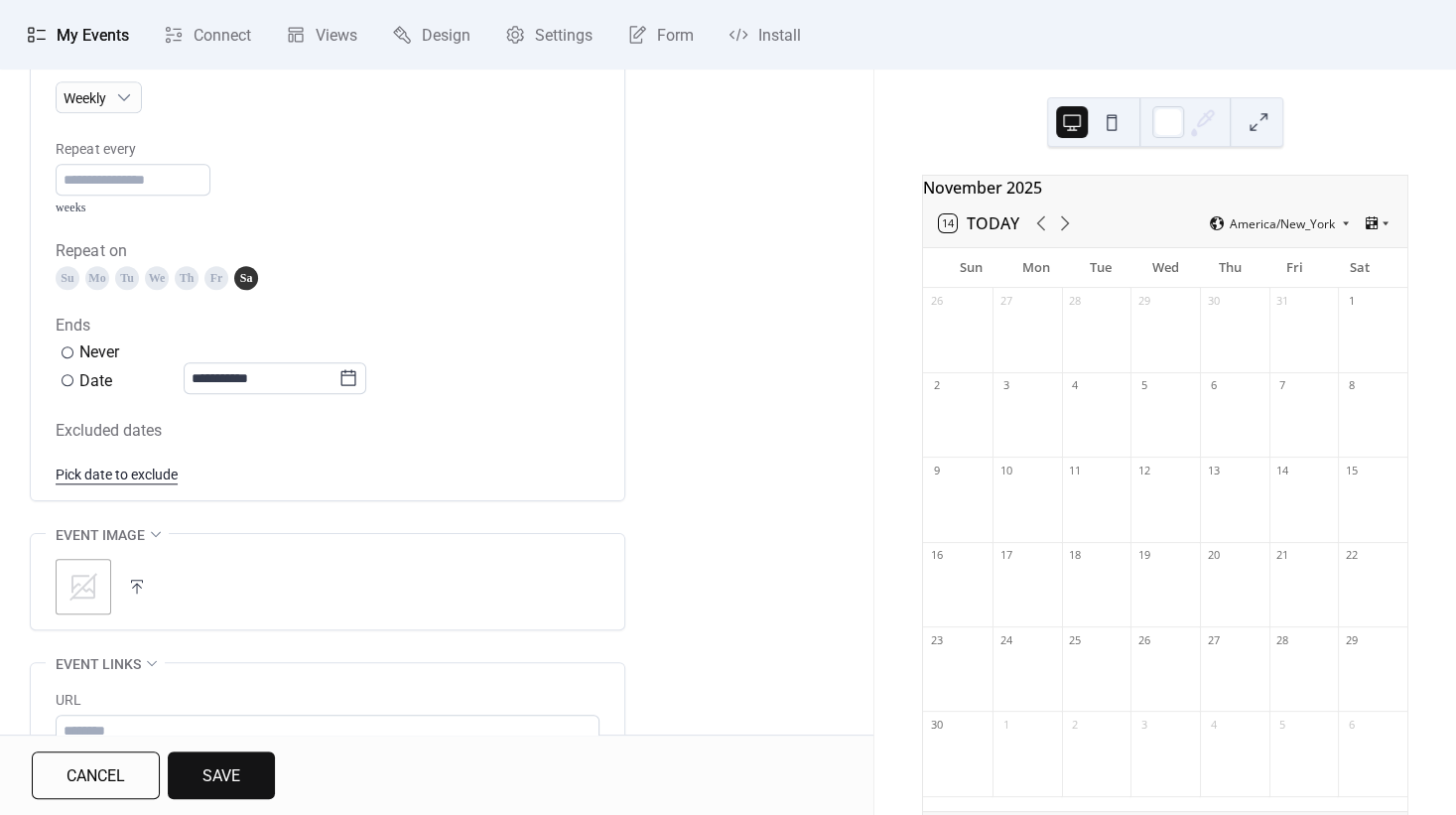 click on "Save" at bounding box center (221, 776) 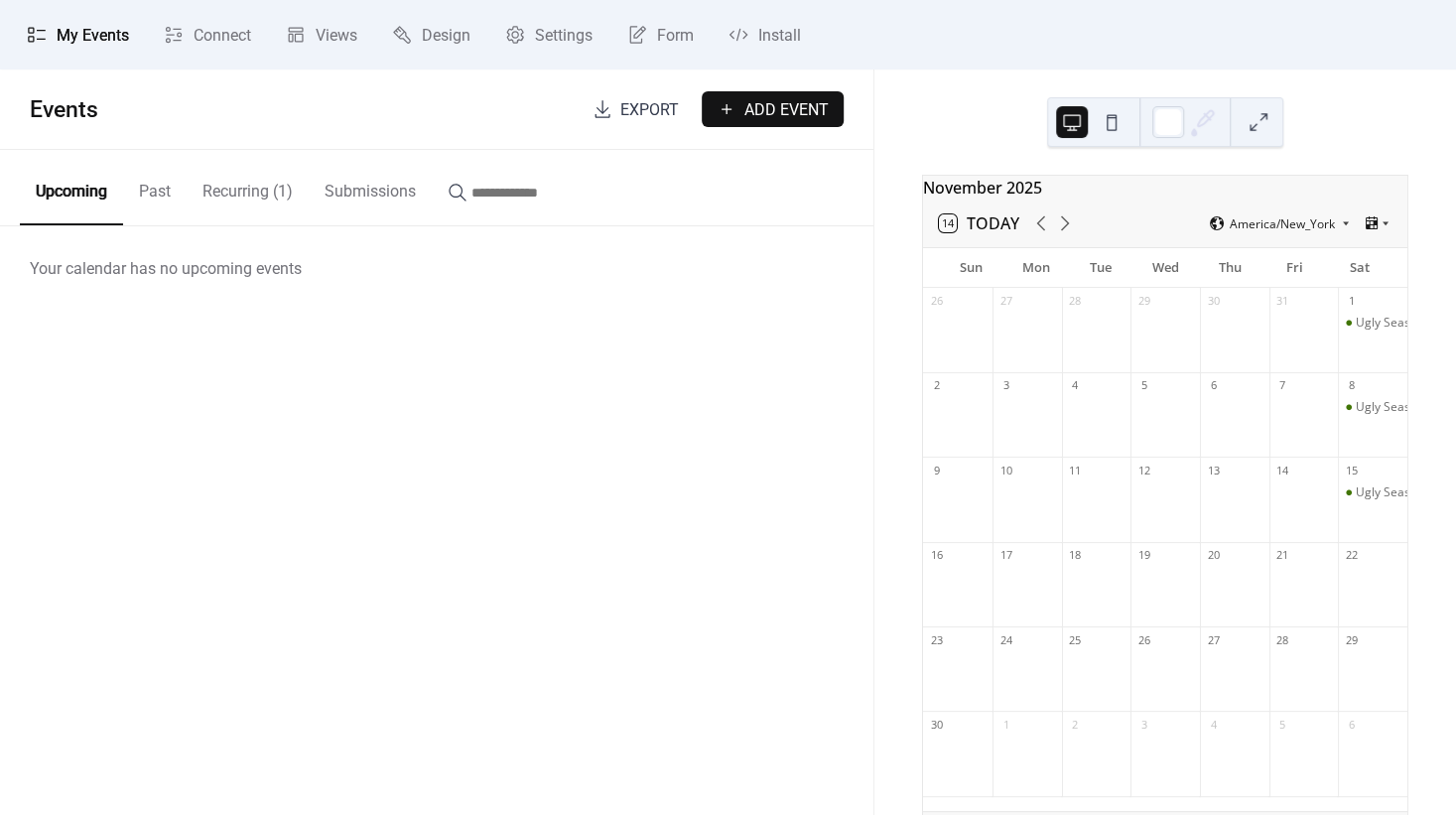 click on "Recurring (1)" at bounding box center (247, 187) 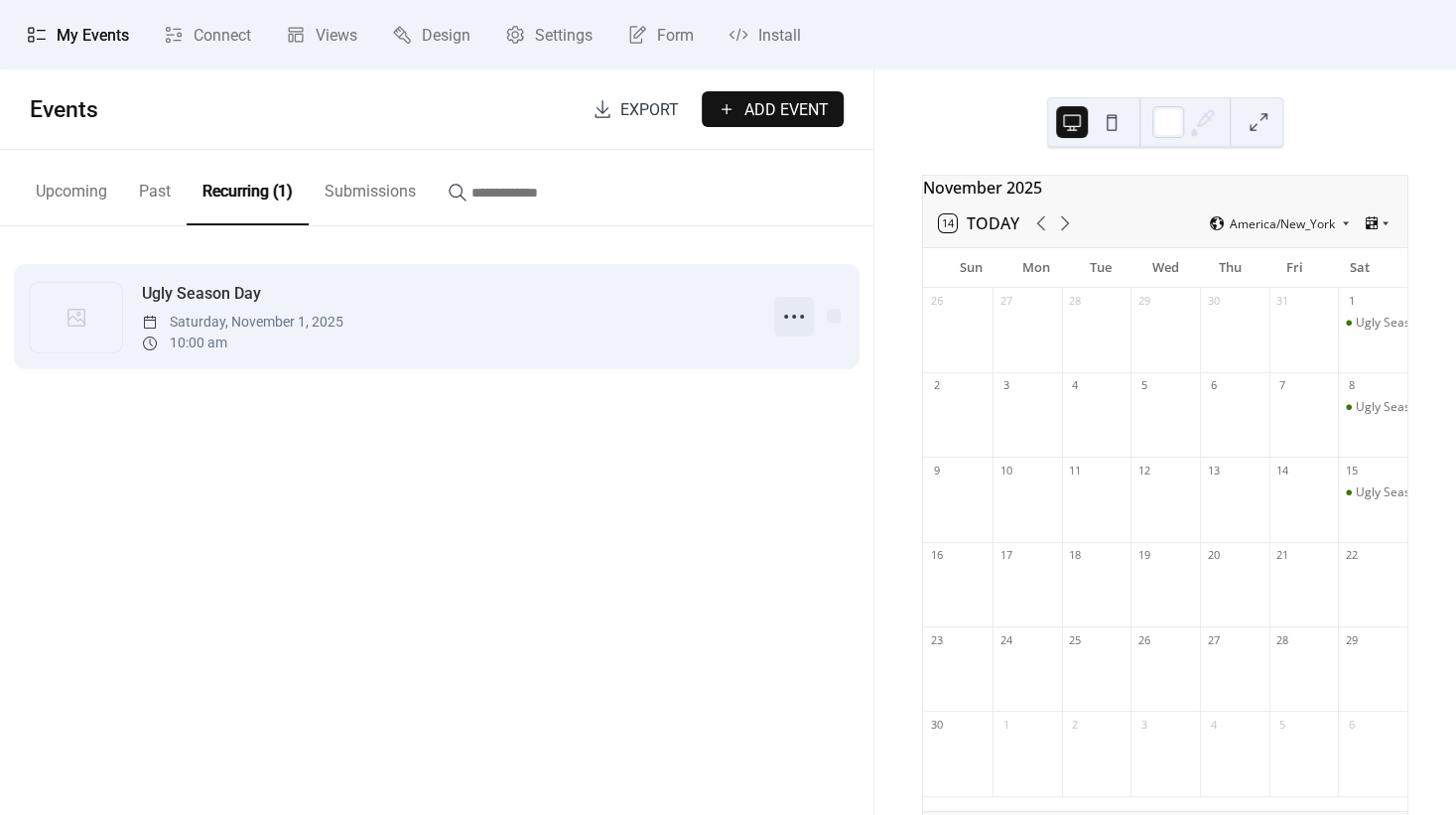 click 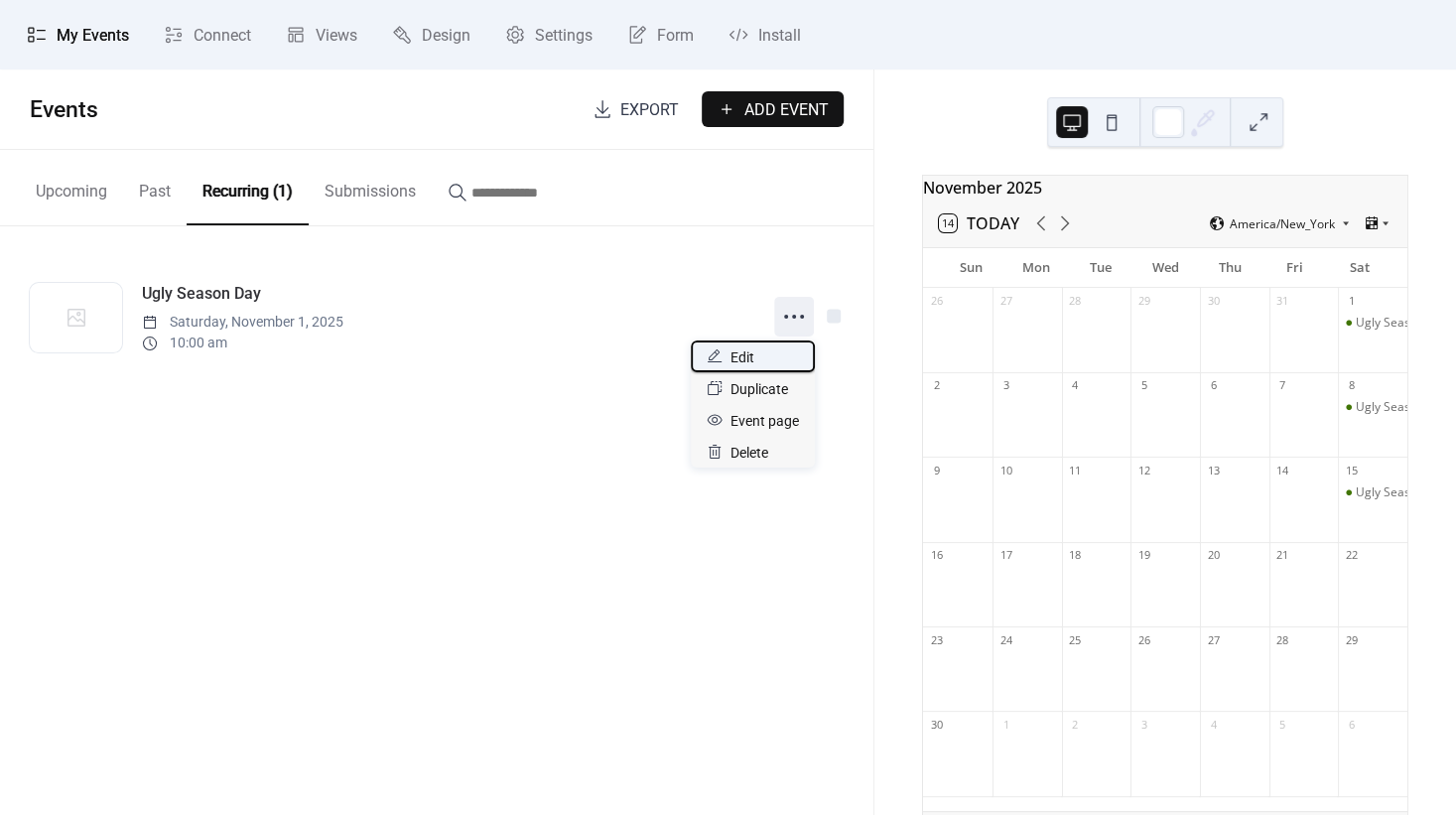 click on "Edit" at bounding box center (742, 357) 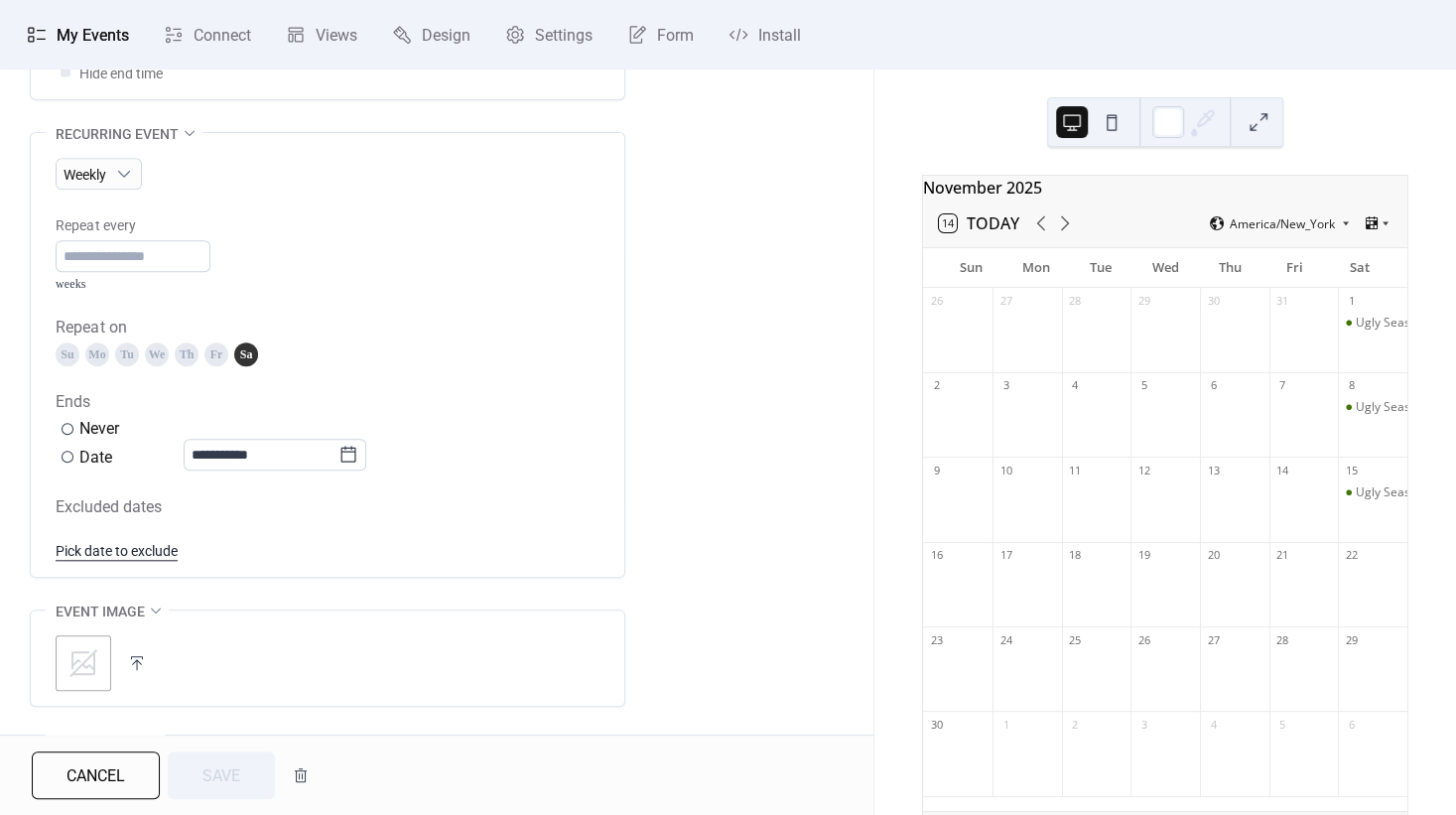 scroll, scrollTop: 898, scrollLeft: 0, axis: vertical 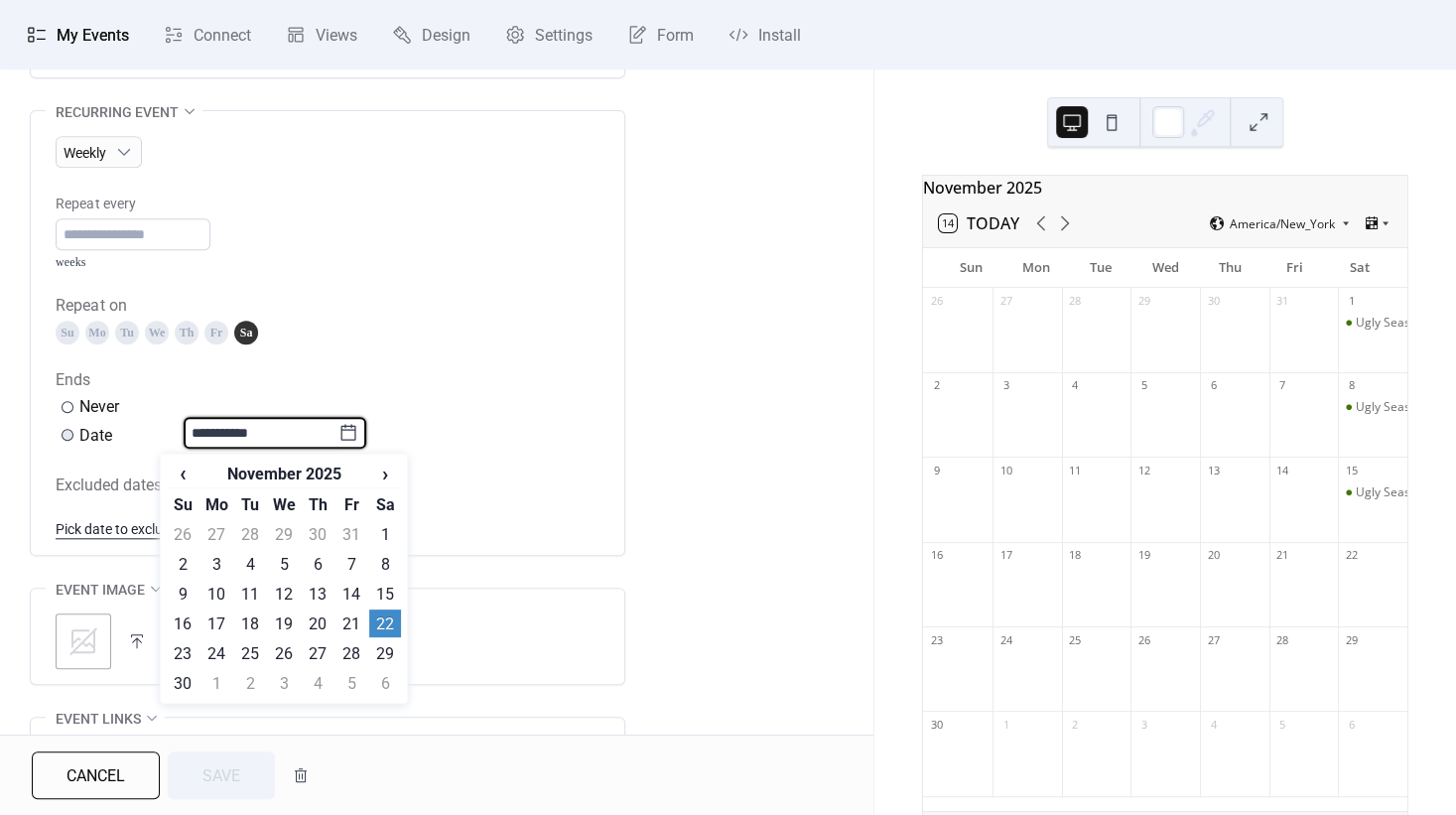 click on "**********" at bounding box center [261, 433] 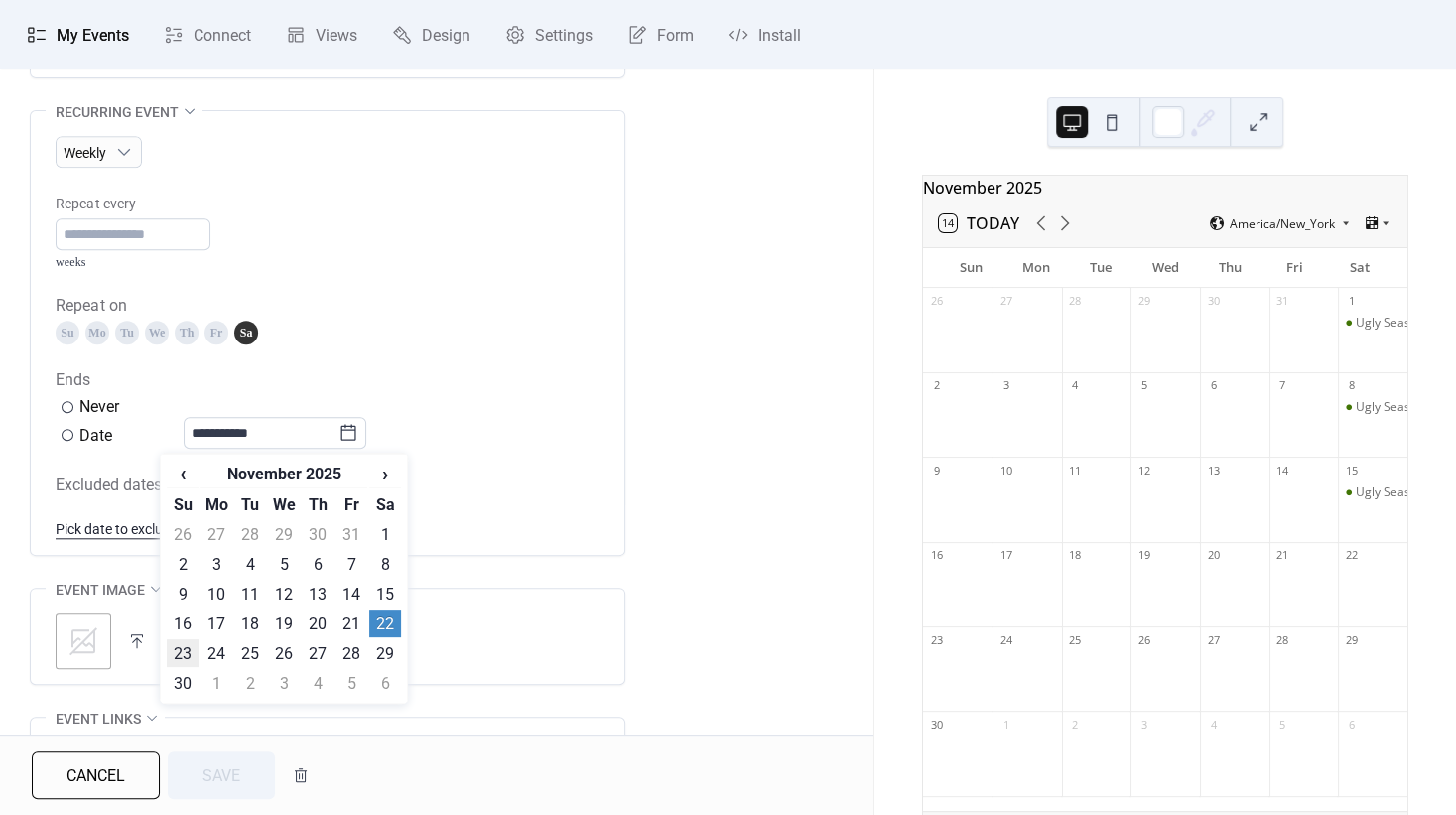click on "23" at bounding box center [183, 653] 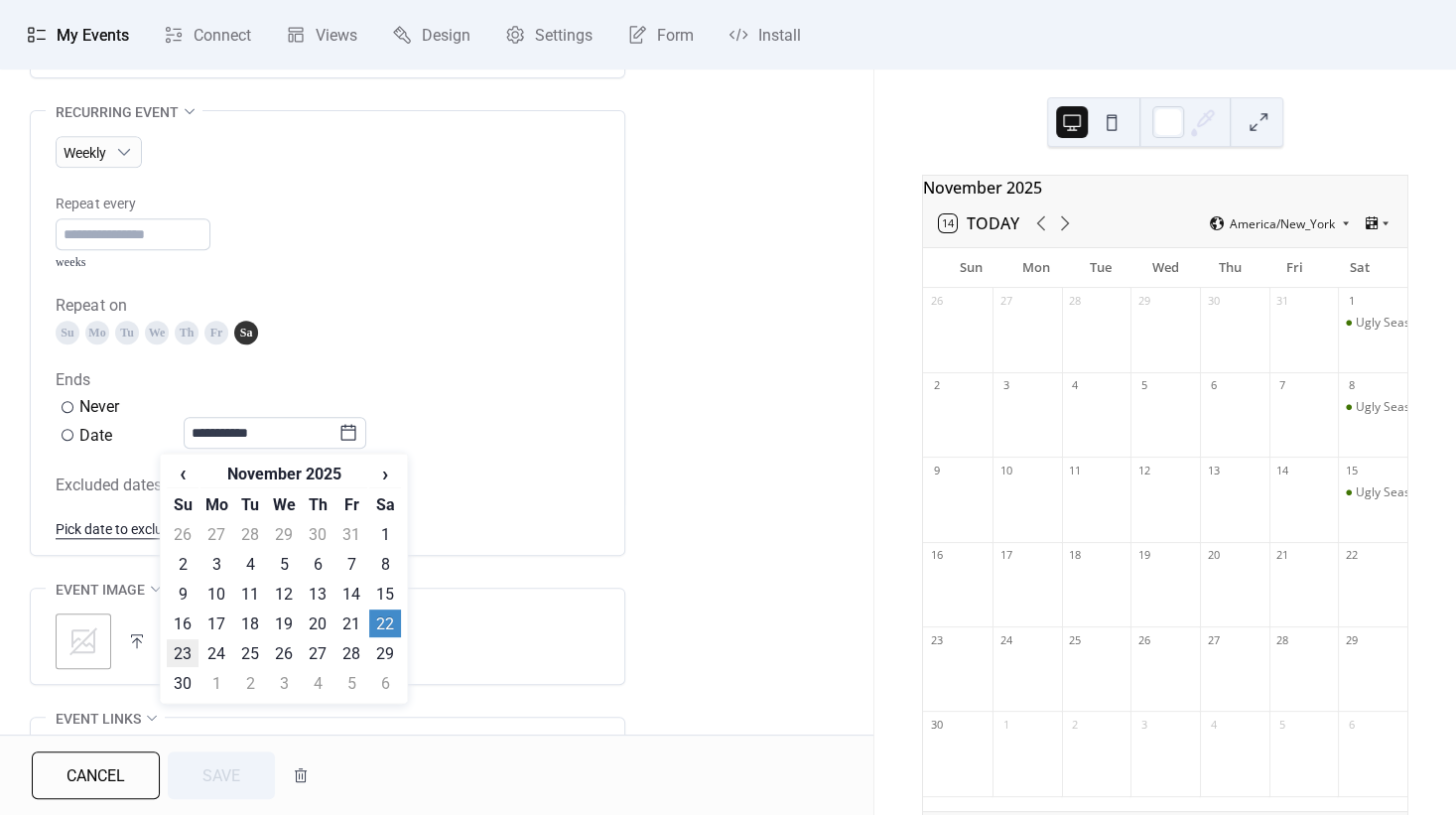 type on "**********" 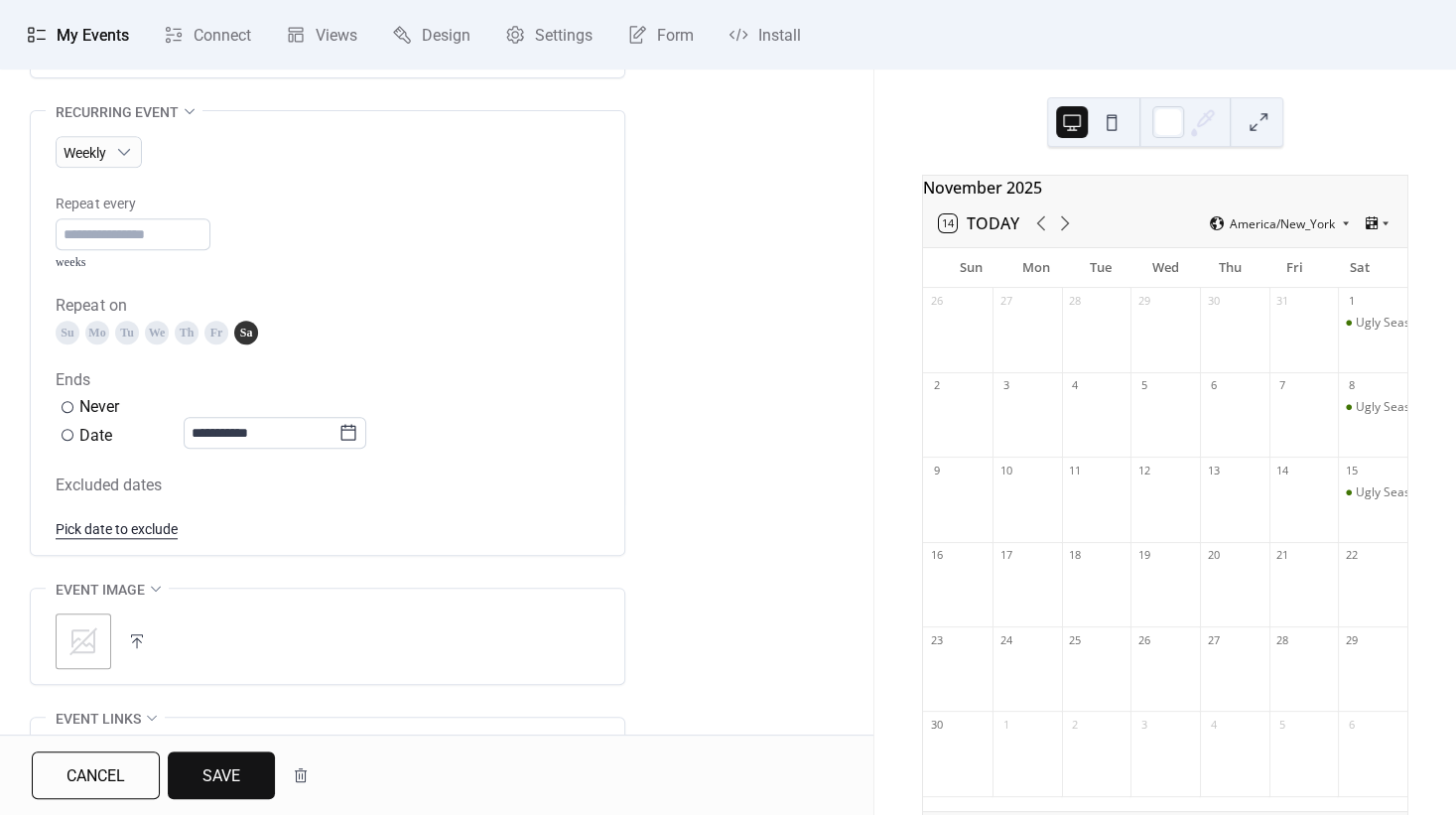 click on "Save" at bounding box center (221, 776) 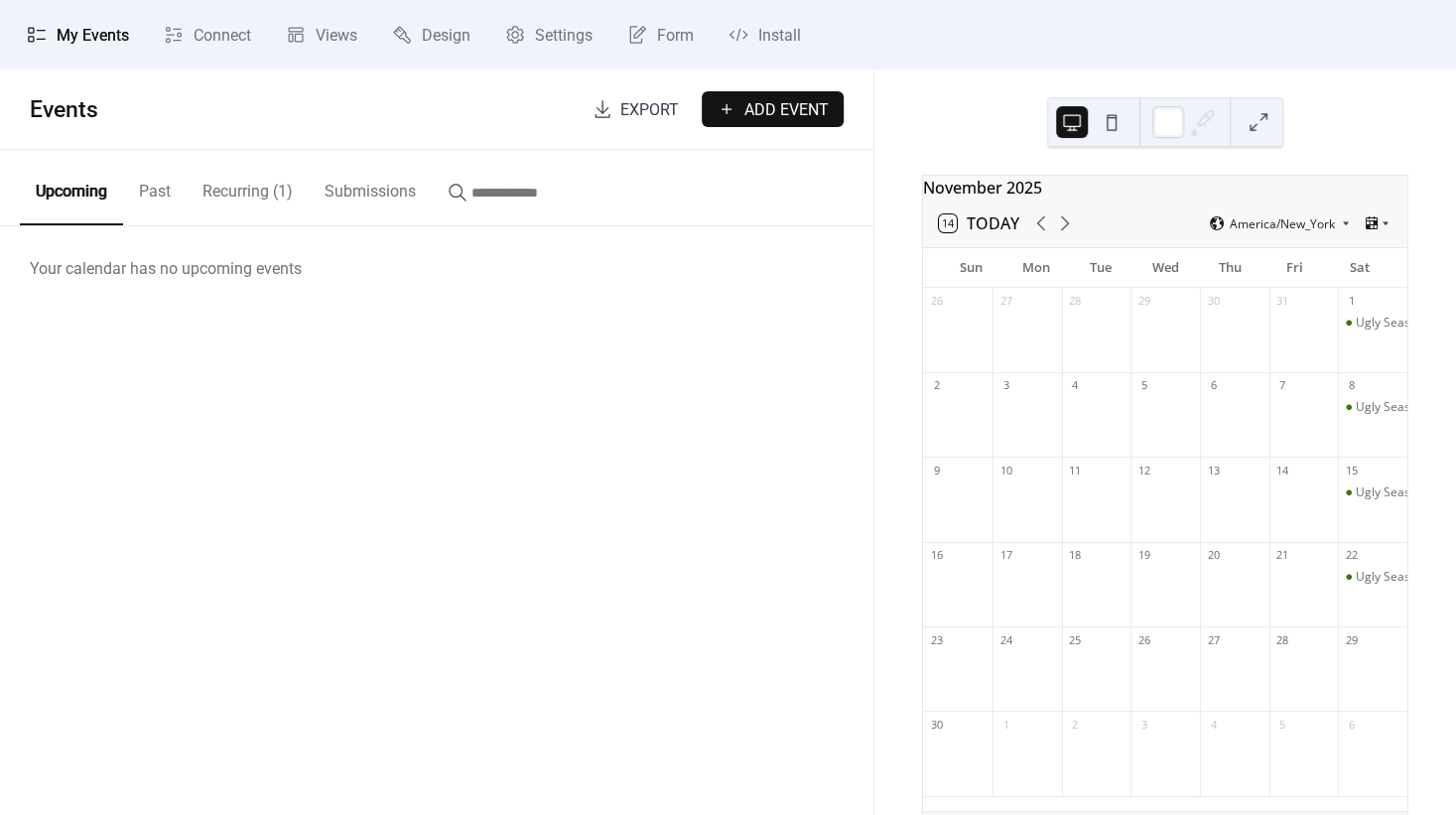 click on "Recurring (1)" at bounding box center (247, 187) 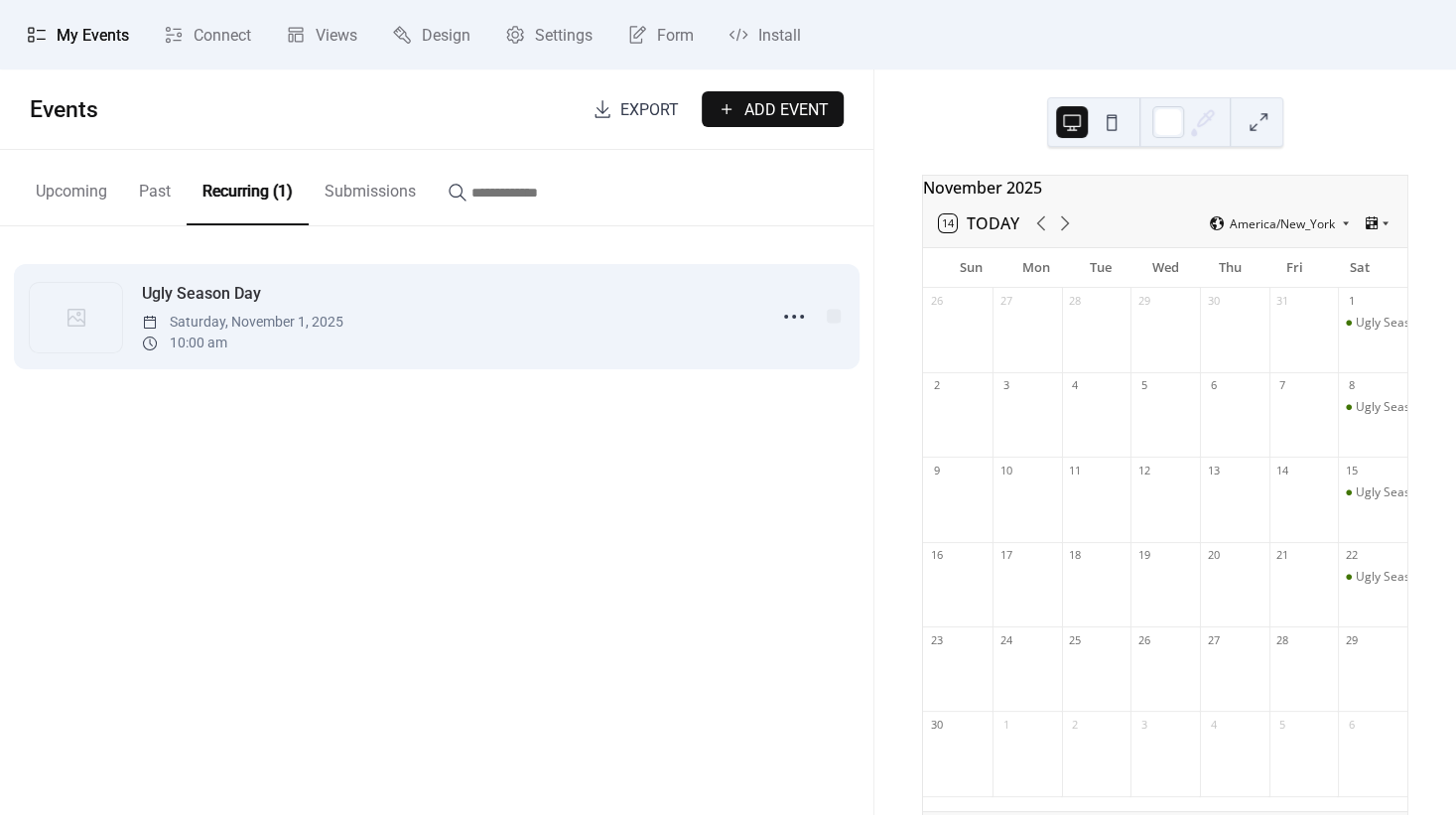 click 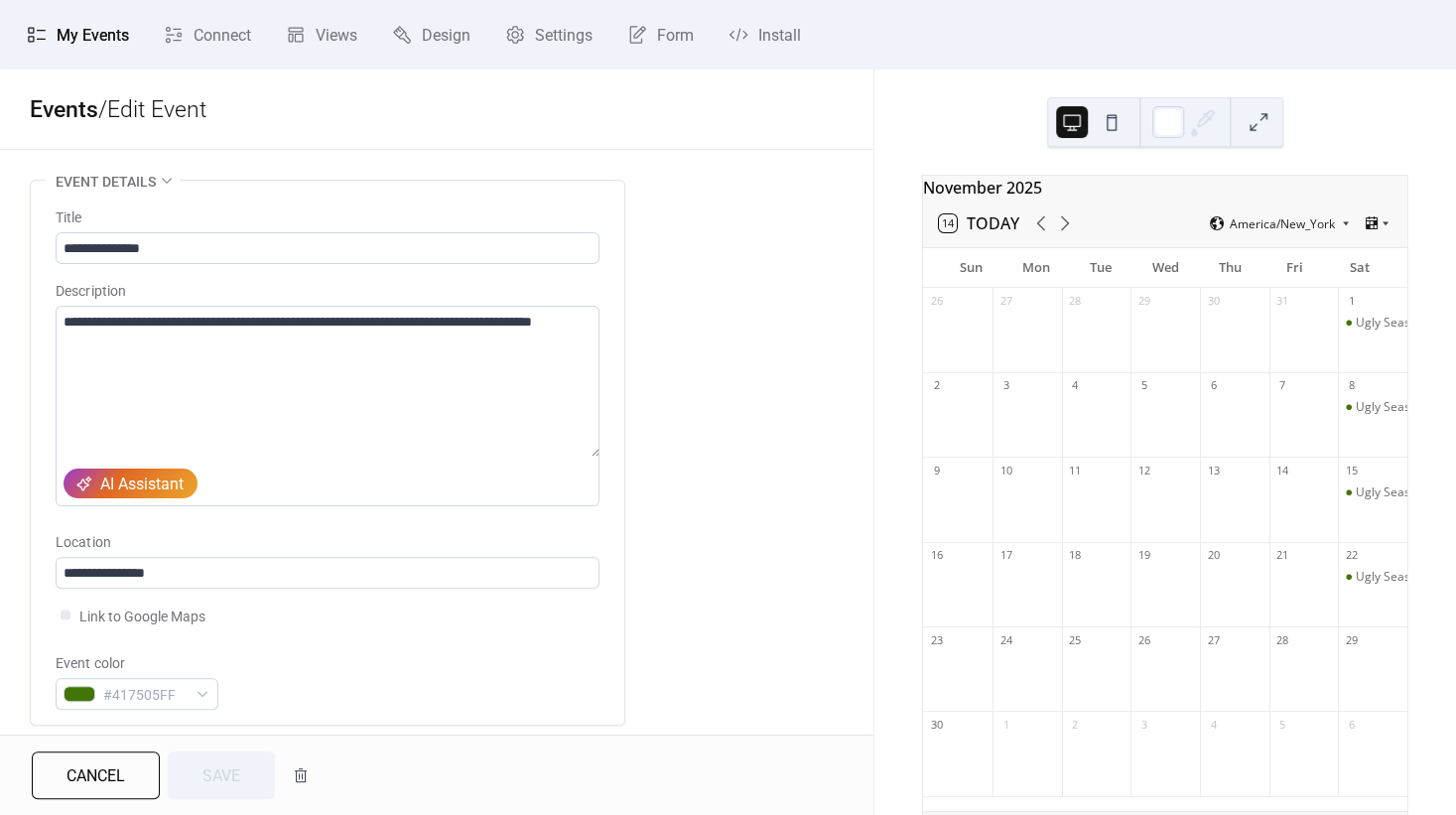 click on "**********" at bounding box center [437, 1088] 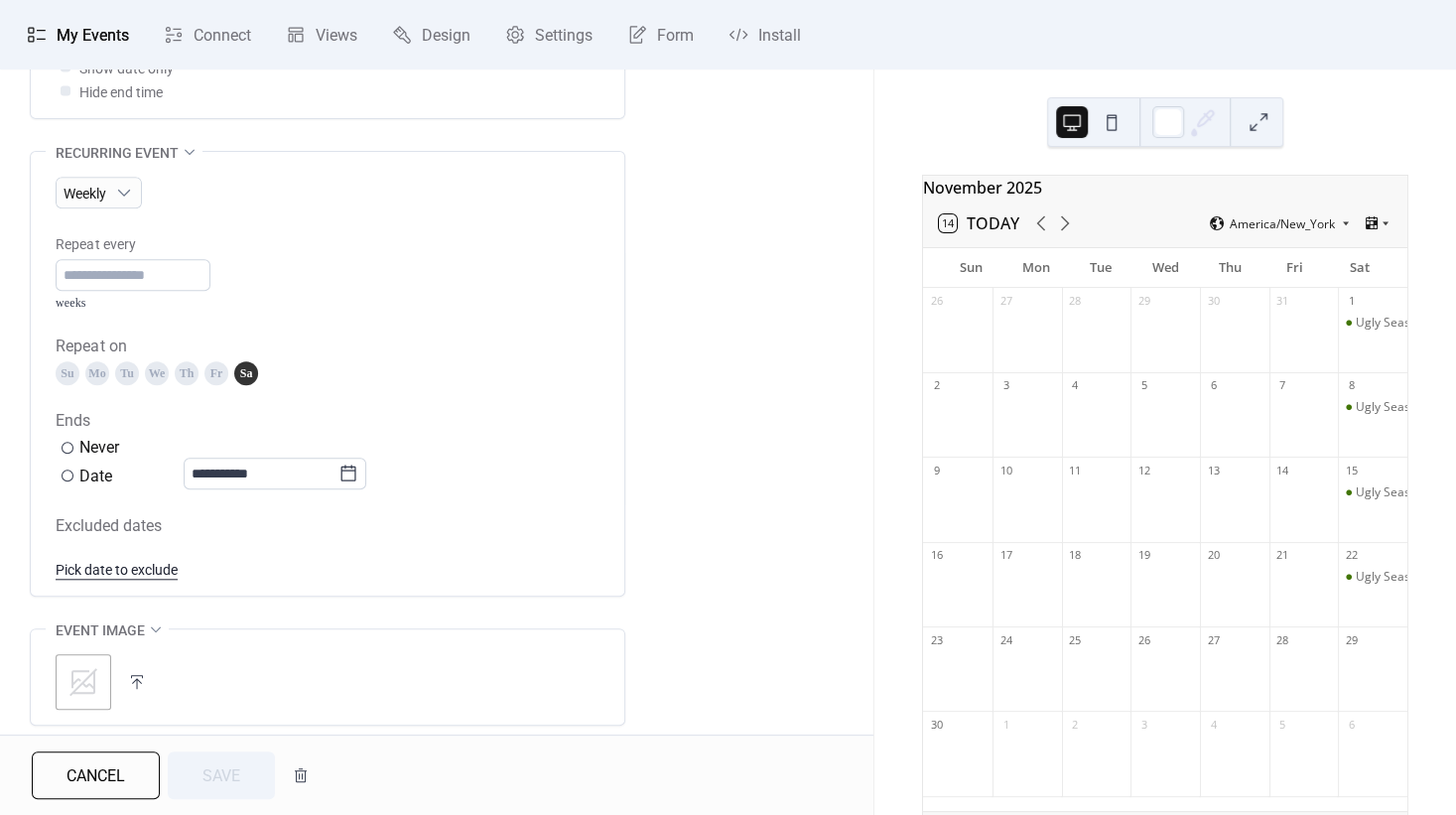 scroll, scrollTop: 953, scrollLeft: 0, axis: vertical 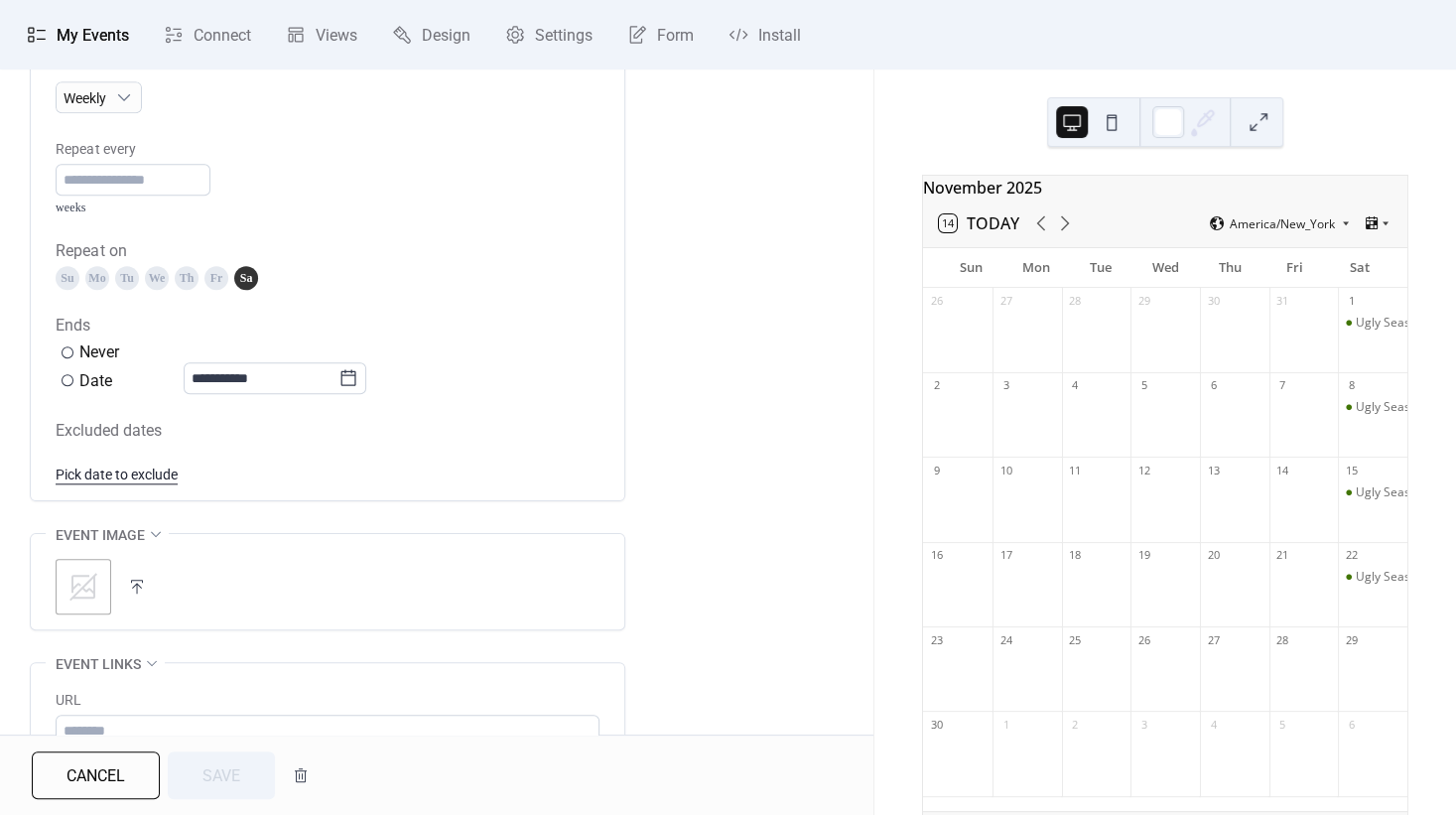 click at bounding box center [137, 587] 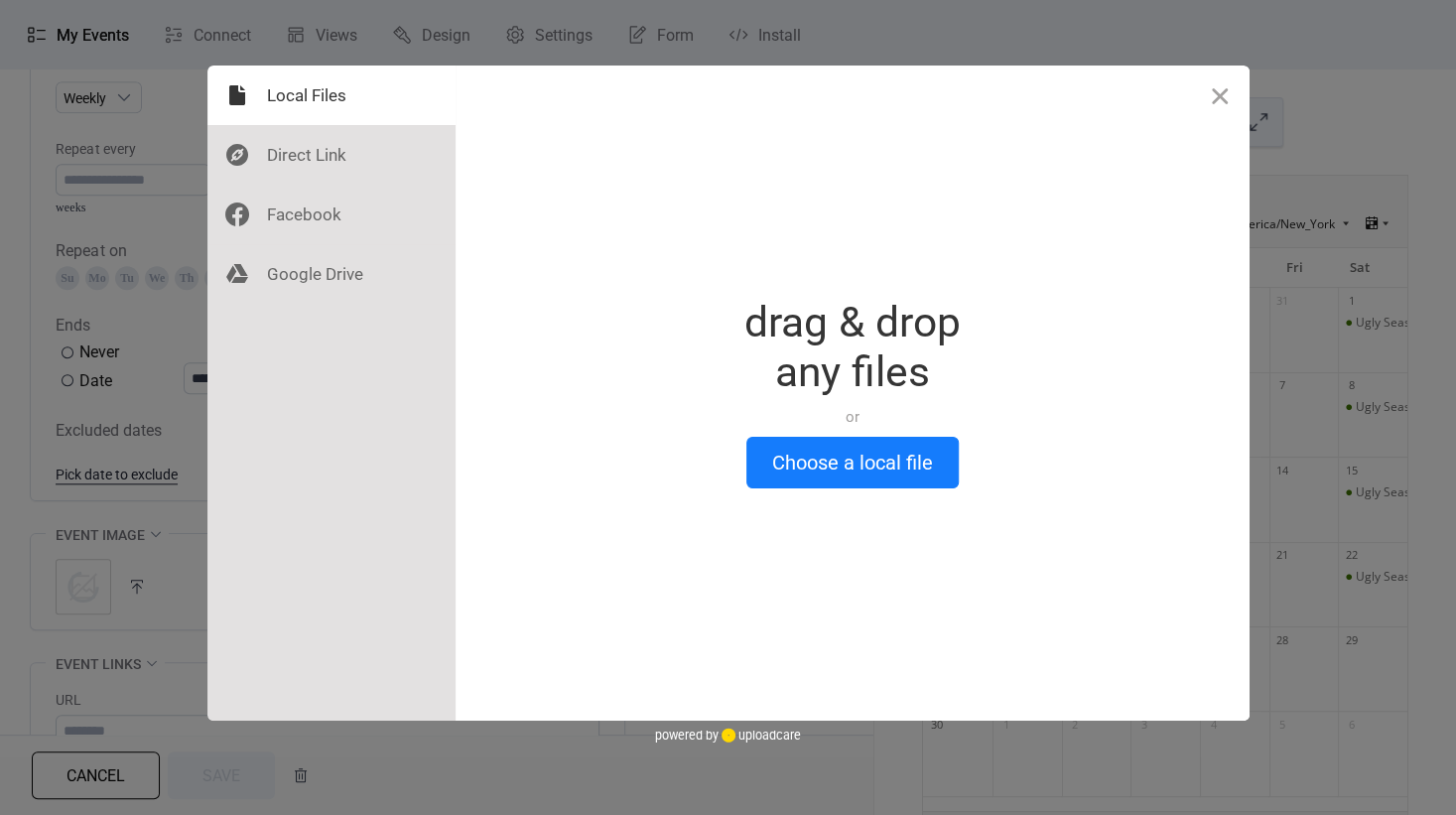 scroll, scrollTop: 953, scrollLeft: 0, axis: vertical 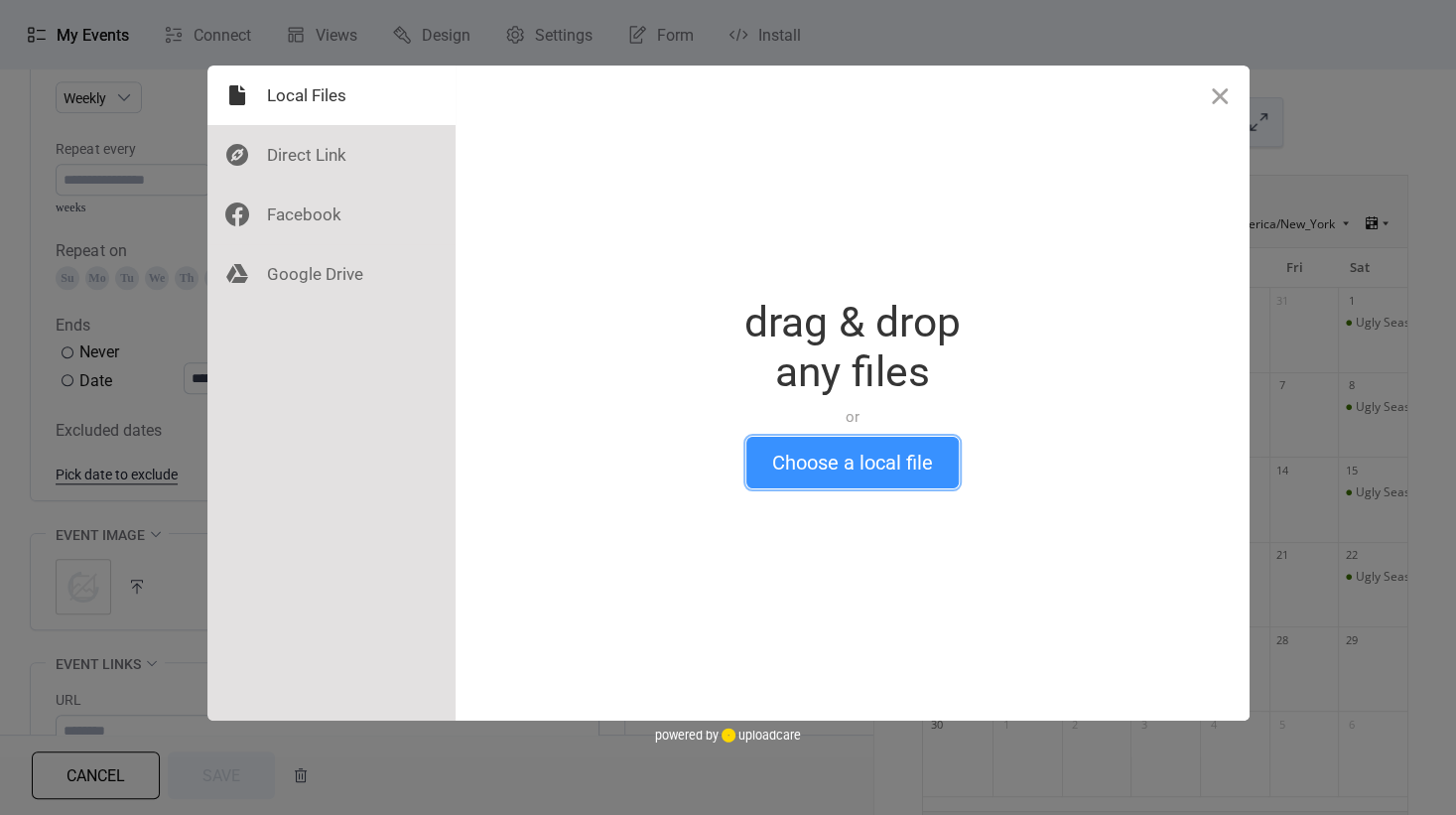 click on "Choose a local file" at bounding box center (853, 463) 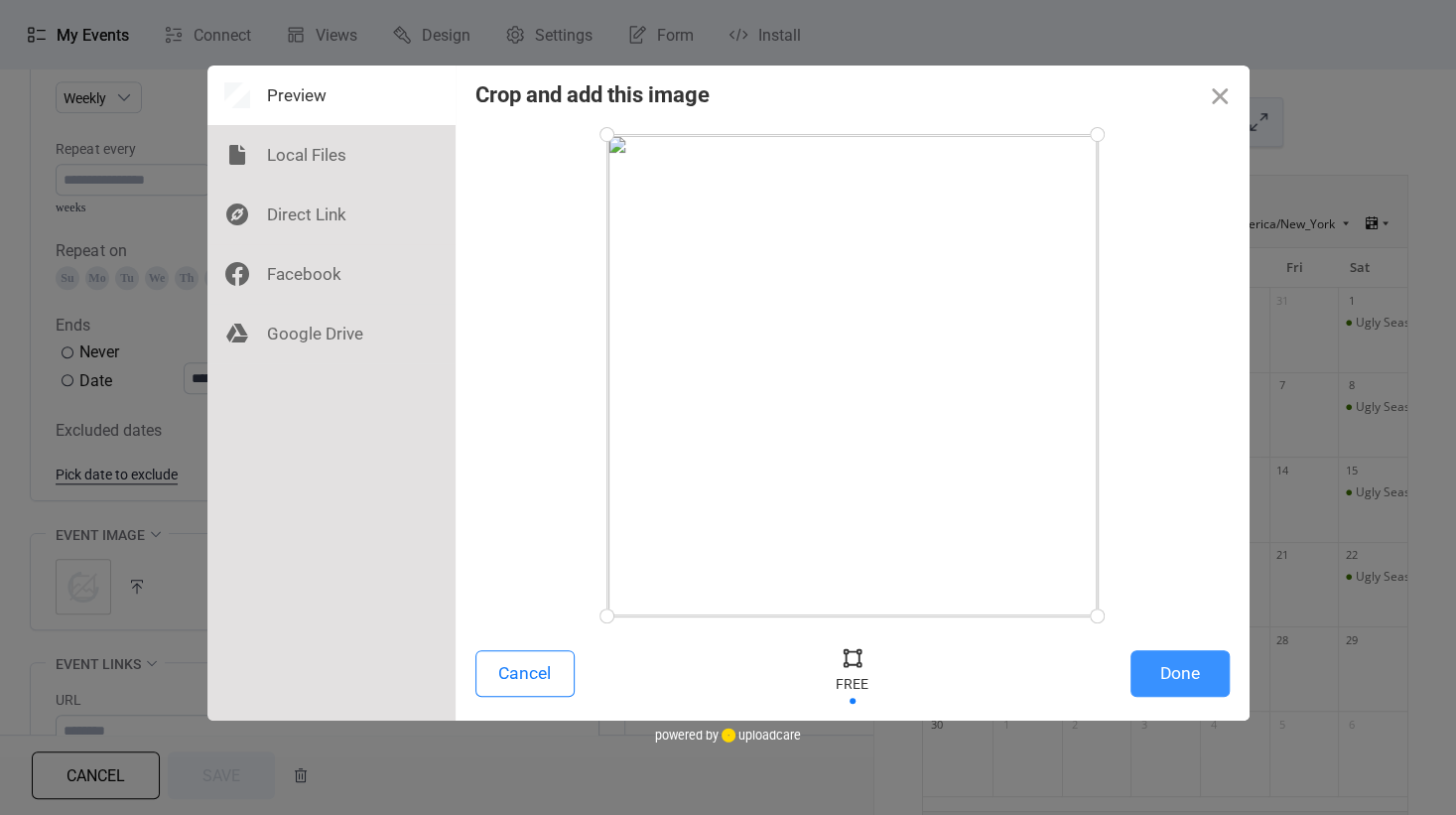 click on "Done" at bounding box center [1180, 673] 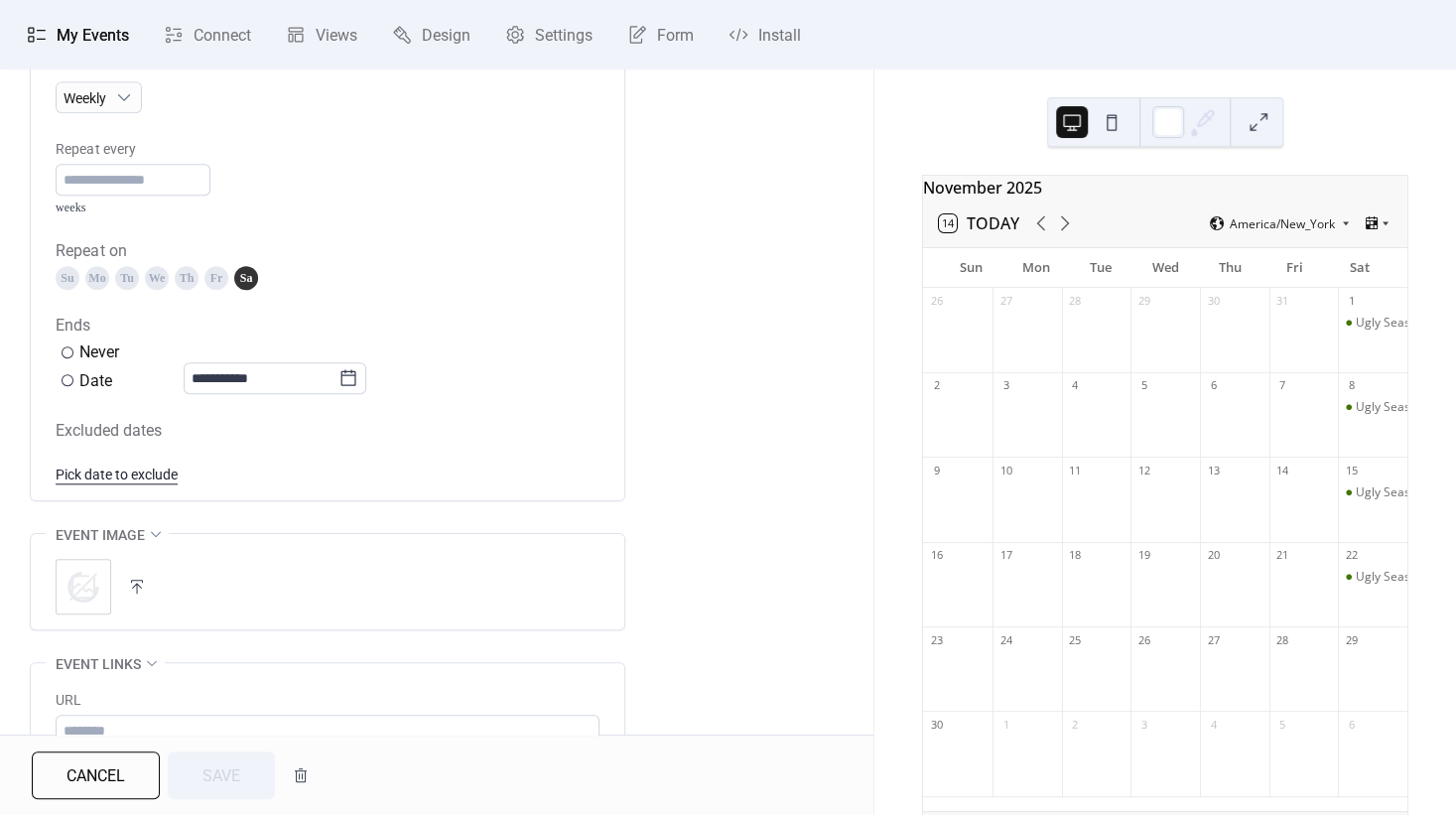 scroll, scrollTop: 953, scrollLeft: 0, axis: vertical 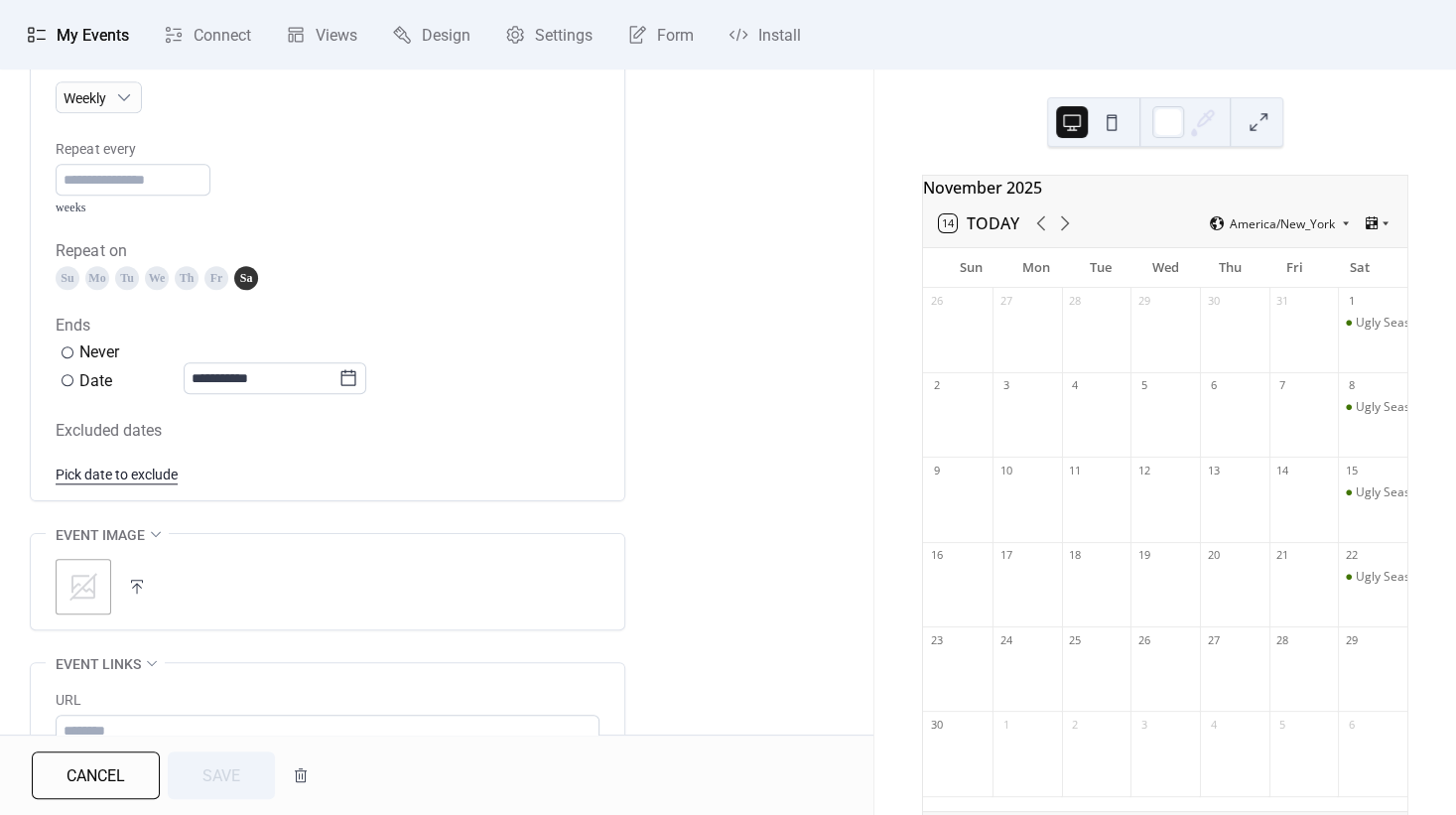 click at bounding box center (137, 587) 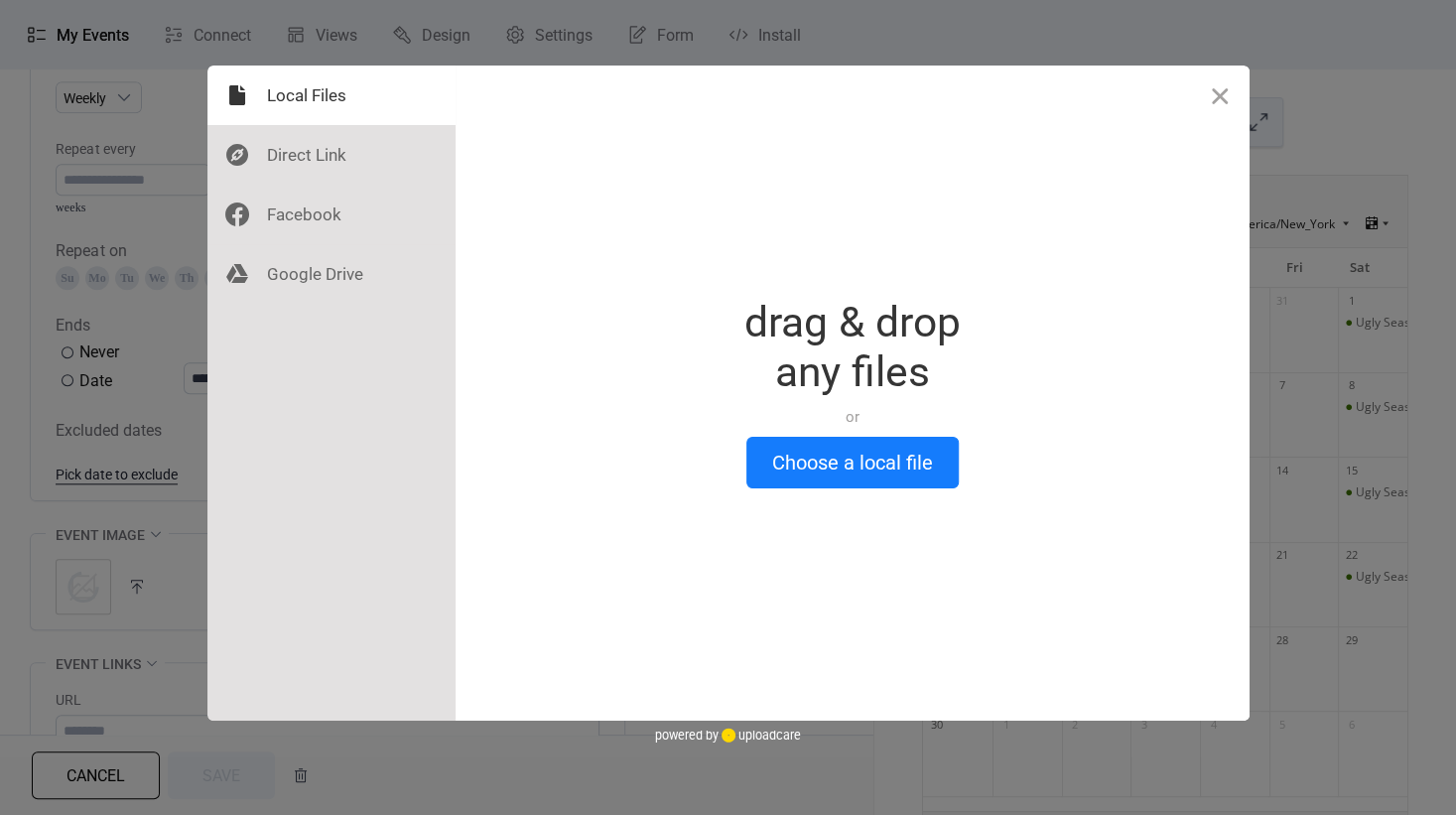 scroll, scrollTop: 953, scrollLeft: 0, axis: vertical 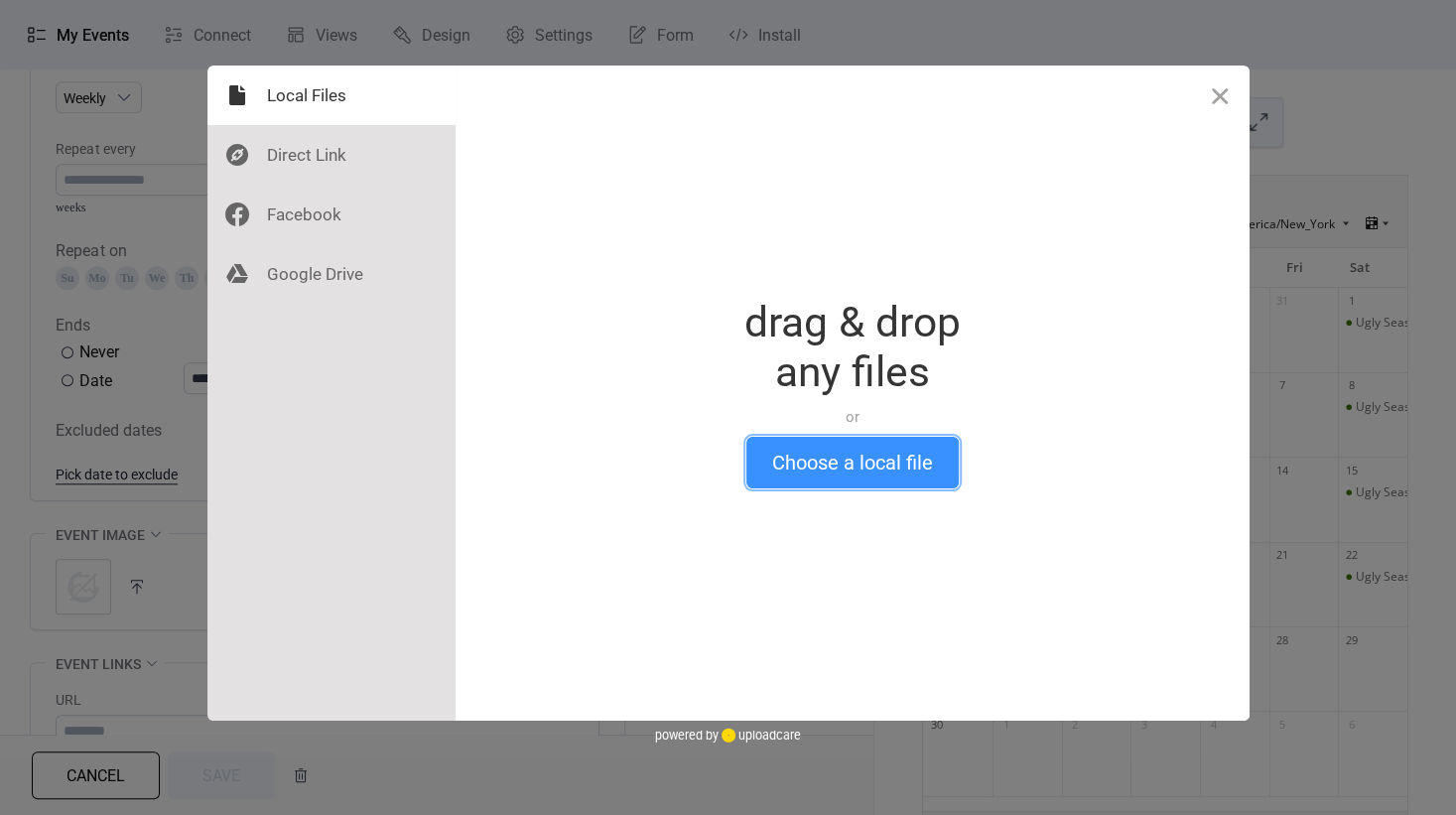 click on "Choose a local file" at bounding box center (853, 463) 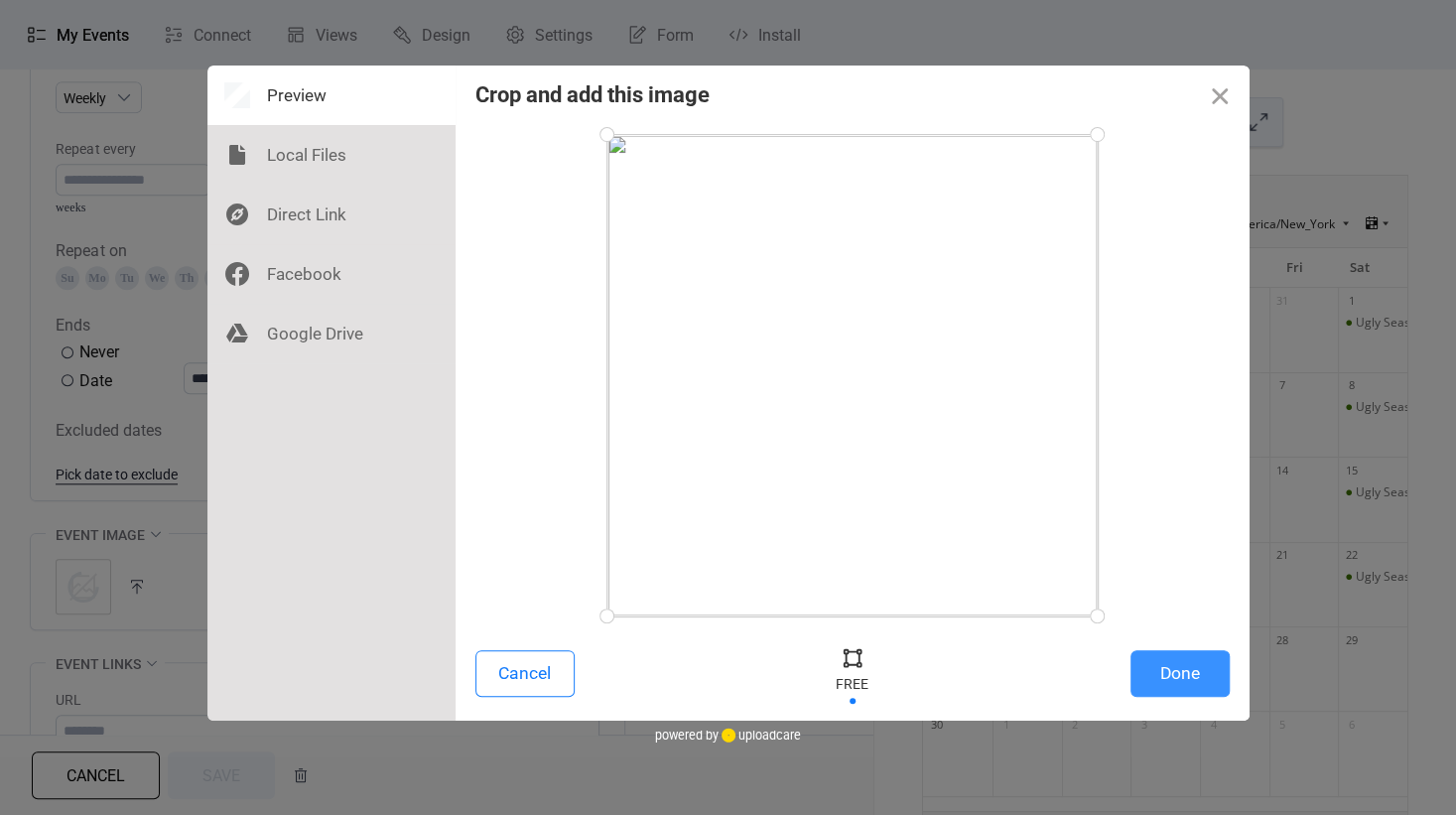 click on "Done" at bounding box center [1180, 673] 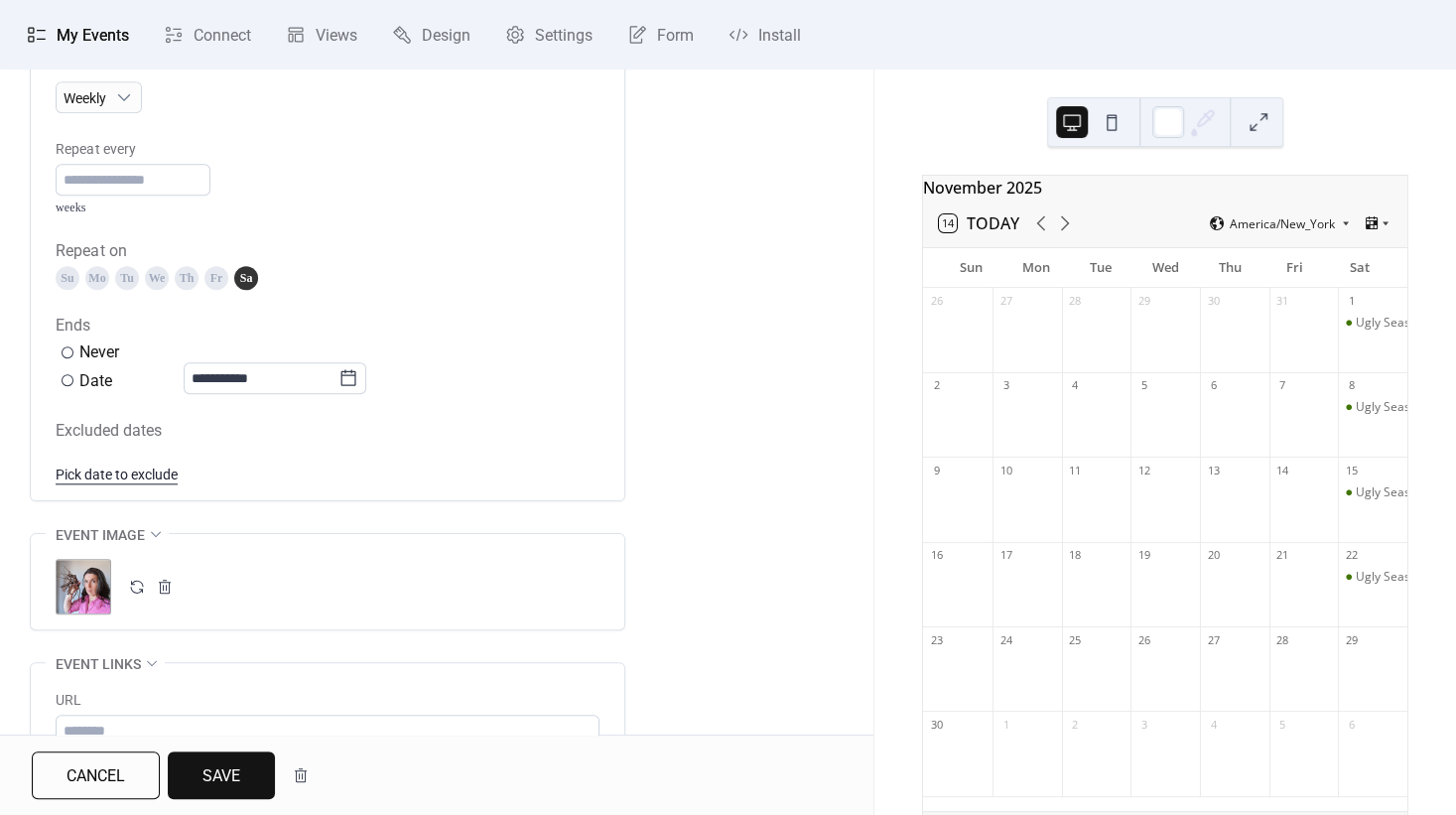 click on "Save" at bounding box center [221, 775] 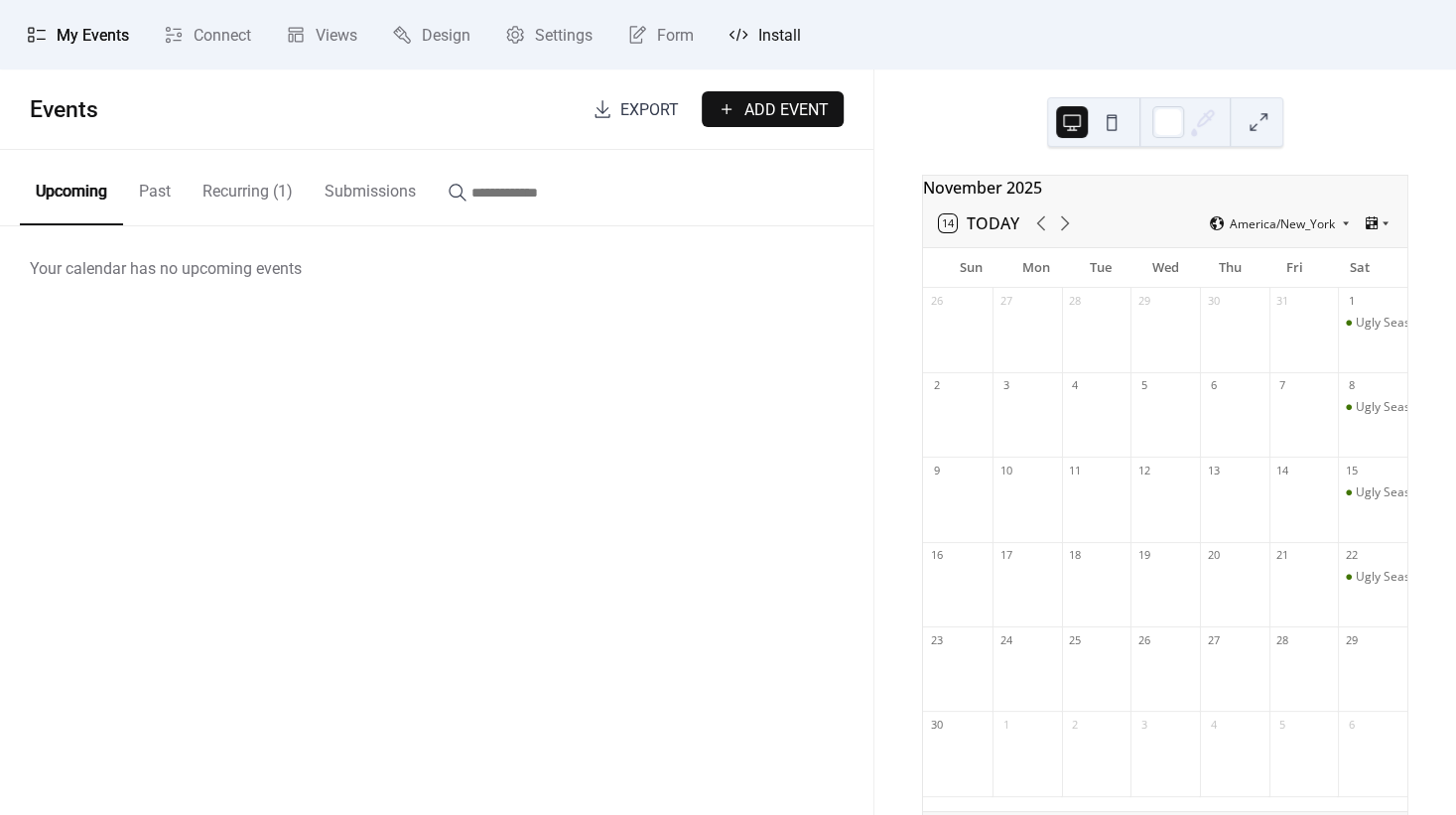 click on "Install" at bounding box center [779, 36] 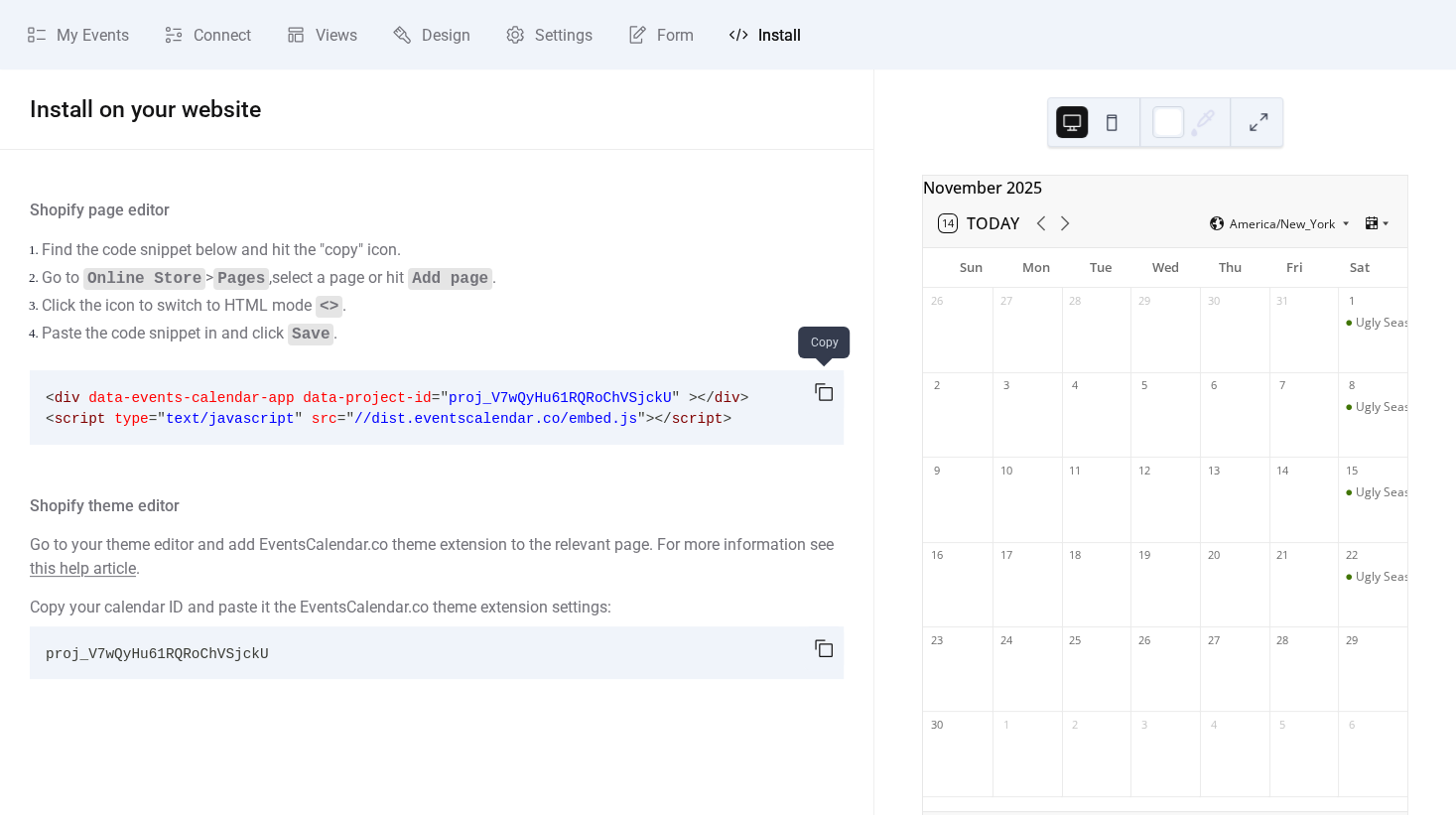 click at bounding box center (824, 392) 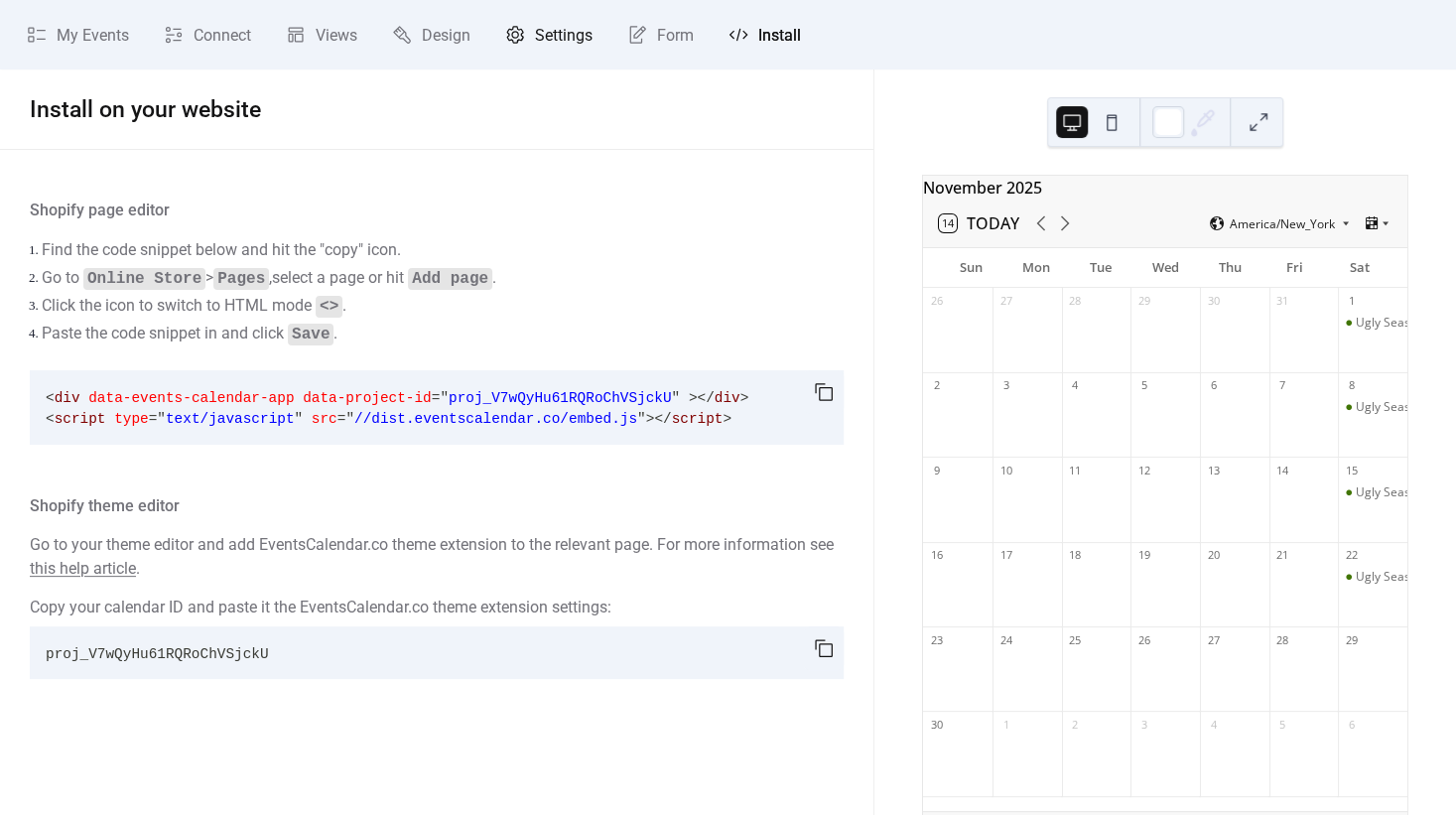 type 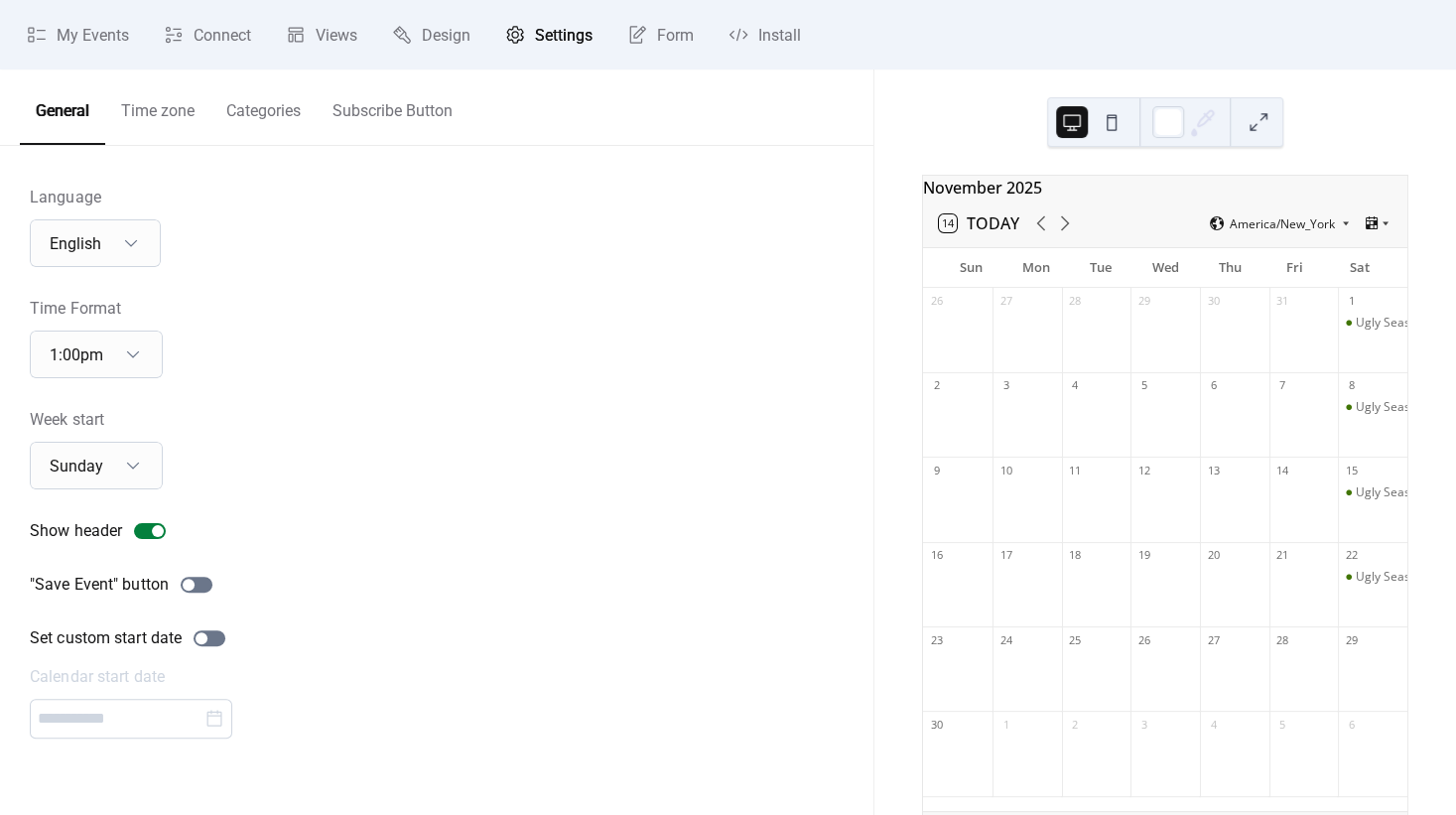 click on "Language English Time Format 1:00pm Week start Sunday Show header "Save Event" button Set custom start date Calendar start date" at bounding box center [437, 462] 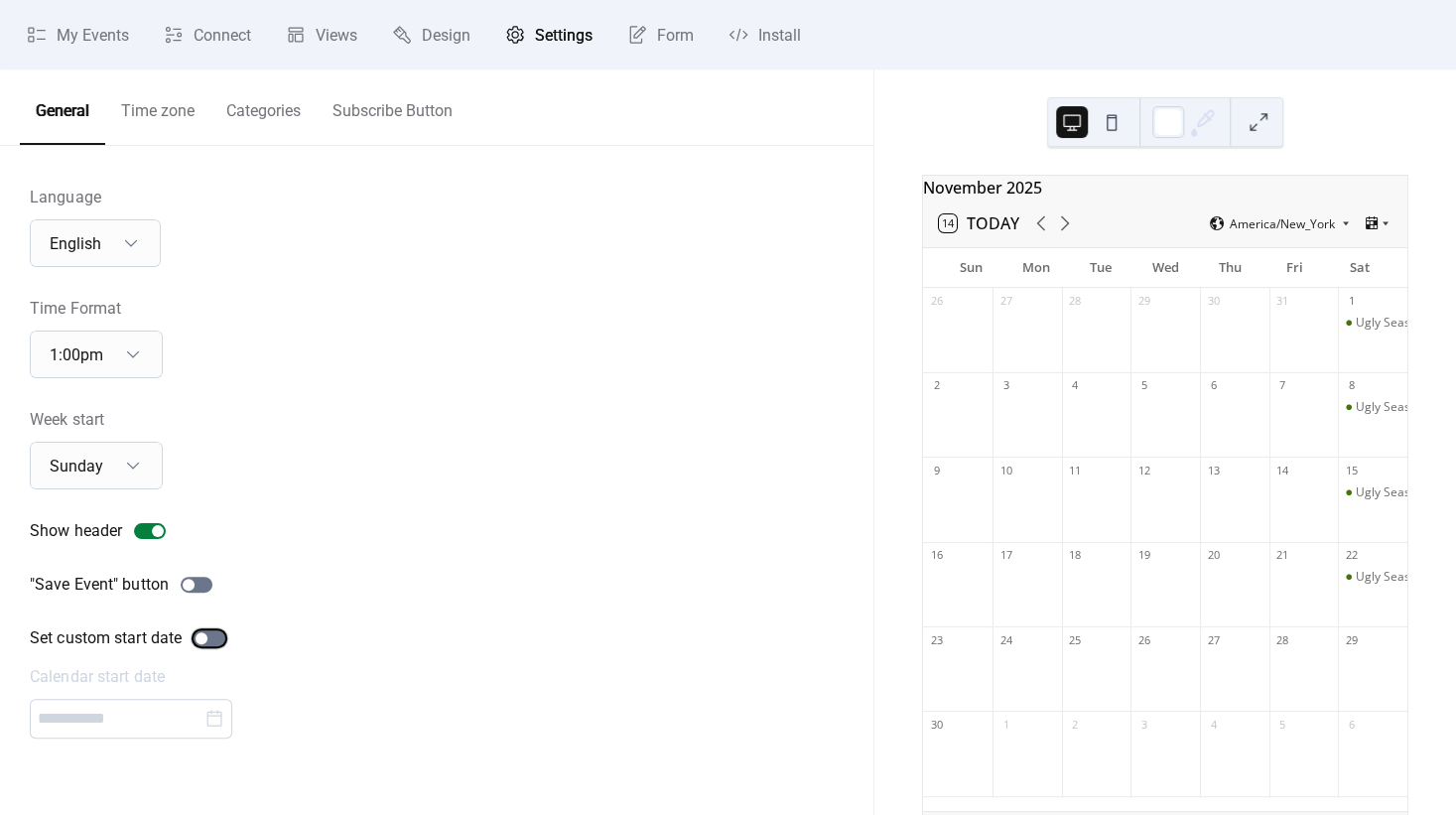 click at bounding box center [201, 638] 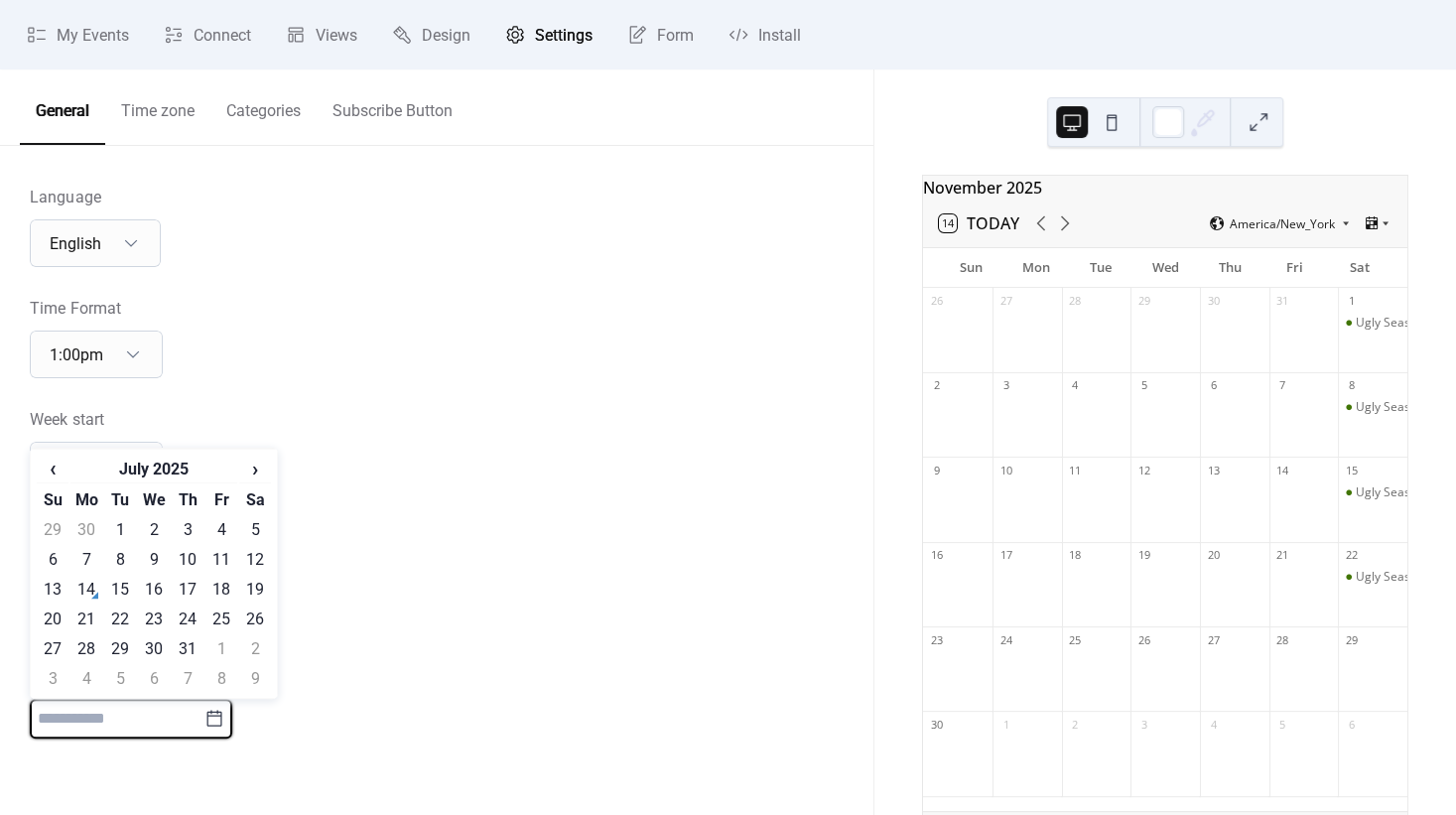 click at bounding box center (117, 719) 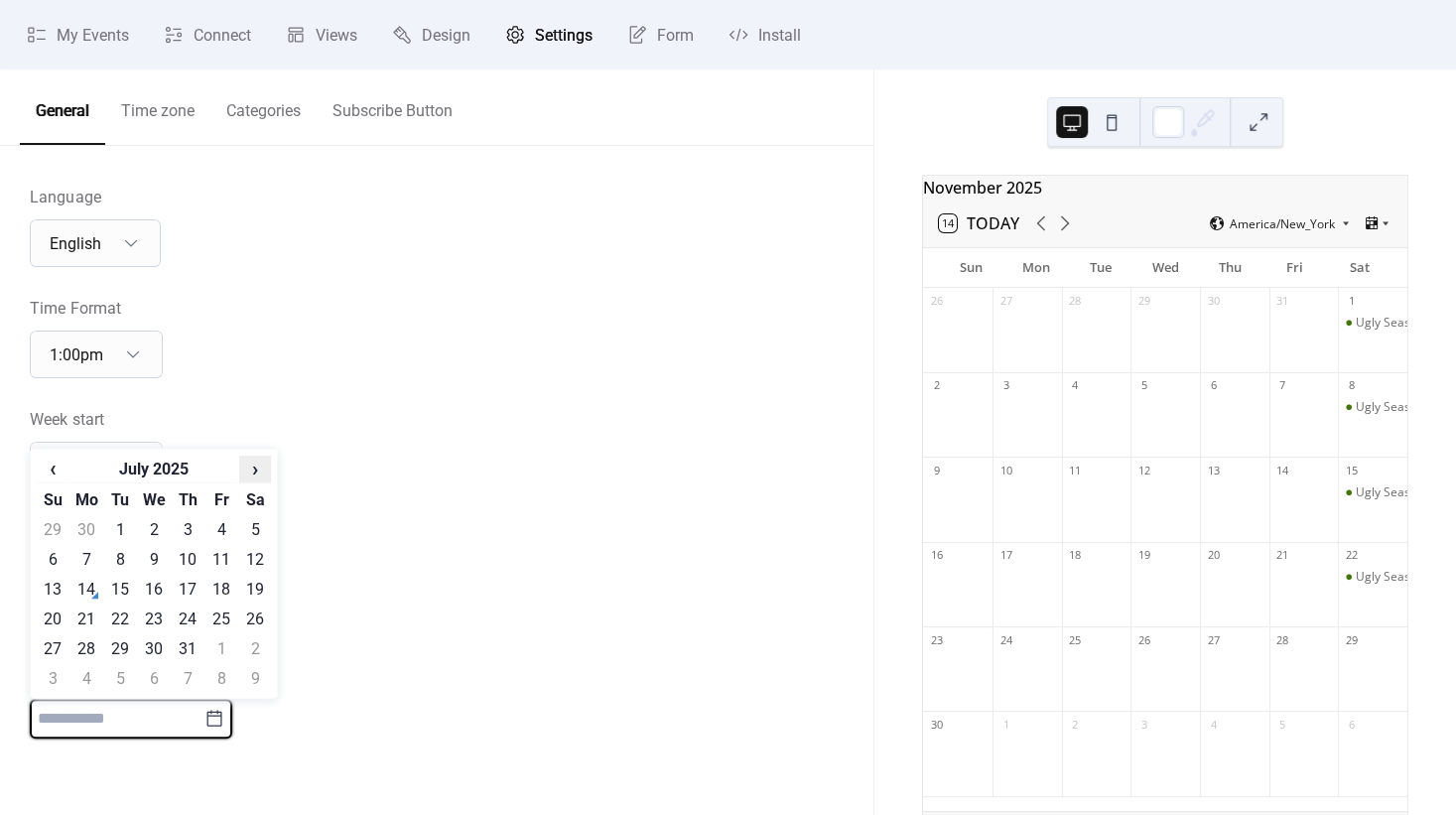 click on "›" at bounding box center [255, 469] 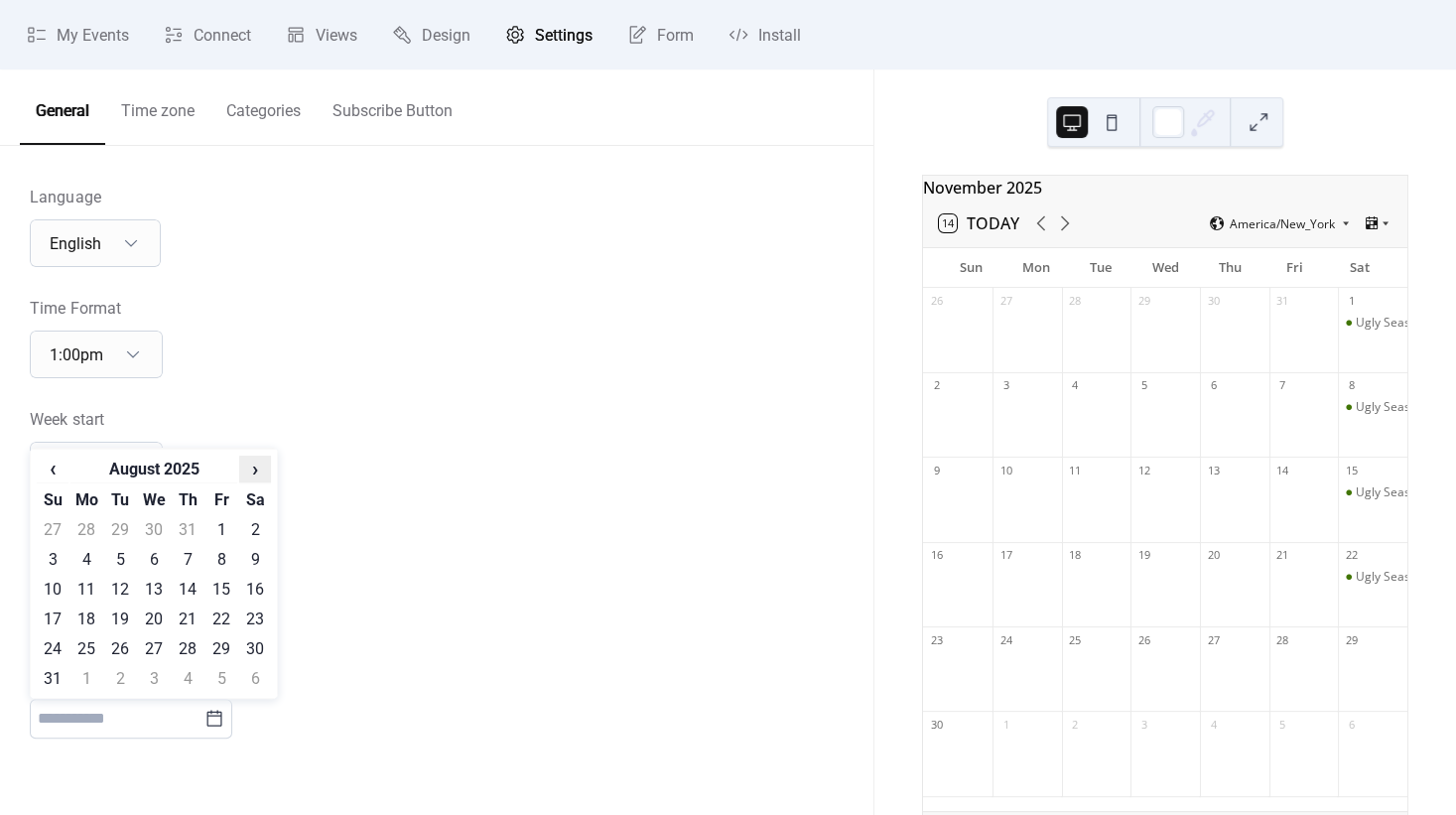 click on "›" at bounding box center (255, 469) 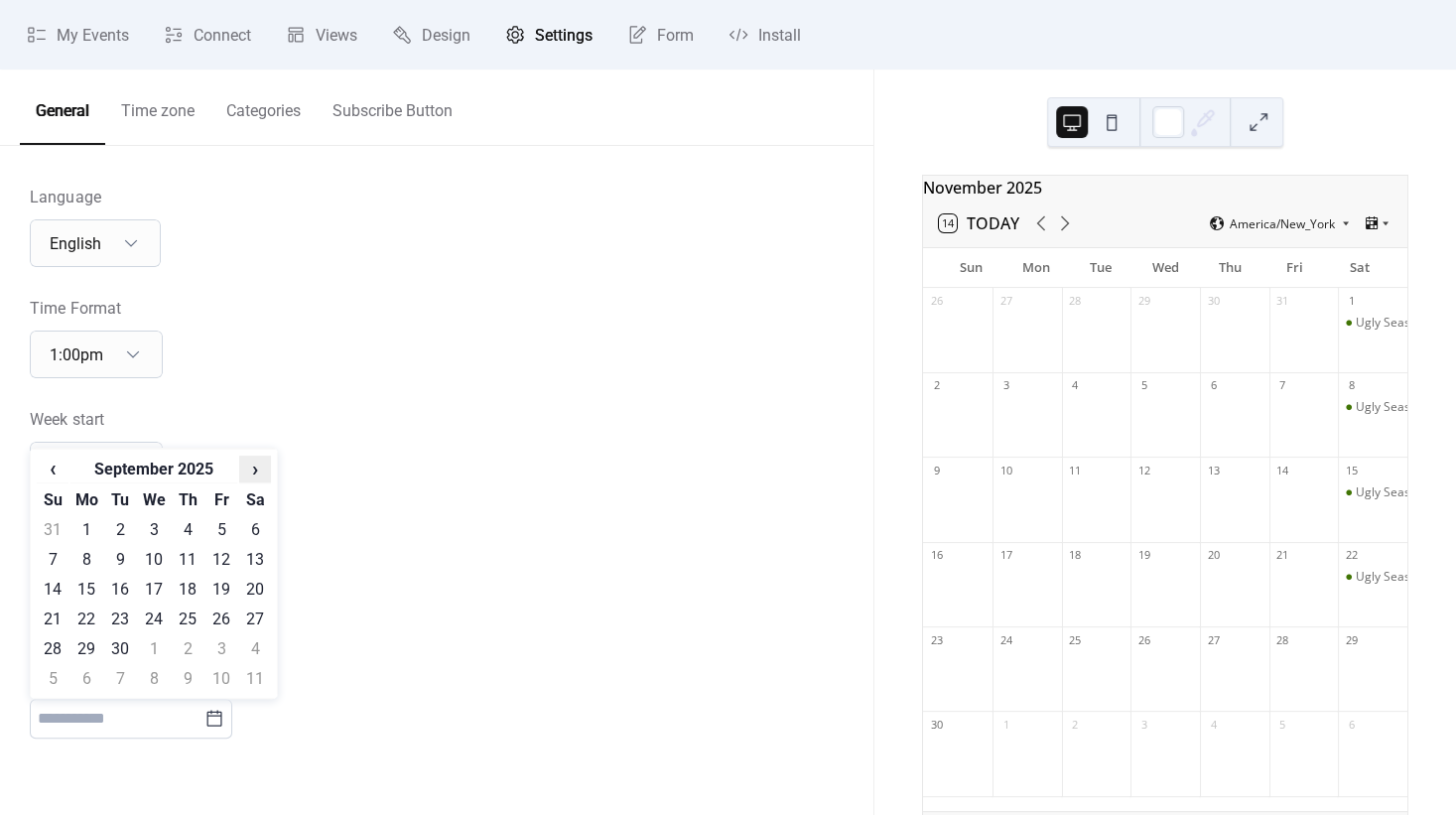 click on "›" at bounding box center [255, 469] 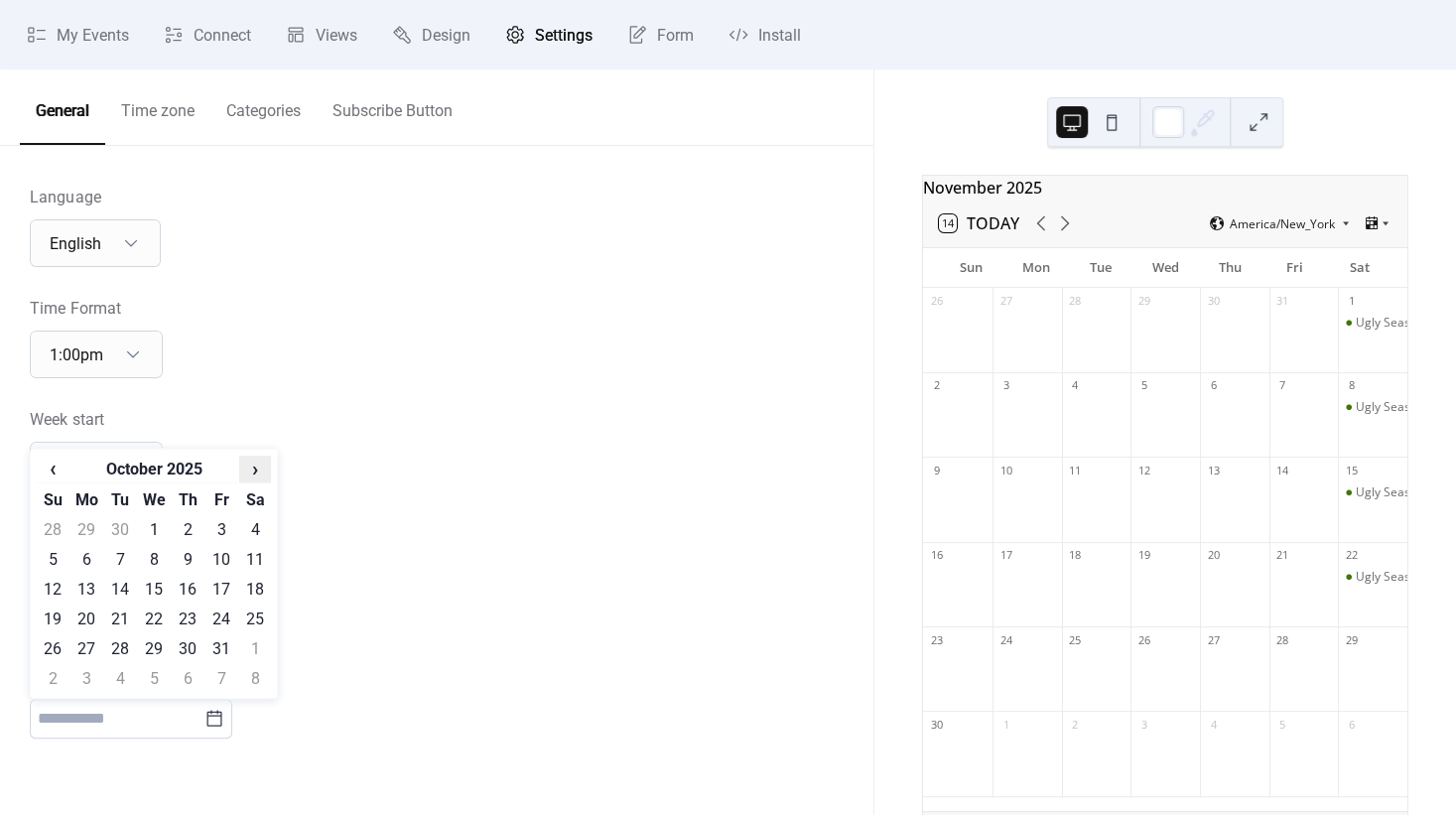 click on "›" at bounding box center [255, 469] 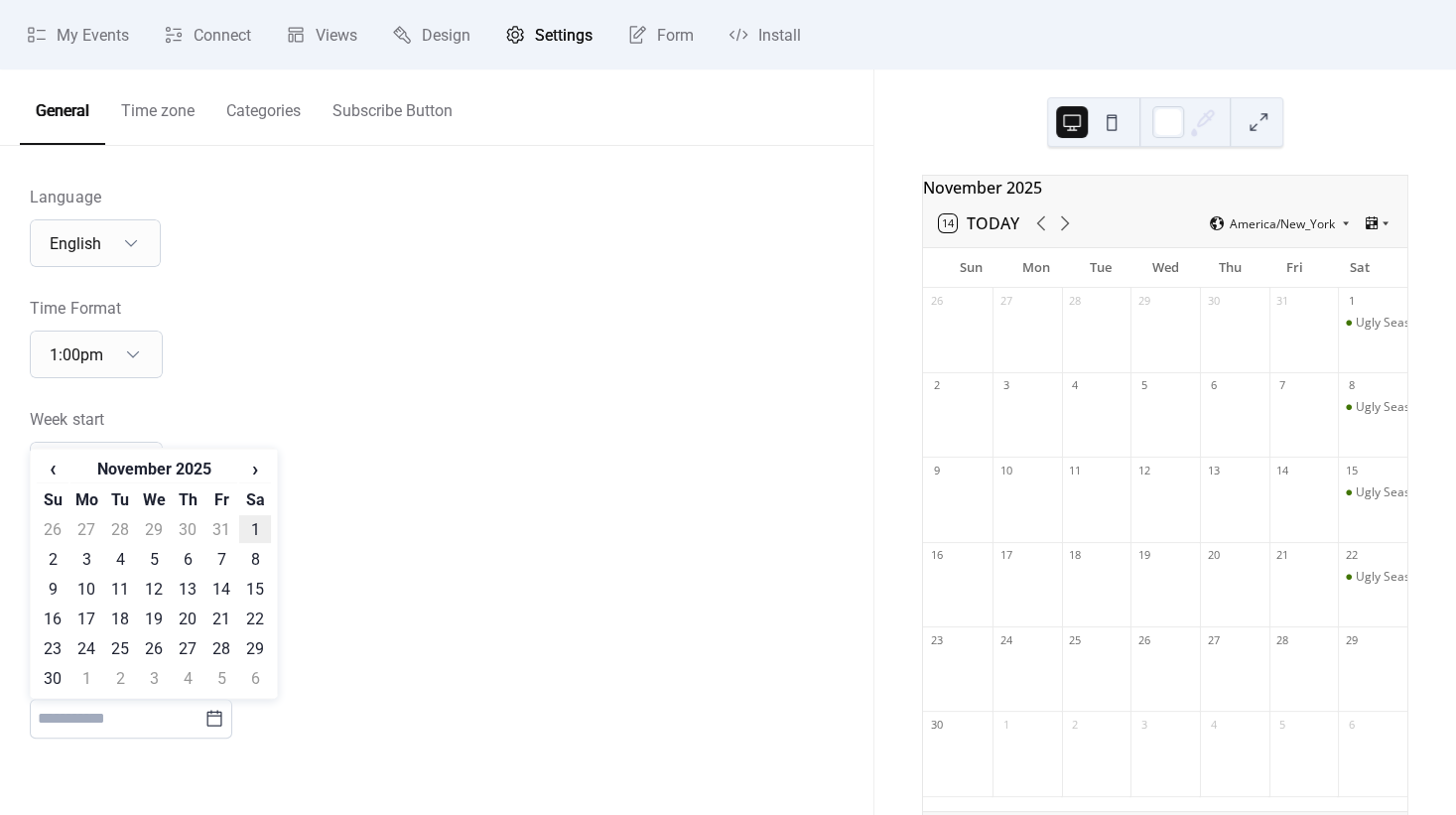 click on "1" at bounding box center [255, 529] 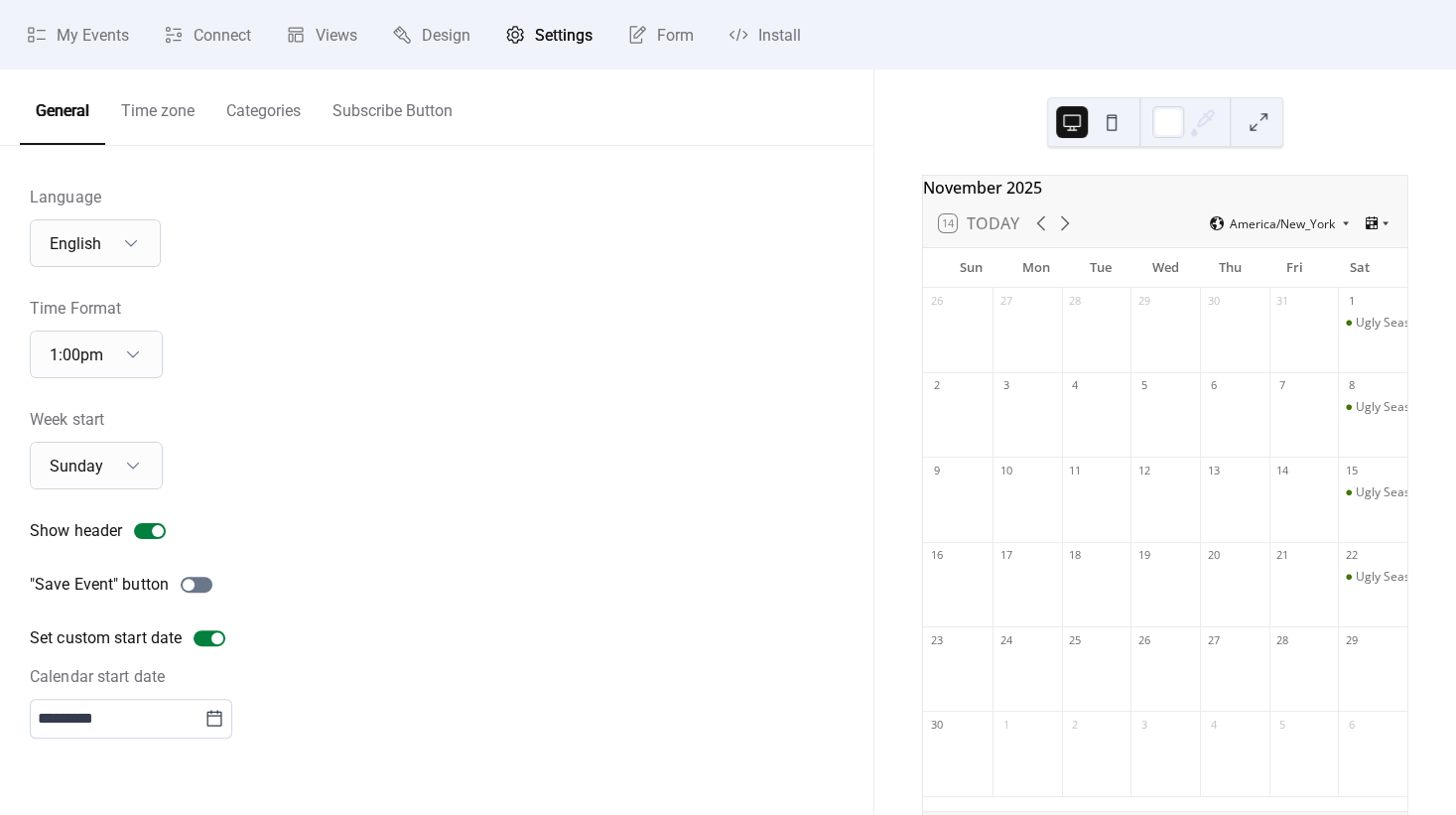 click on "Week start Sunday" at bounding box center [437, 449] 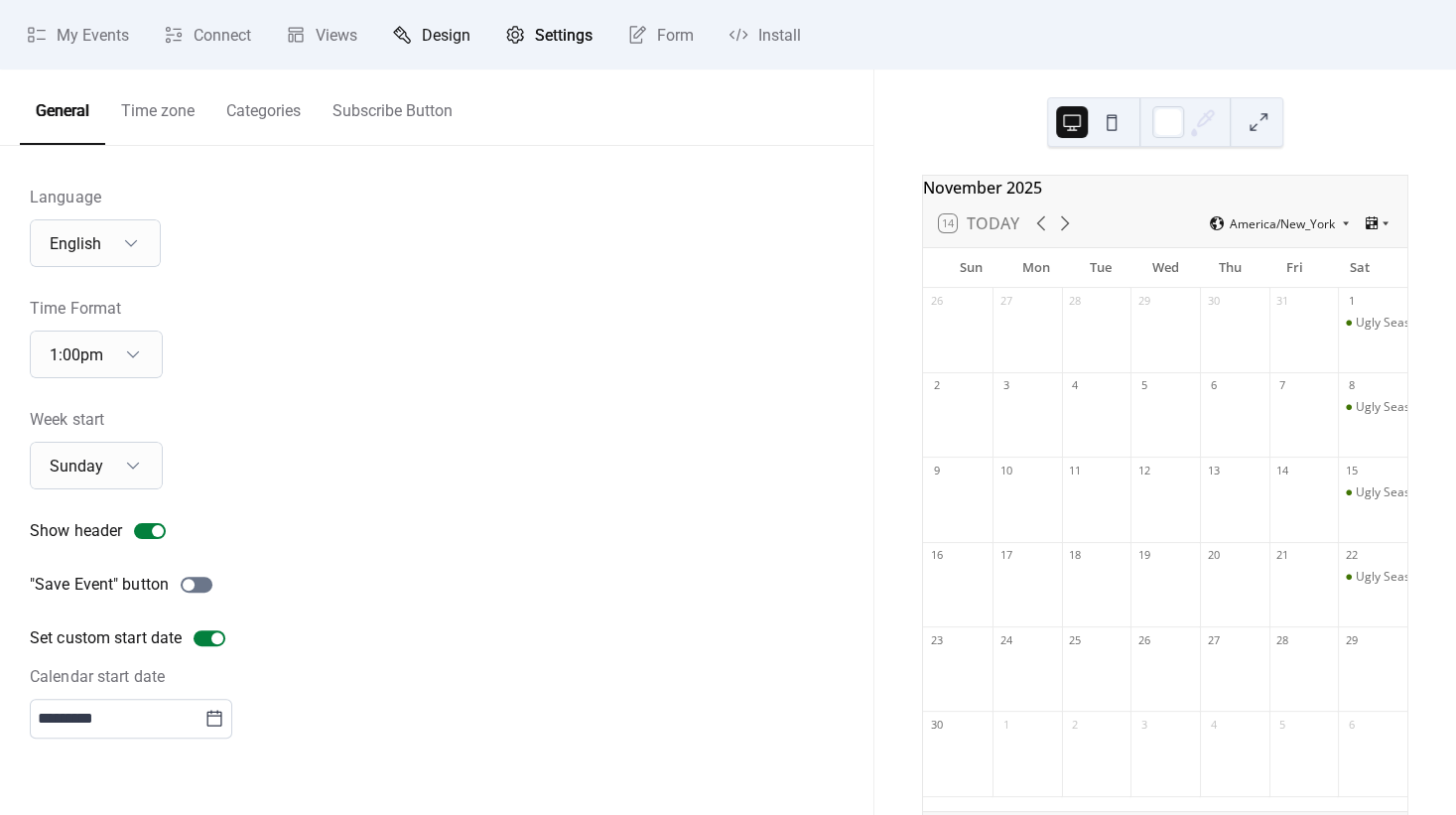 click on "Design" at bounding box center [446, 36] 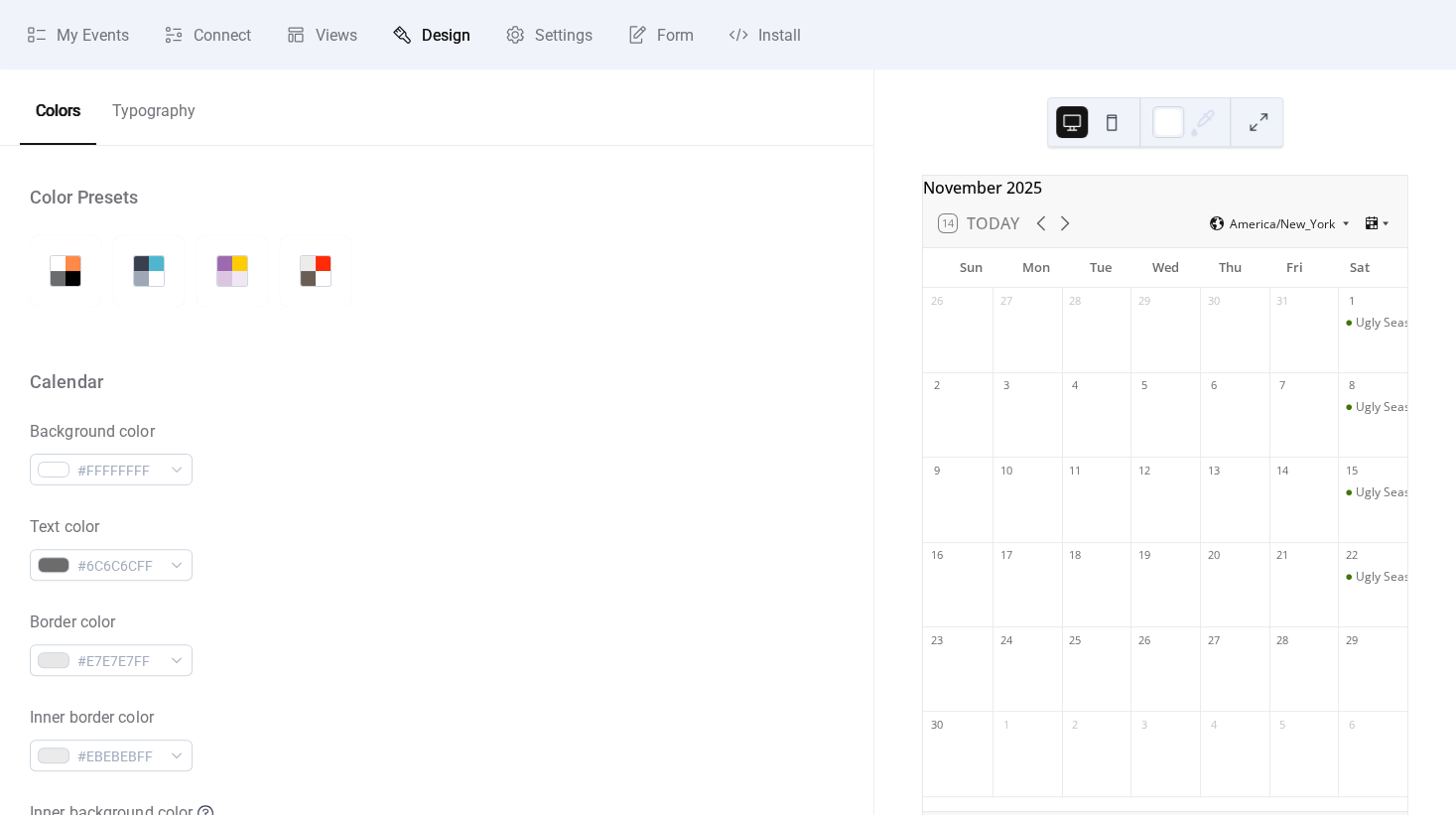 click on "Background color #FFFFFFFF Text color #6C6C6CFF Border color #E7E7E7FF Inner border color #EBEBEBFF Inner background color #FFFFFFFF Default event color #FF8946FF" at bounding box center (437, 691) 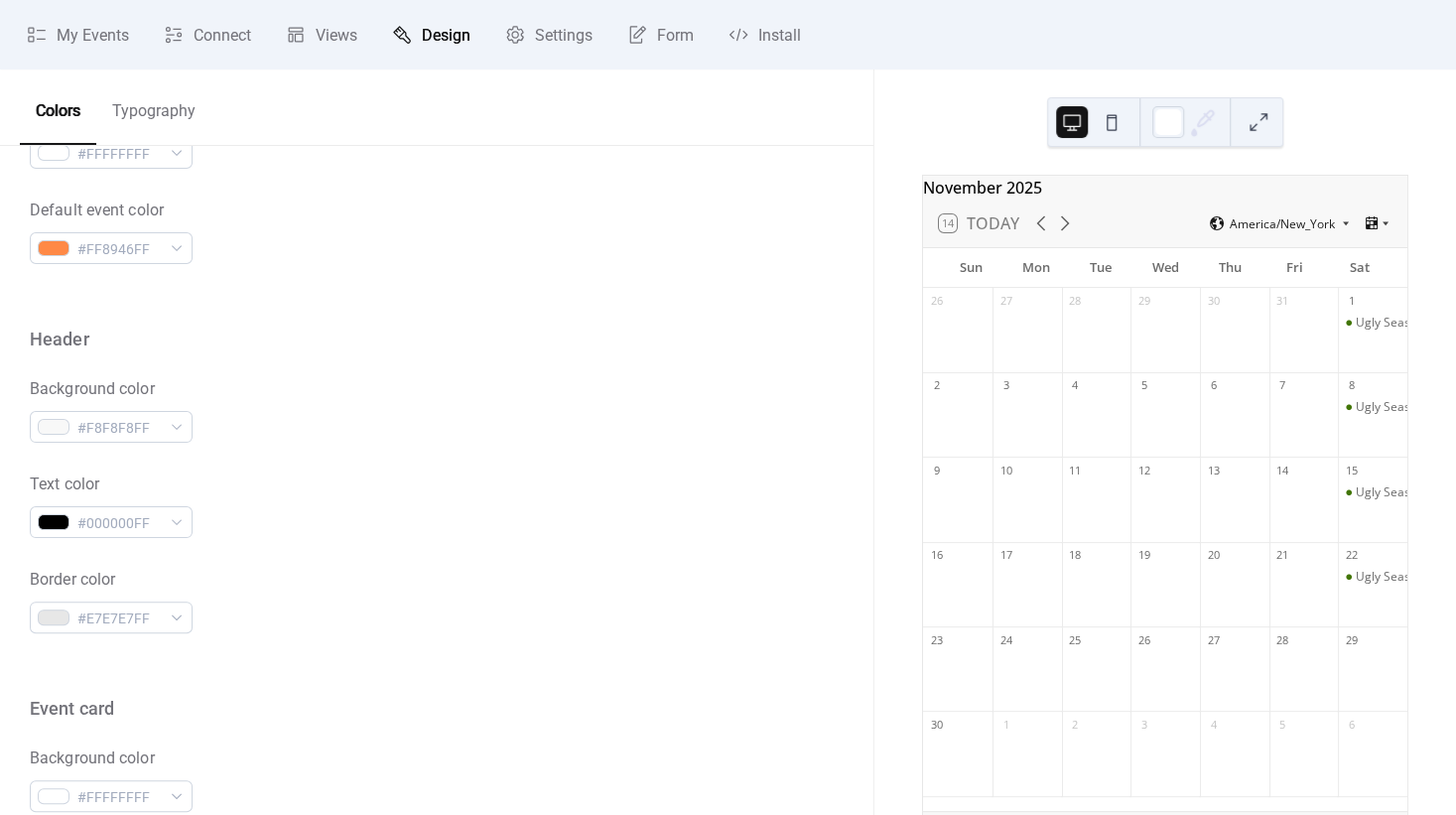 scroll, scrollTop: 699, scrollLeft: 0, axis: vertical 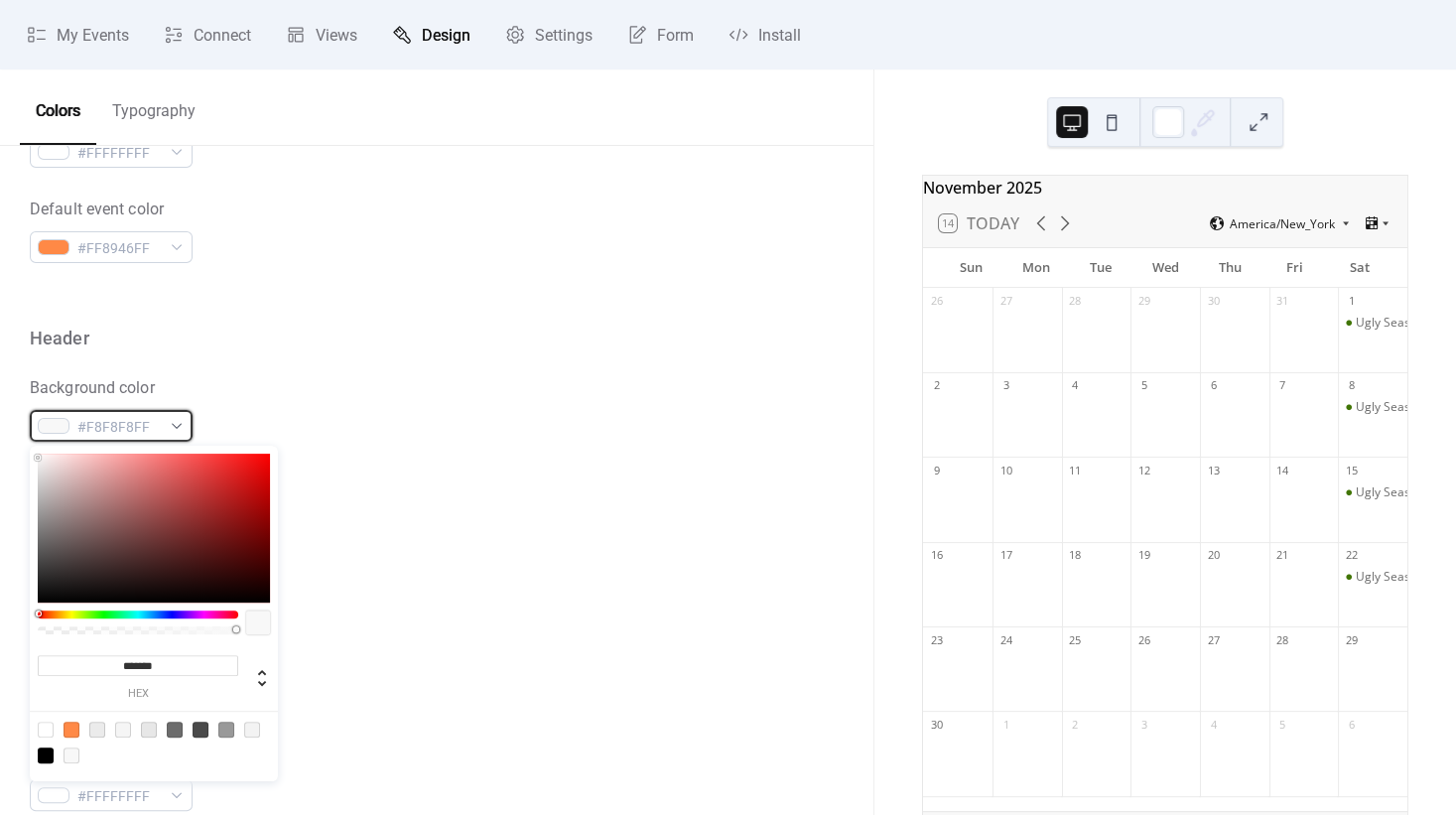 click on "#F8F8F8FF" at bounding box center [119, 427] 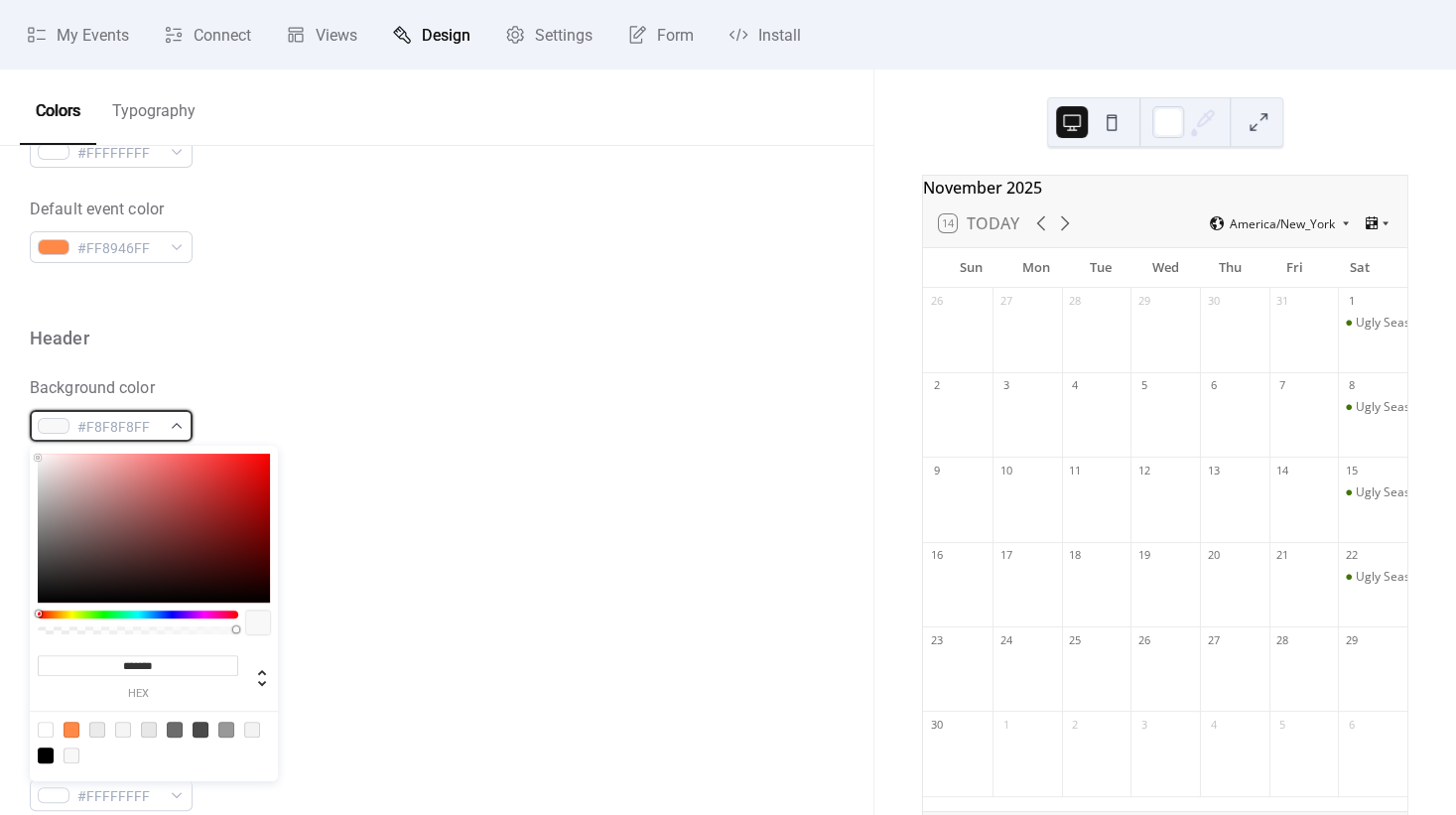 click on "#F8F8F8FF" at bounding box center (119, 427) 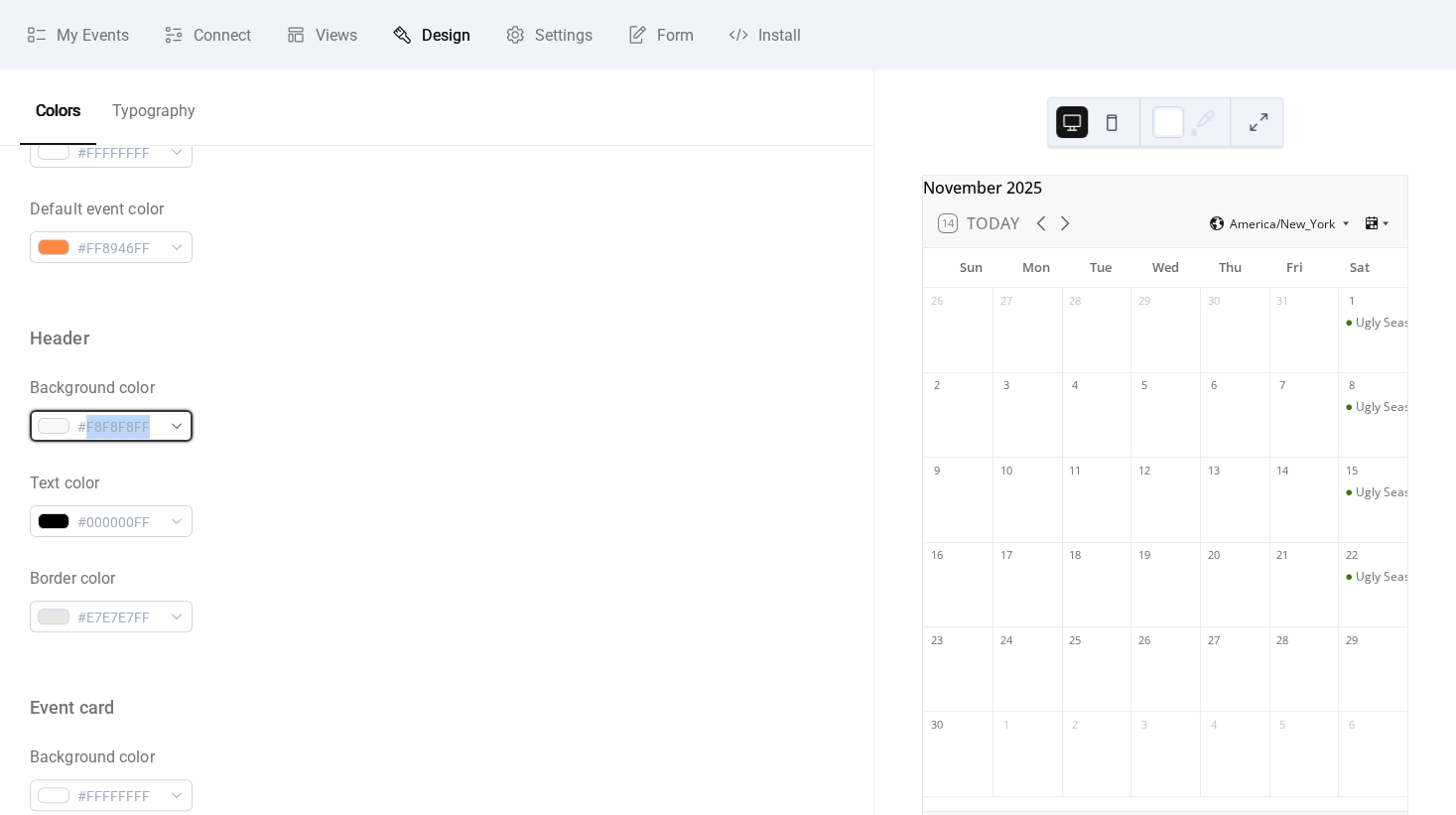 click on "#F8F8F8FF" at bounding box center [119, 427] 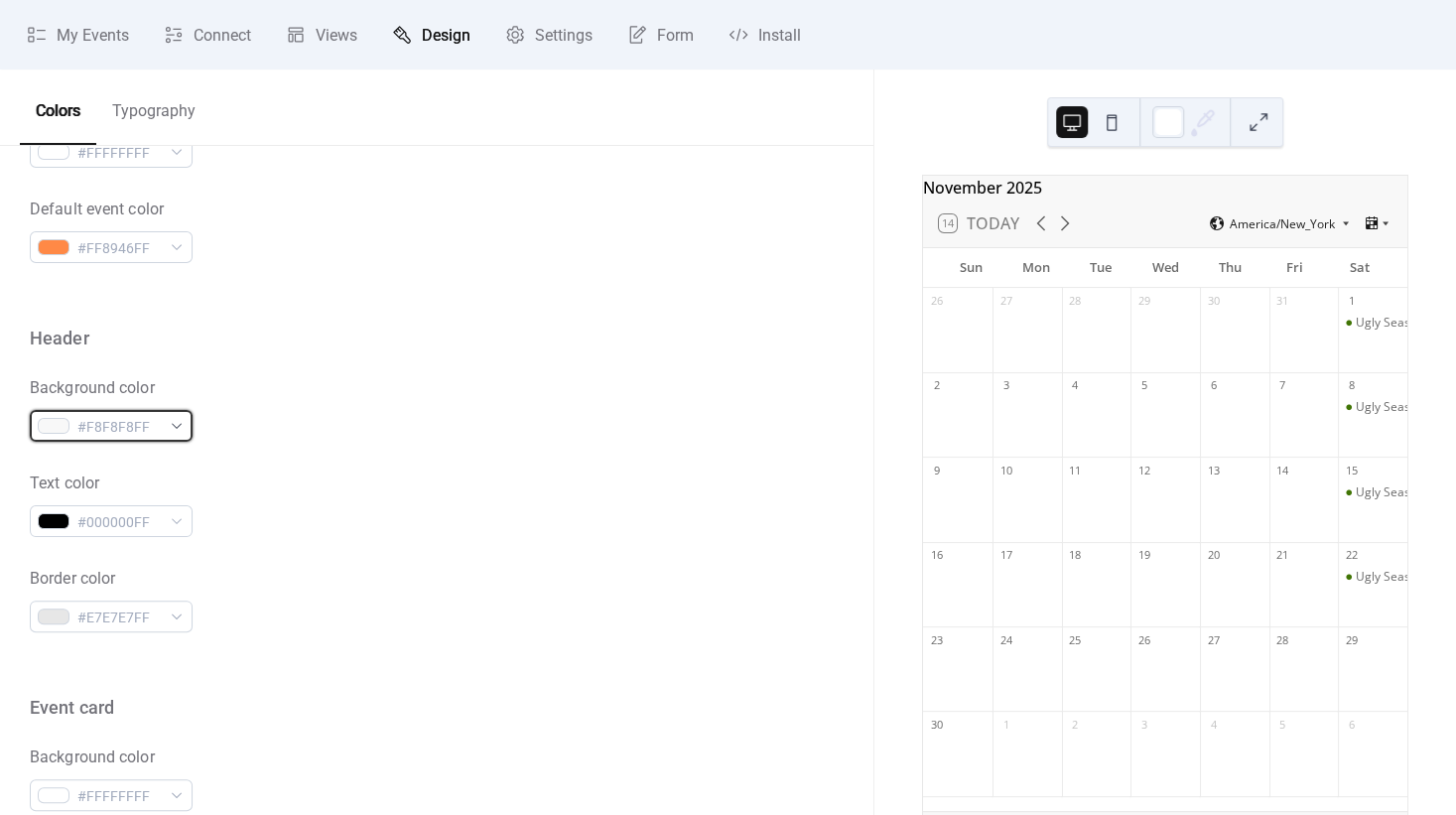 click on "#F8F8F8FF" at bounding box center [119, 427] 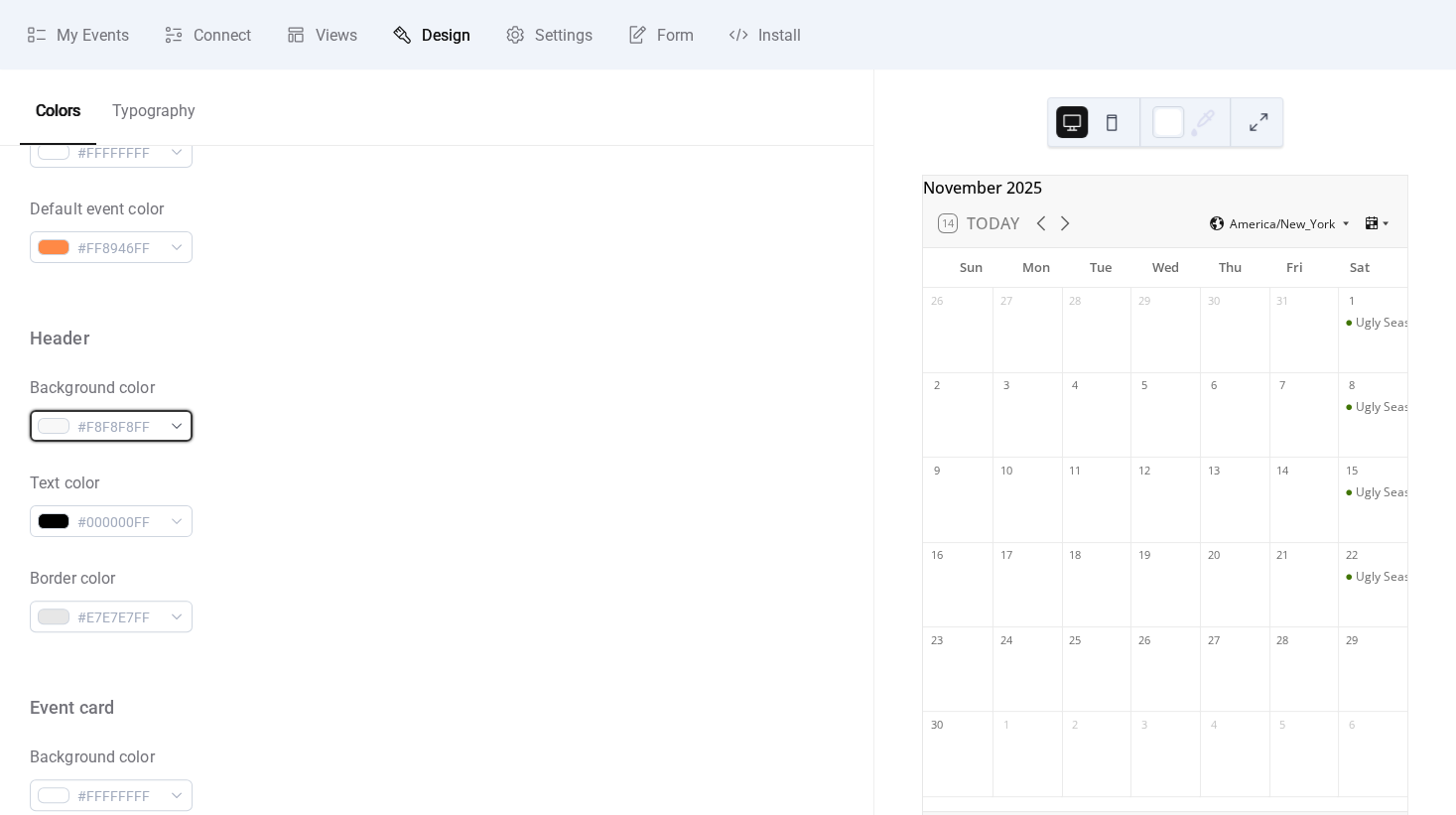 click on "#F8F8F8FF" at bounding box center [119, 427] 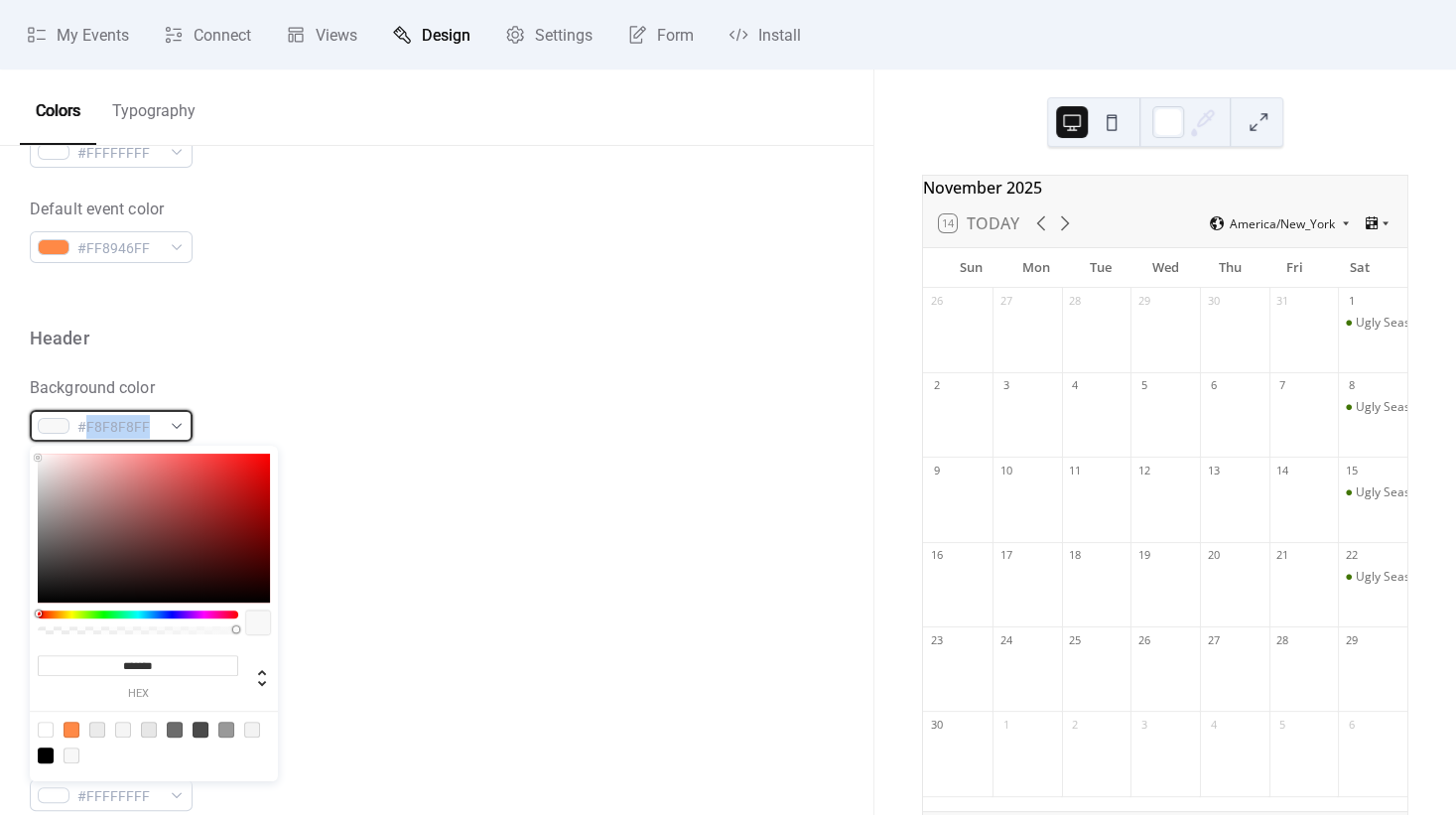 click on "#F8F8F8FF" at bounding box center [119, 427] 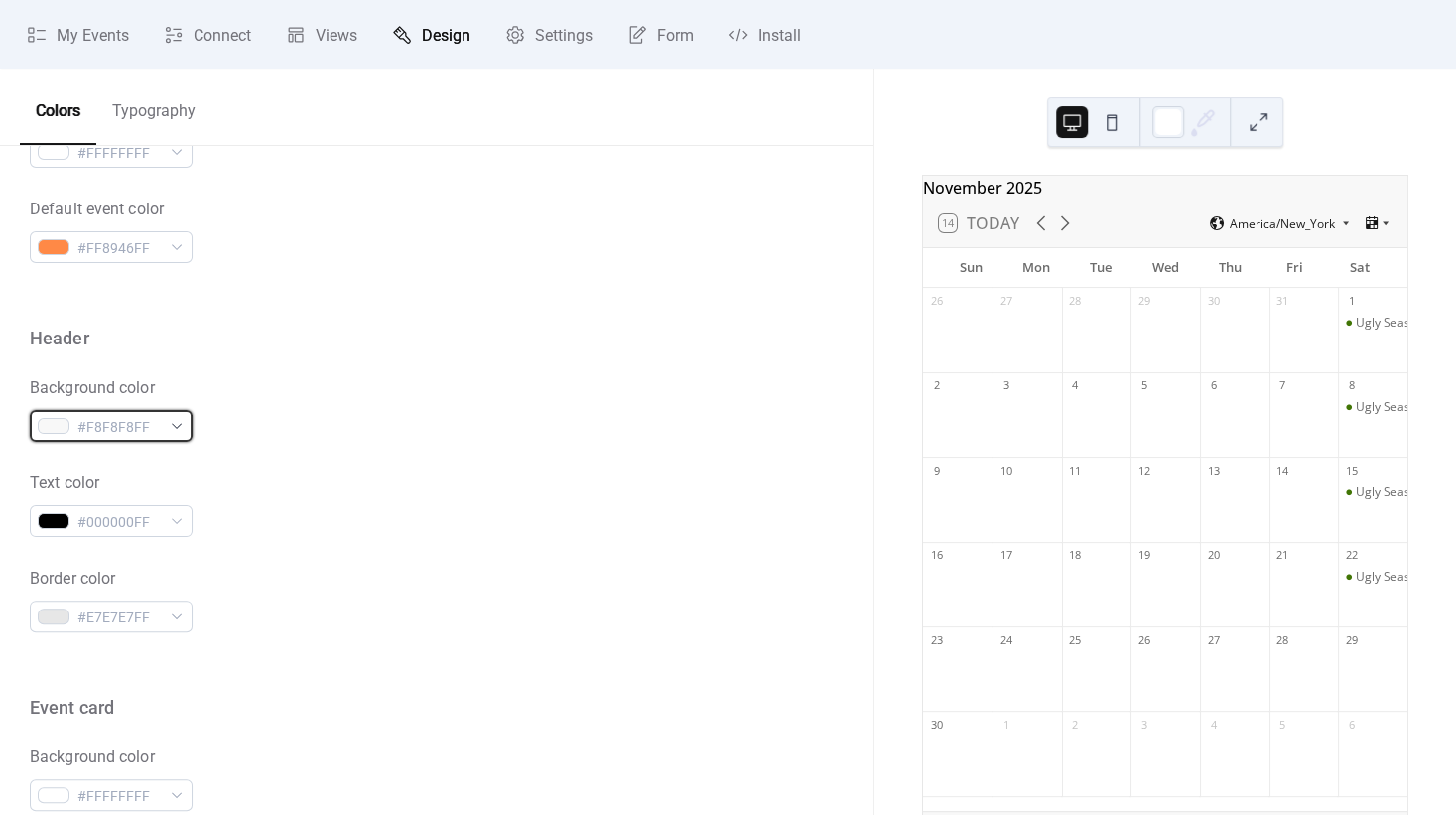 click on "#F8F8F8FF" at bounding box center [119, 427] 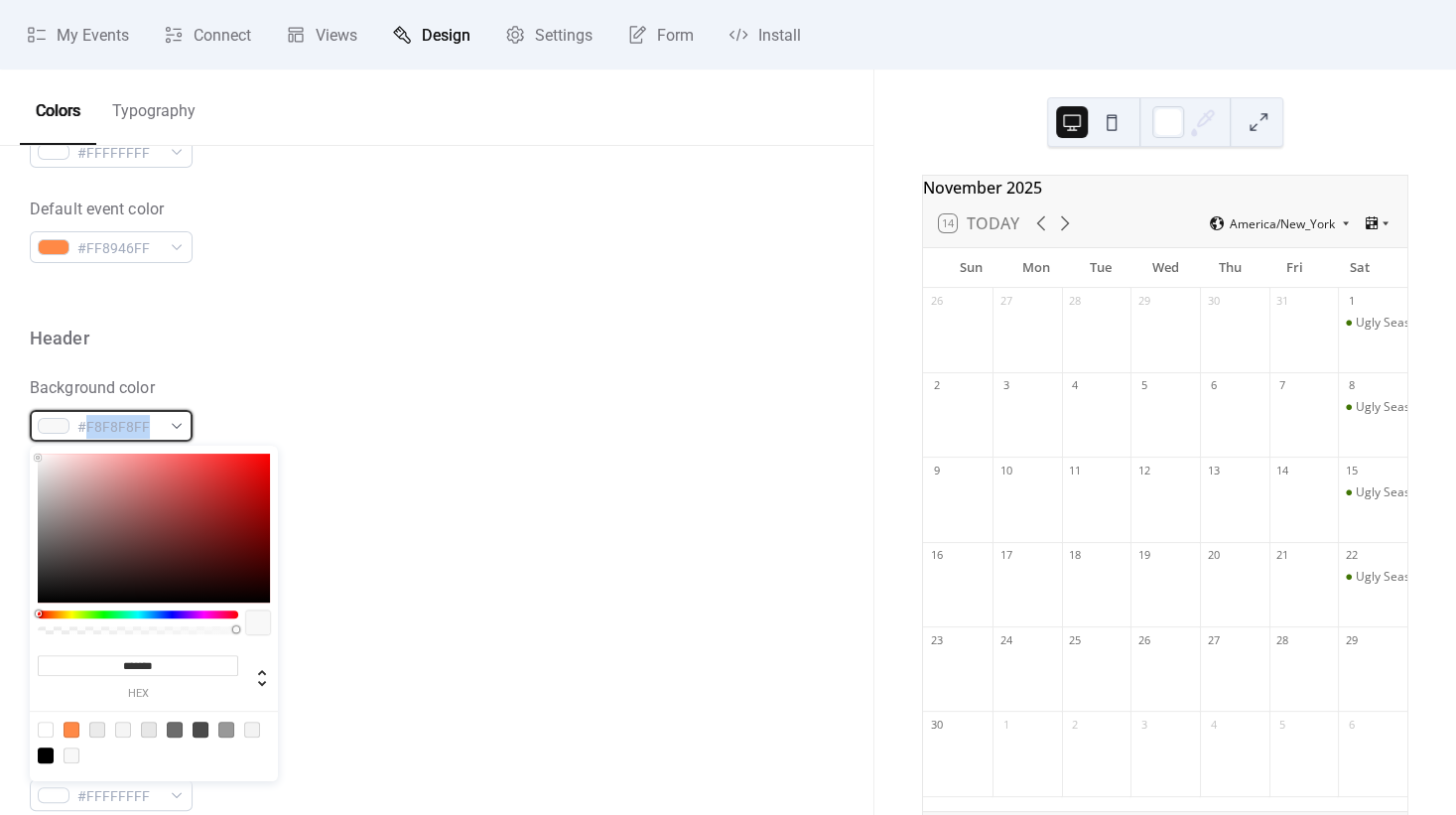 click on "#F8F8F8FF" at bounding box center (119, 427) 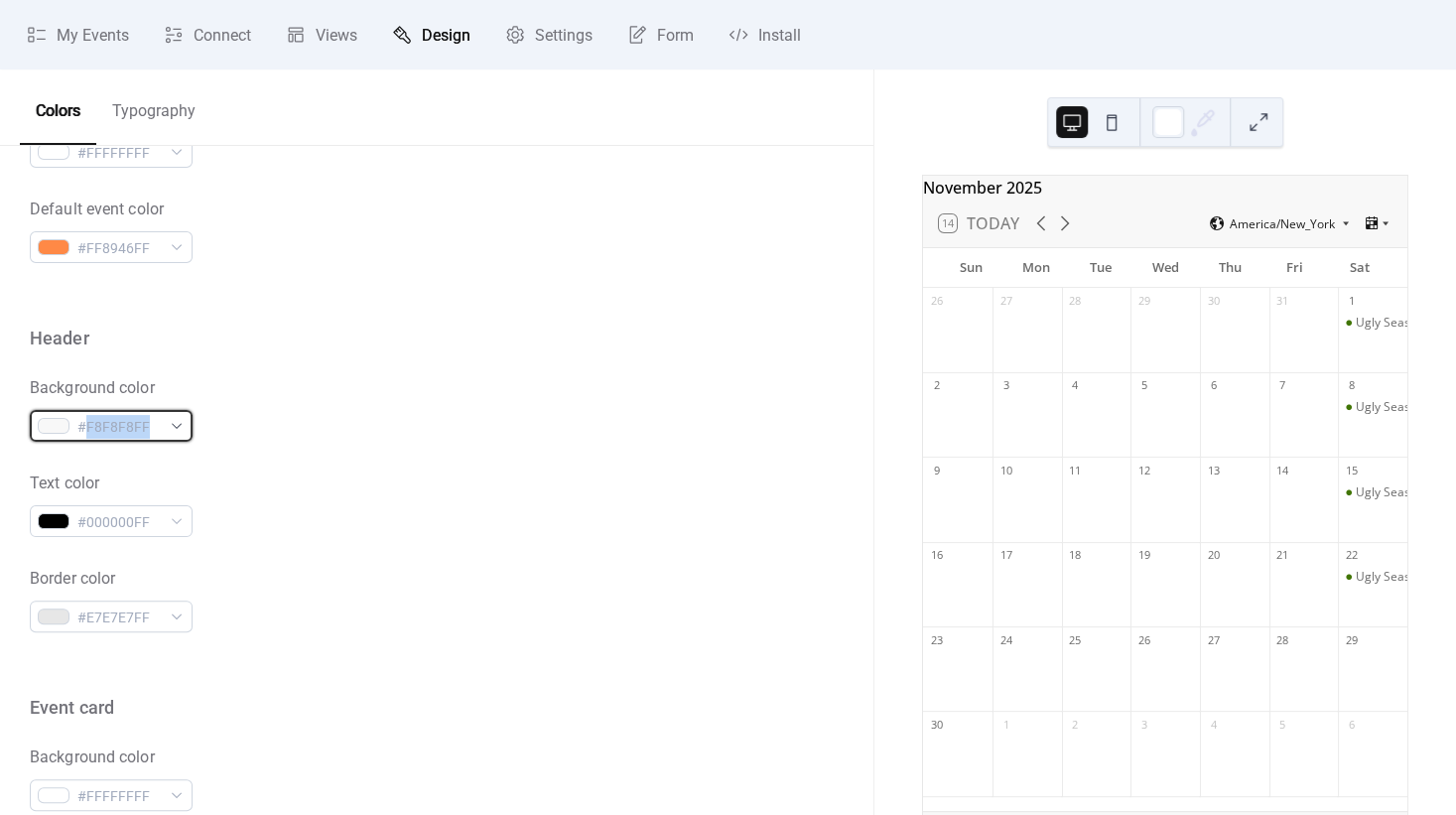 click on "#F8F8F8FF" at bounding box center (119, 427) 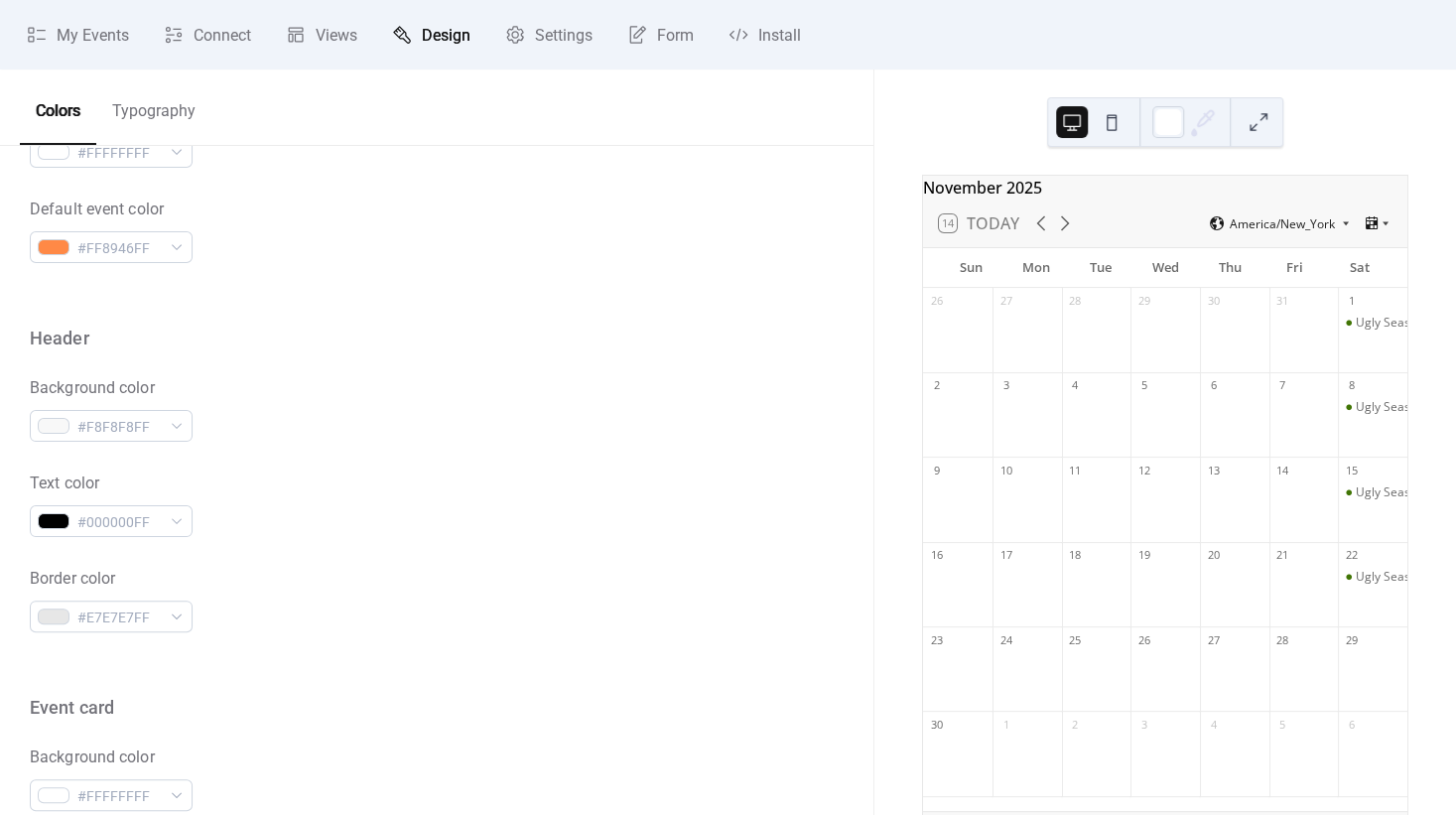 click at bounding box center (437, 295) 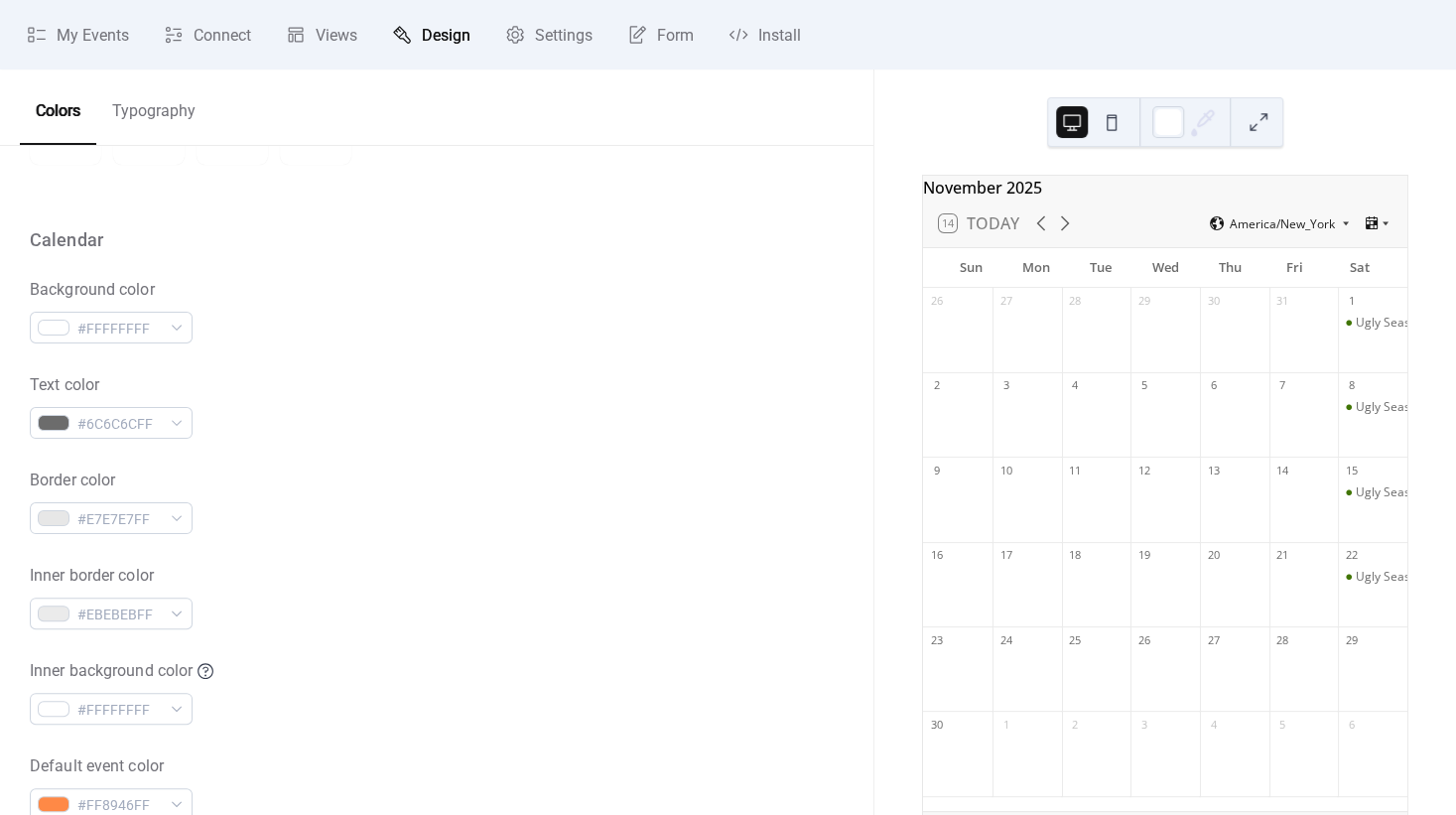 scroll, scrollTop: 0, scrollLeft: 0, axis: both 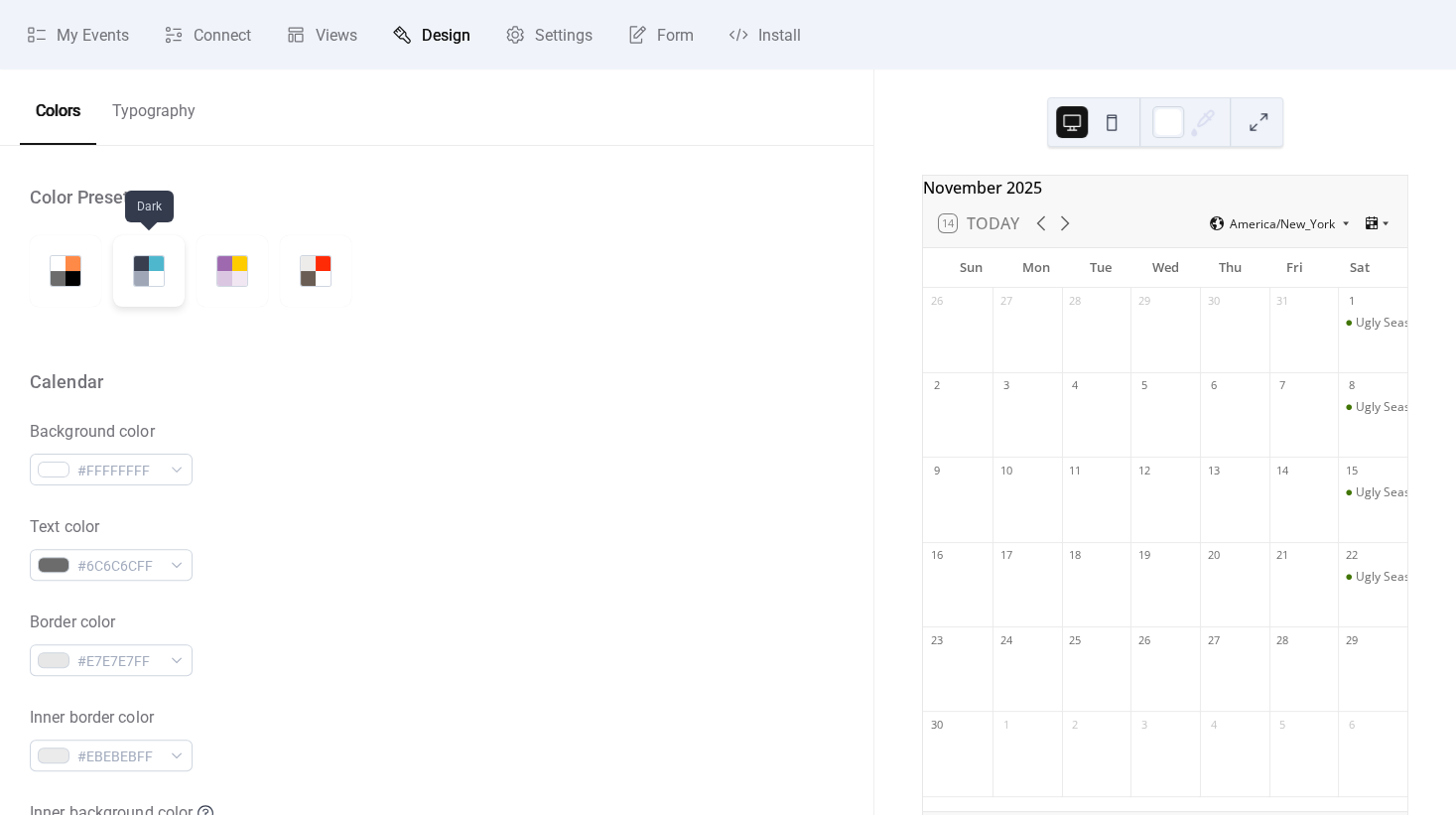 click at bounding box center [149, 271] 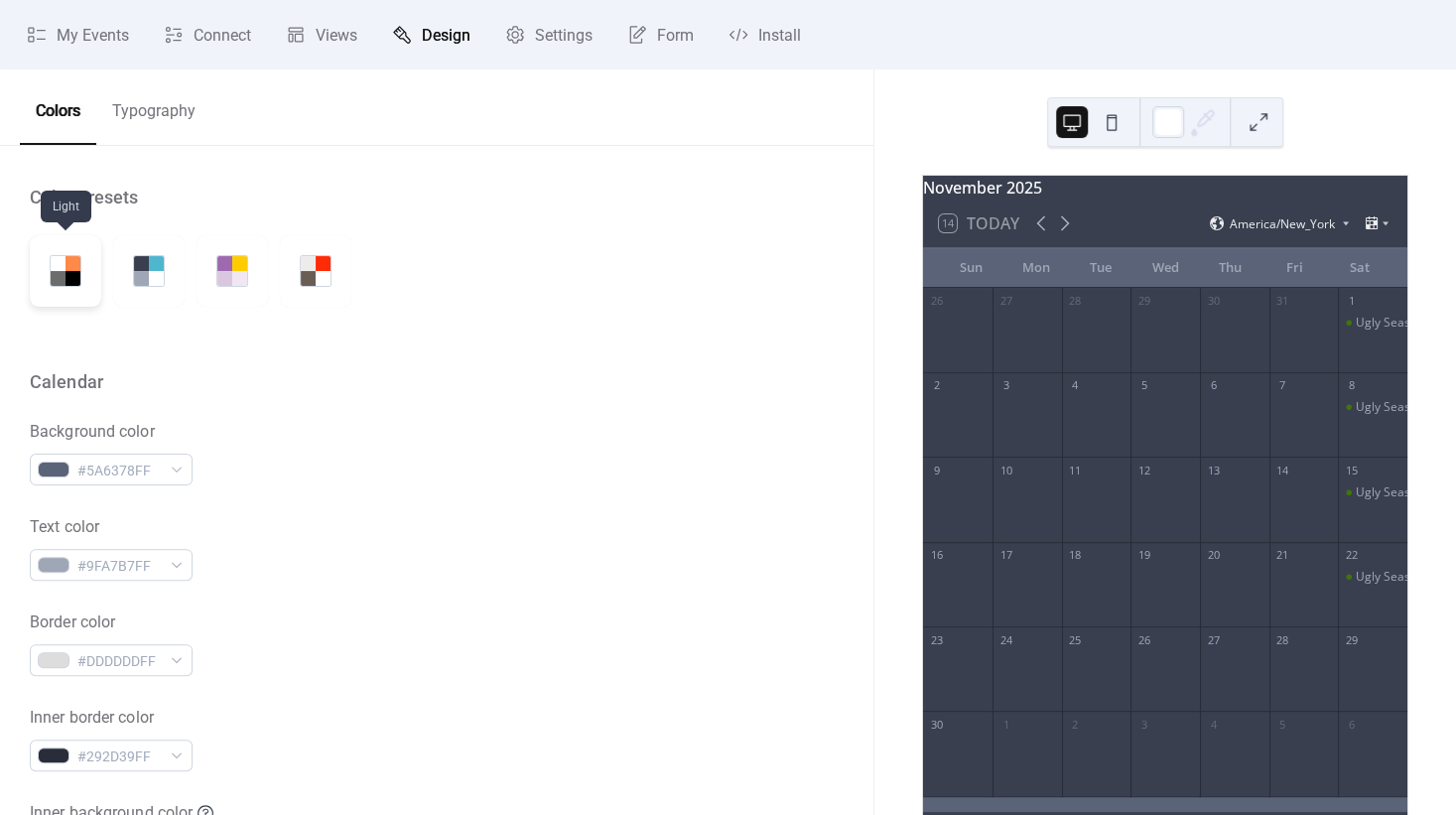 click at bounding box center (58, 278) 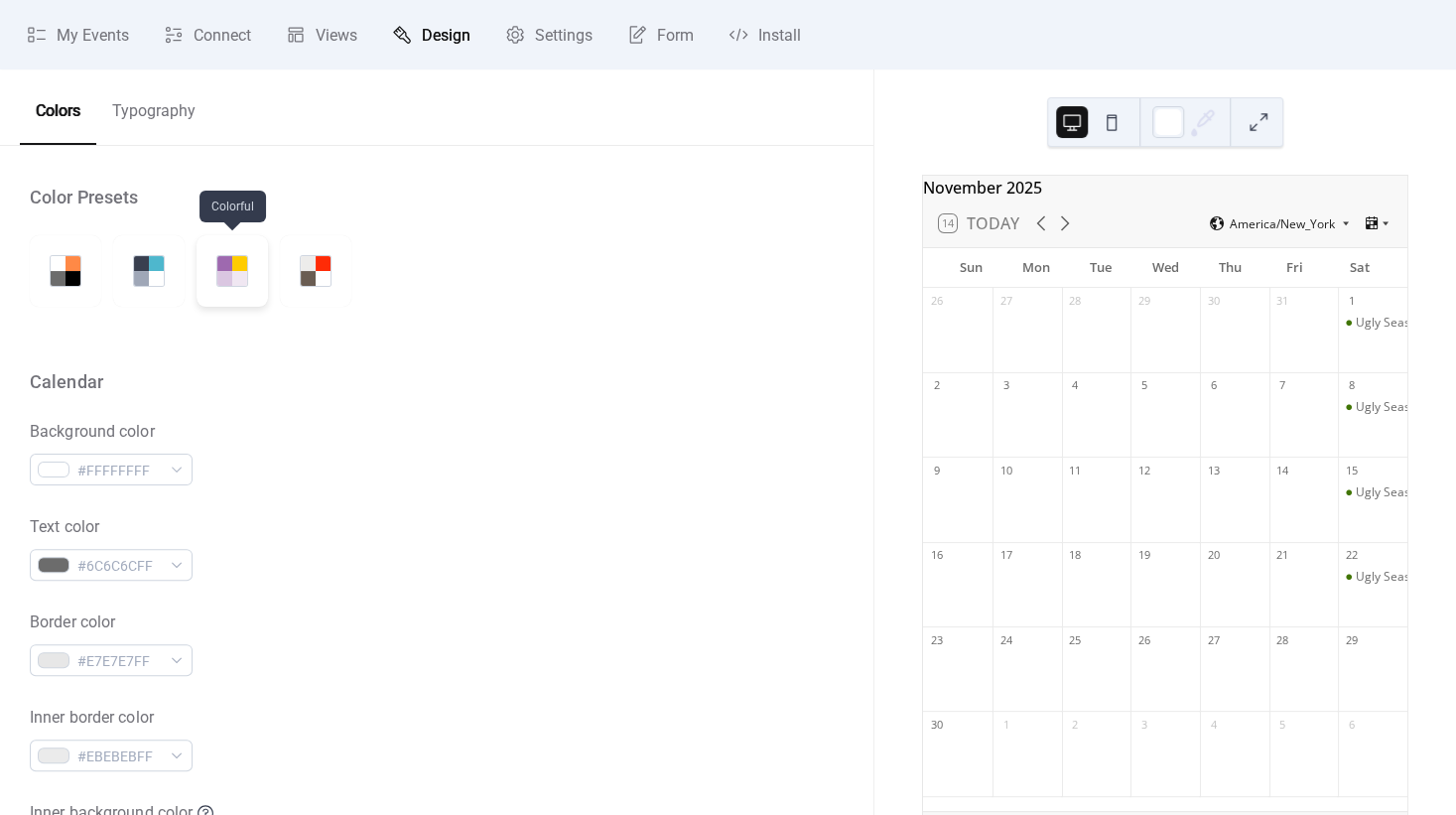 click at bounding box center [239, 263] 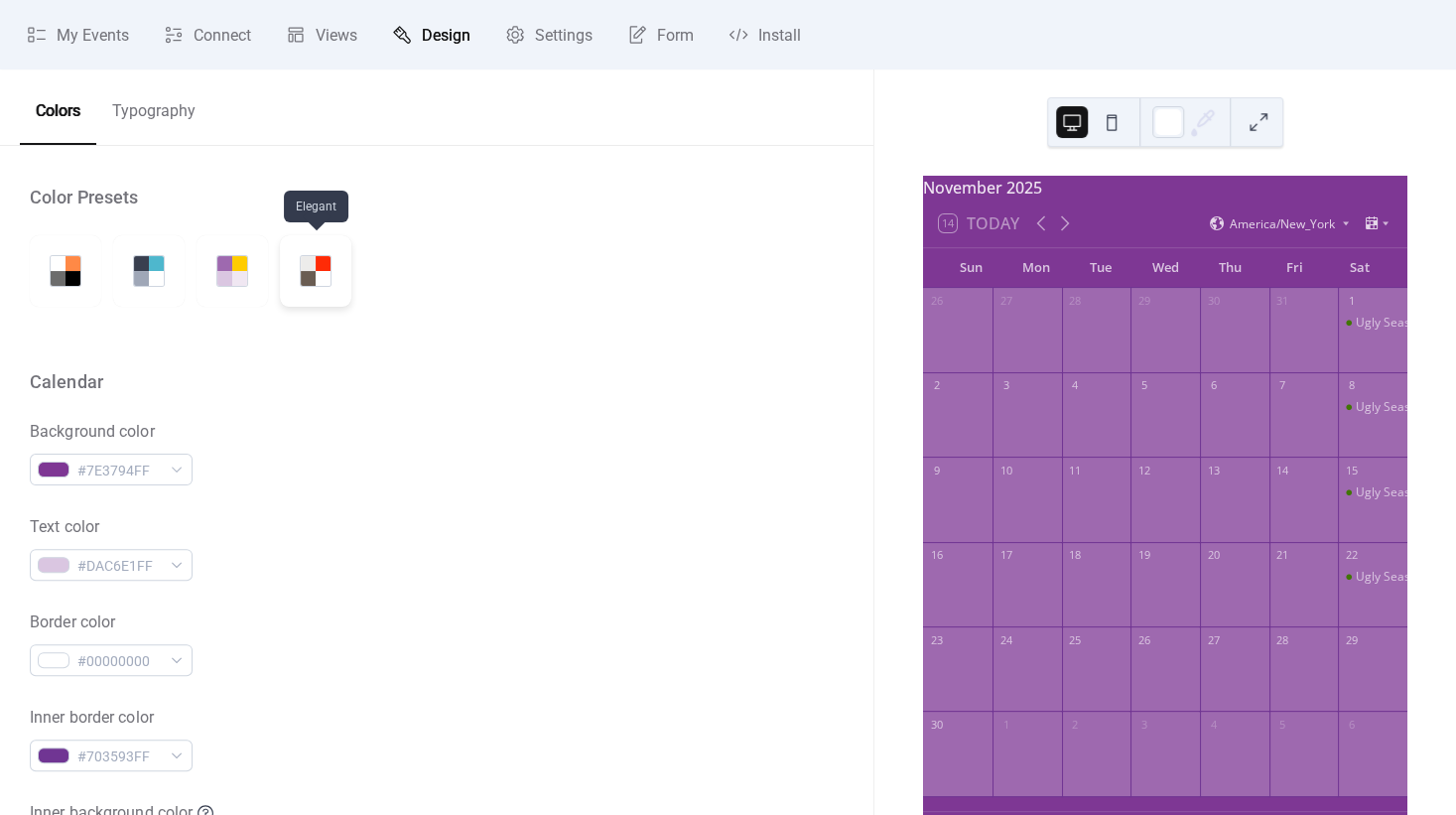 click at bounding box center (323, 278) 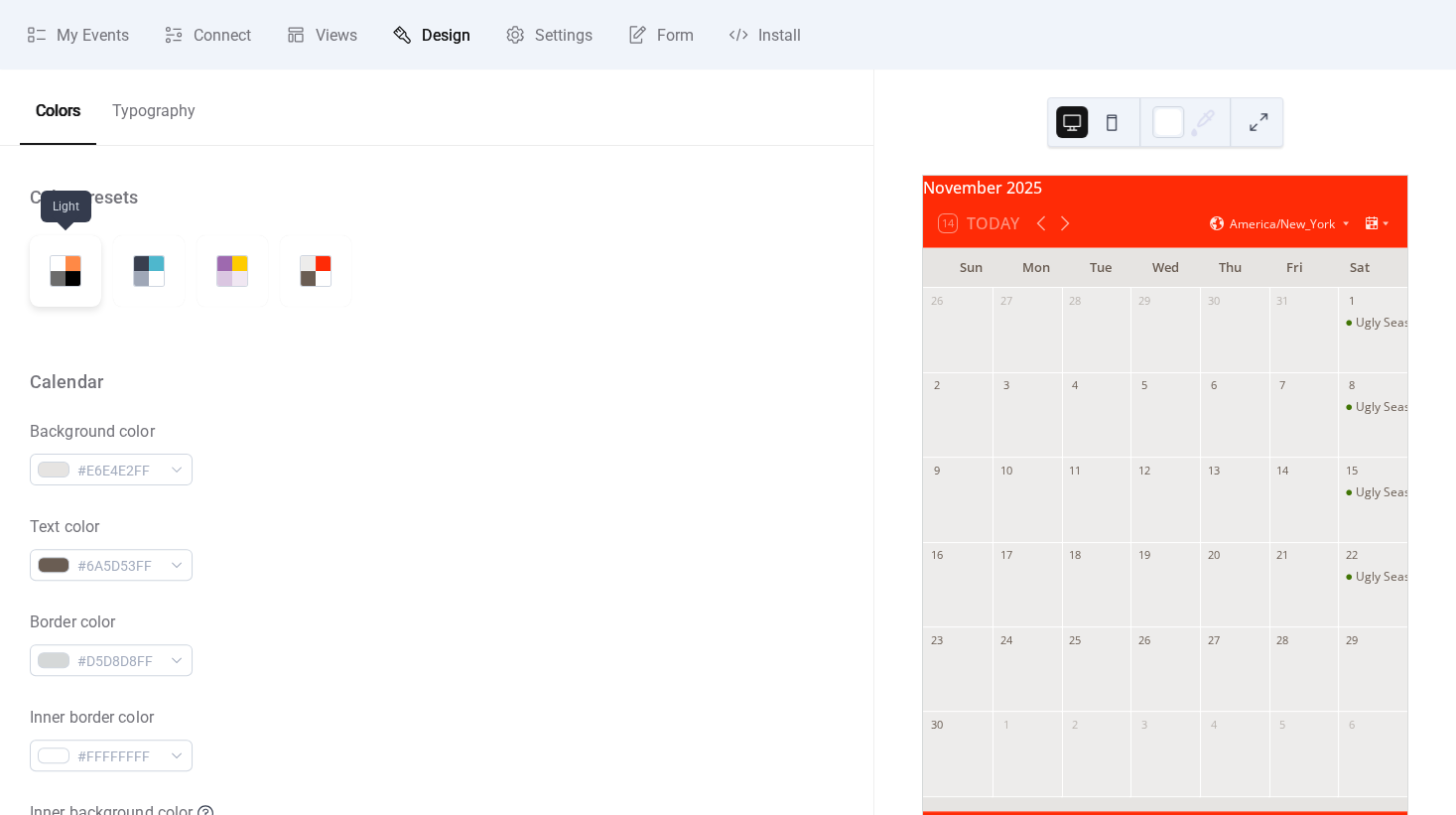 click at bounding box center (66, 271) 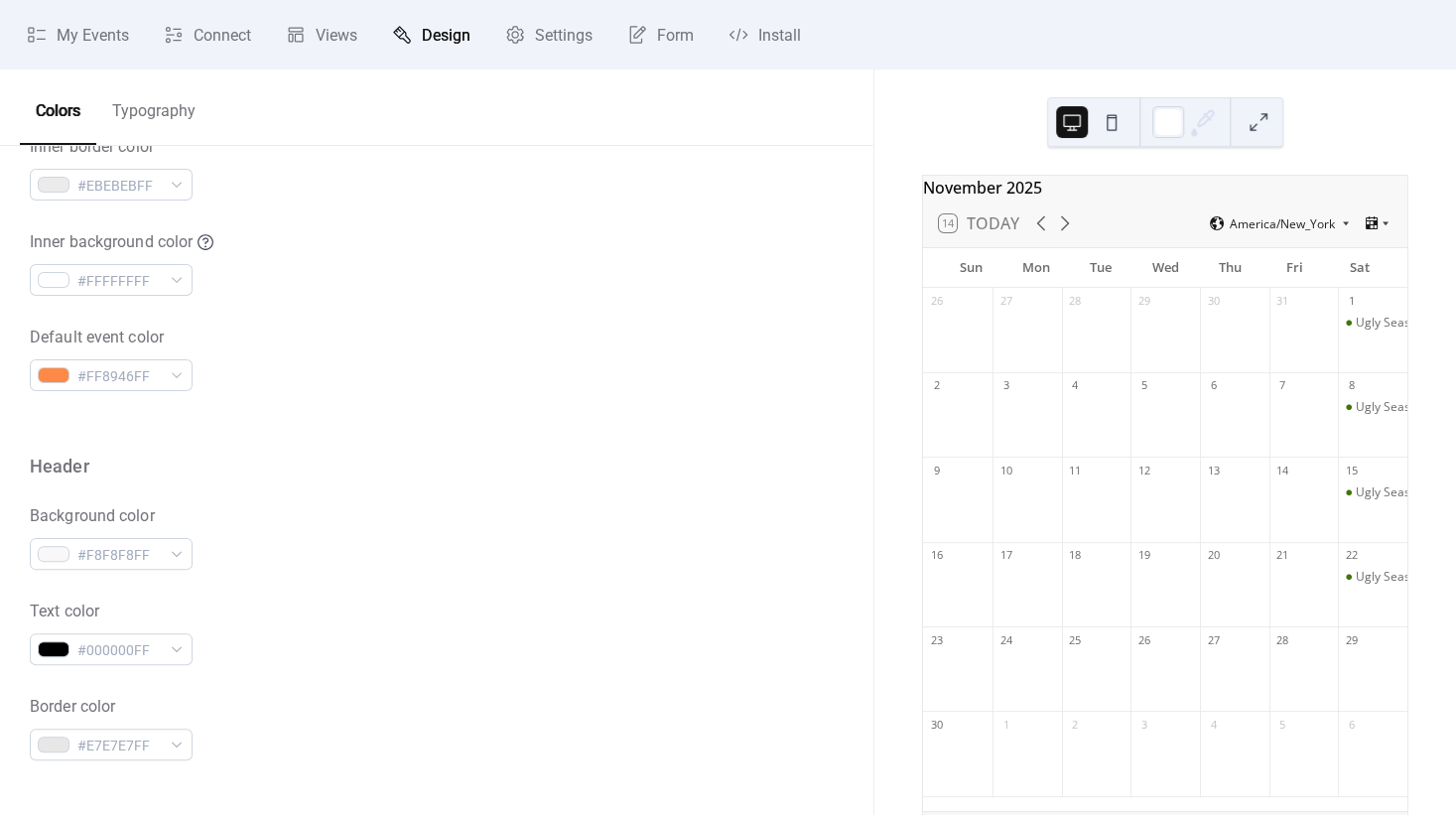 scroll, scrollTop: 648, scrollLeft: 0, axis: vertical 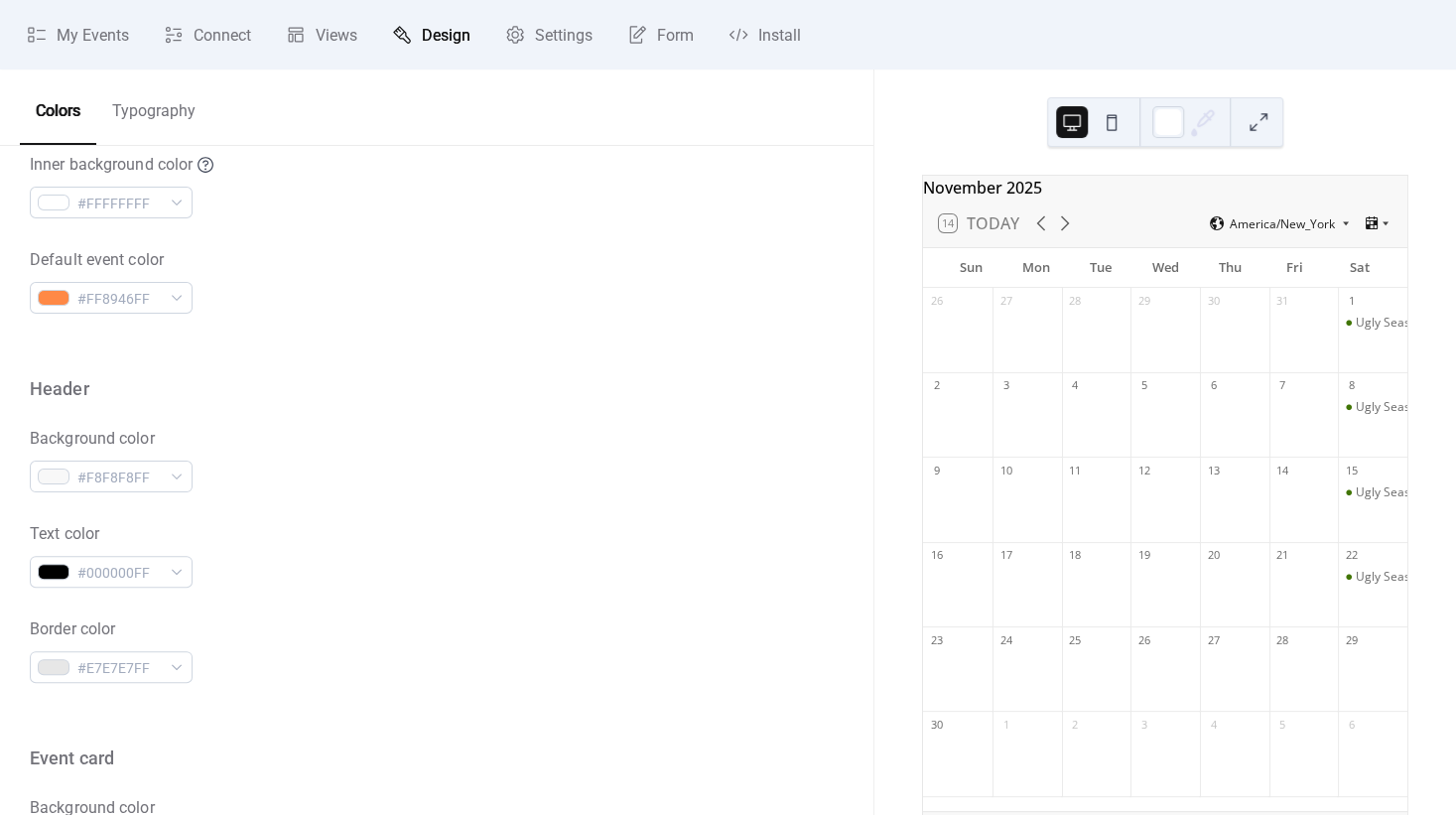 click on "Border color #E7E7E7FF" at bounding box center [437, 650] 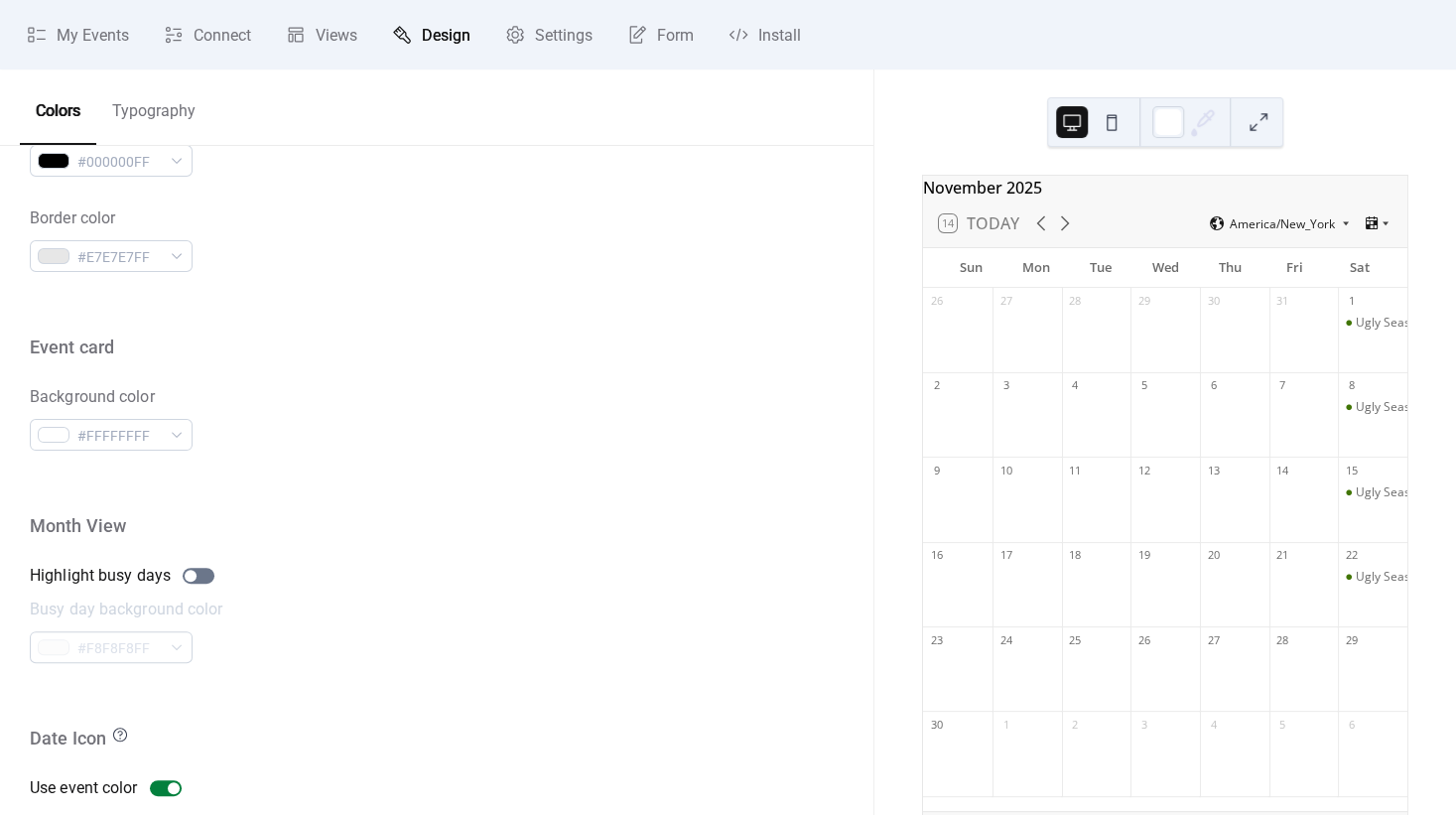 scroll, scrollTop: 1063, scrollLeft: 0, axis: vertical 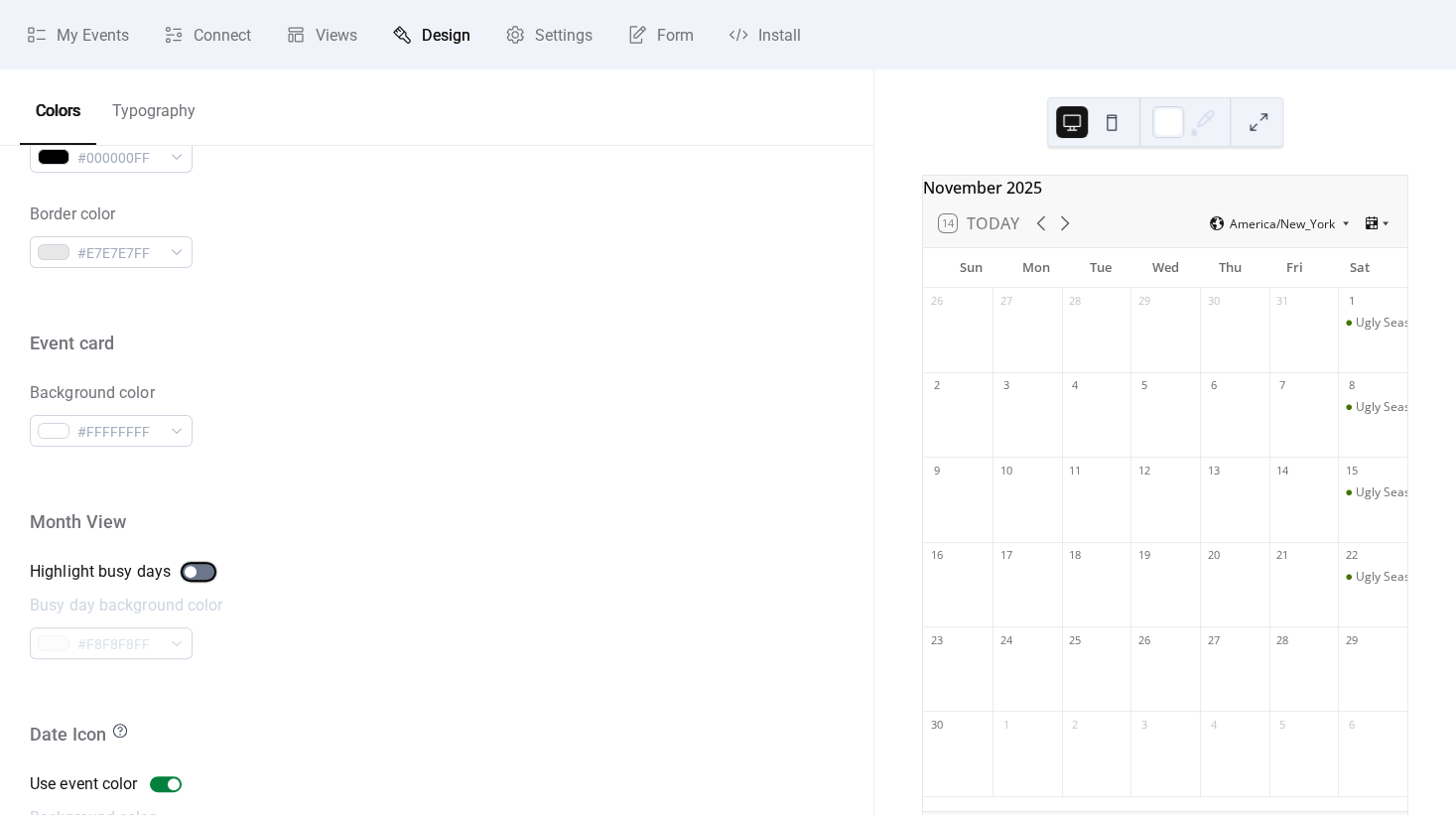 click at bounding box center (199, 572) 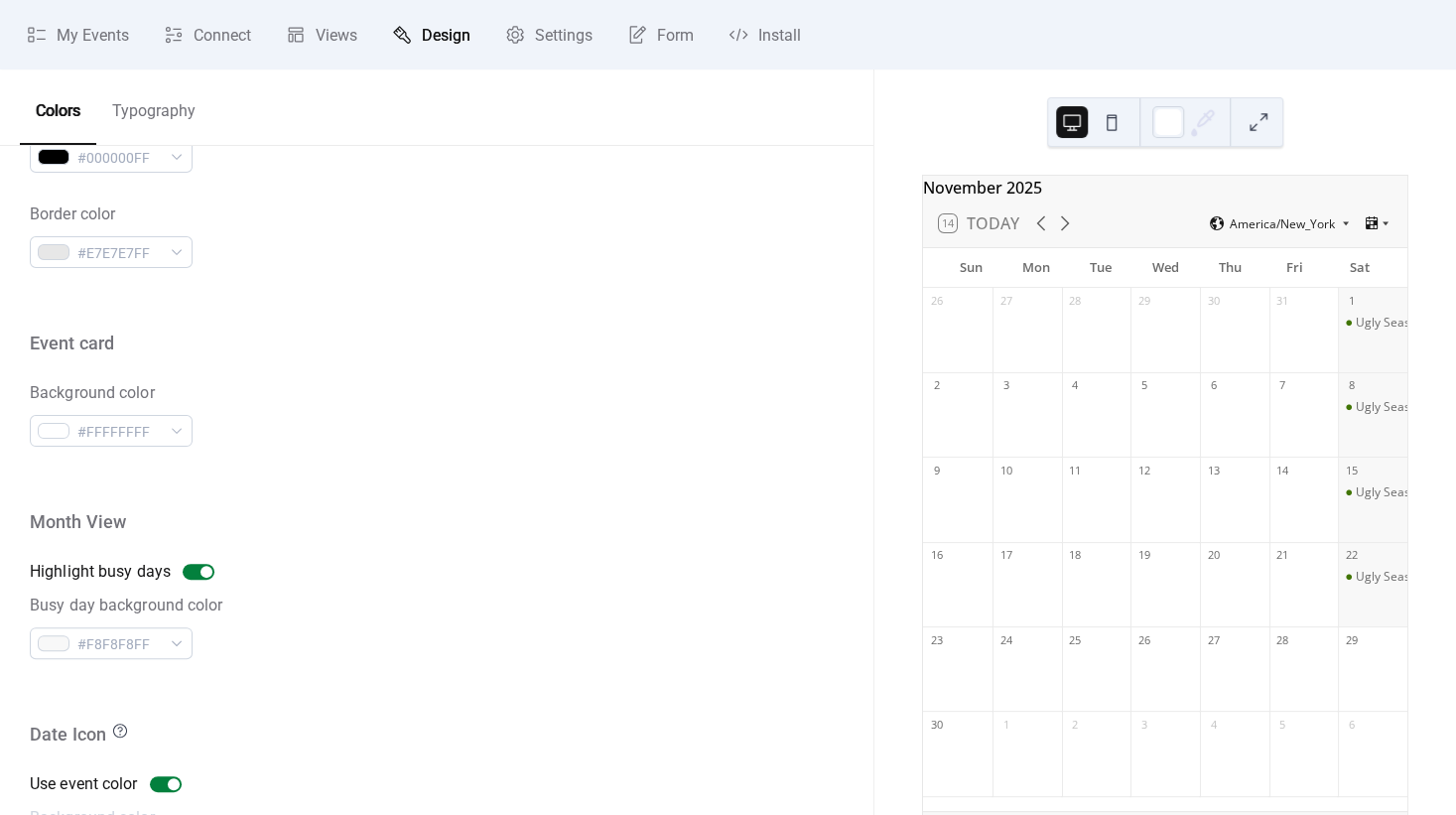 click at bounding box center [437, 478] 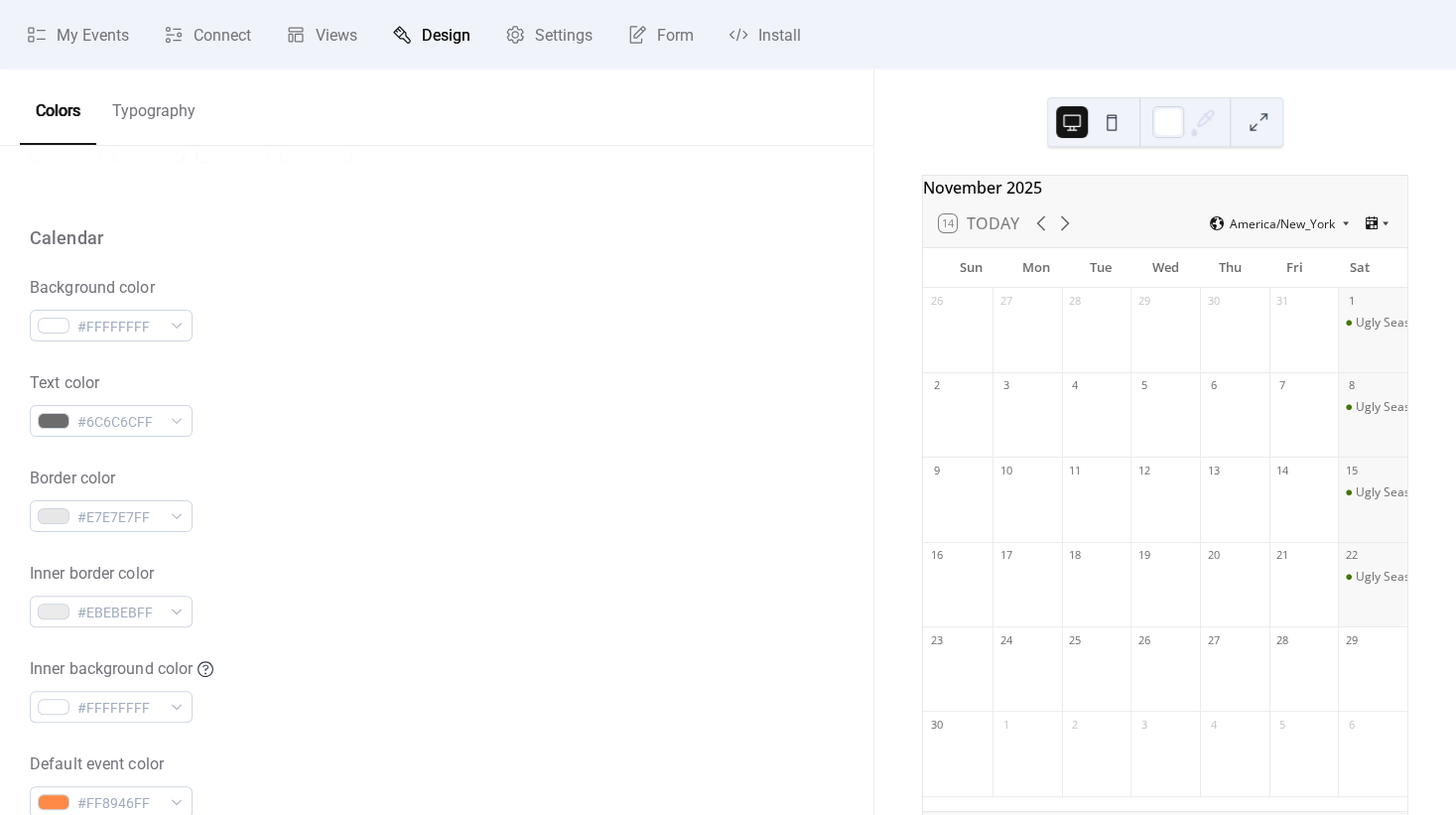 scroll, scrollTop: 15, scrollLeft: 0, axis: vertical 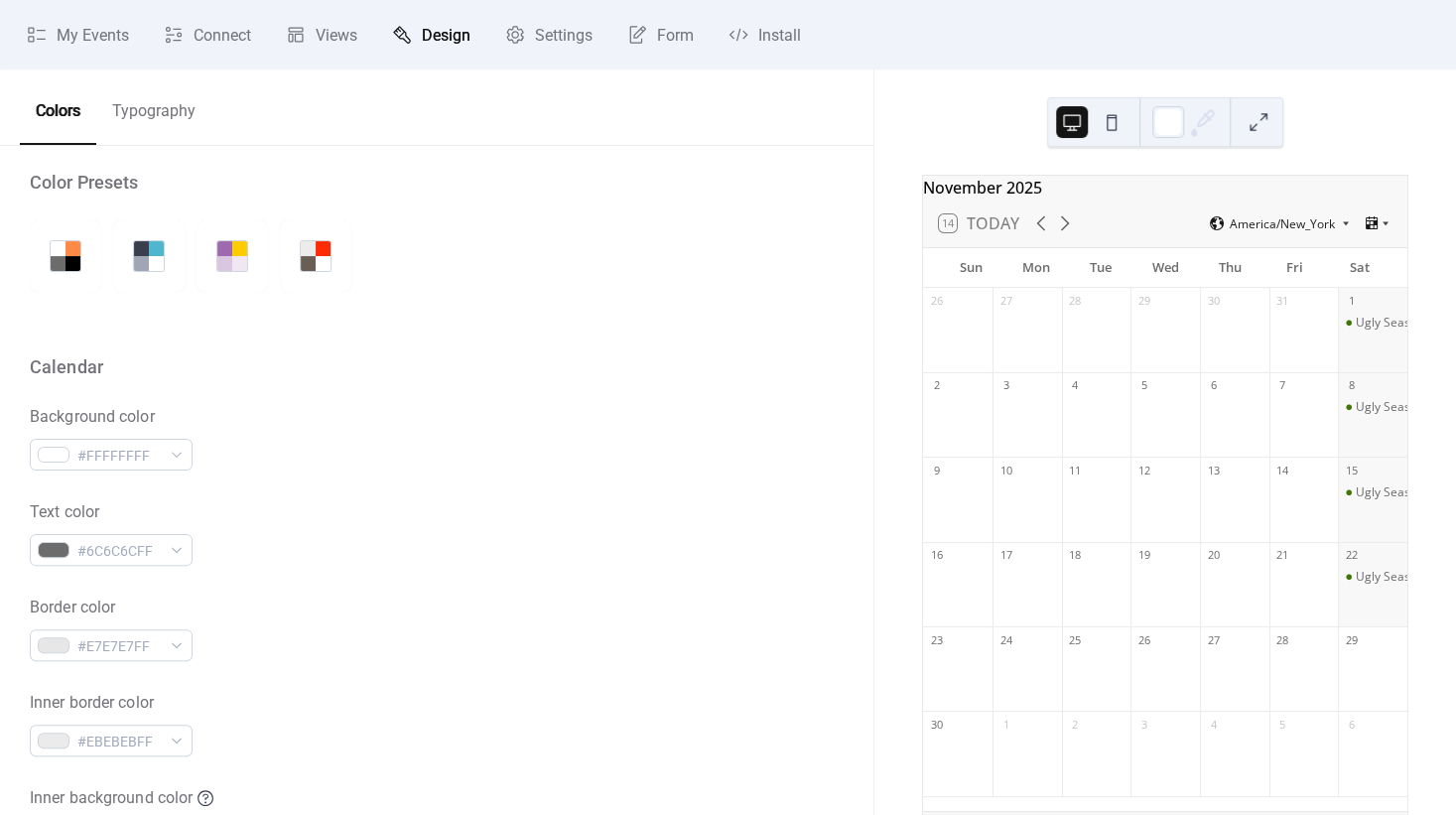click on "Border color #E7E7E7FF" at bounding box center (437, 628) 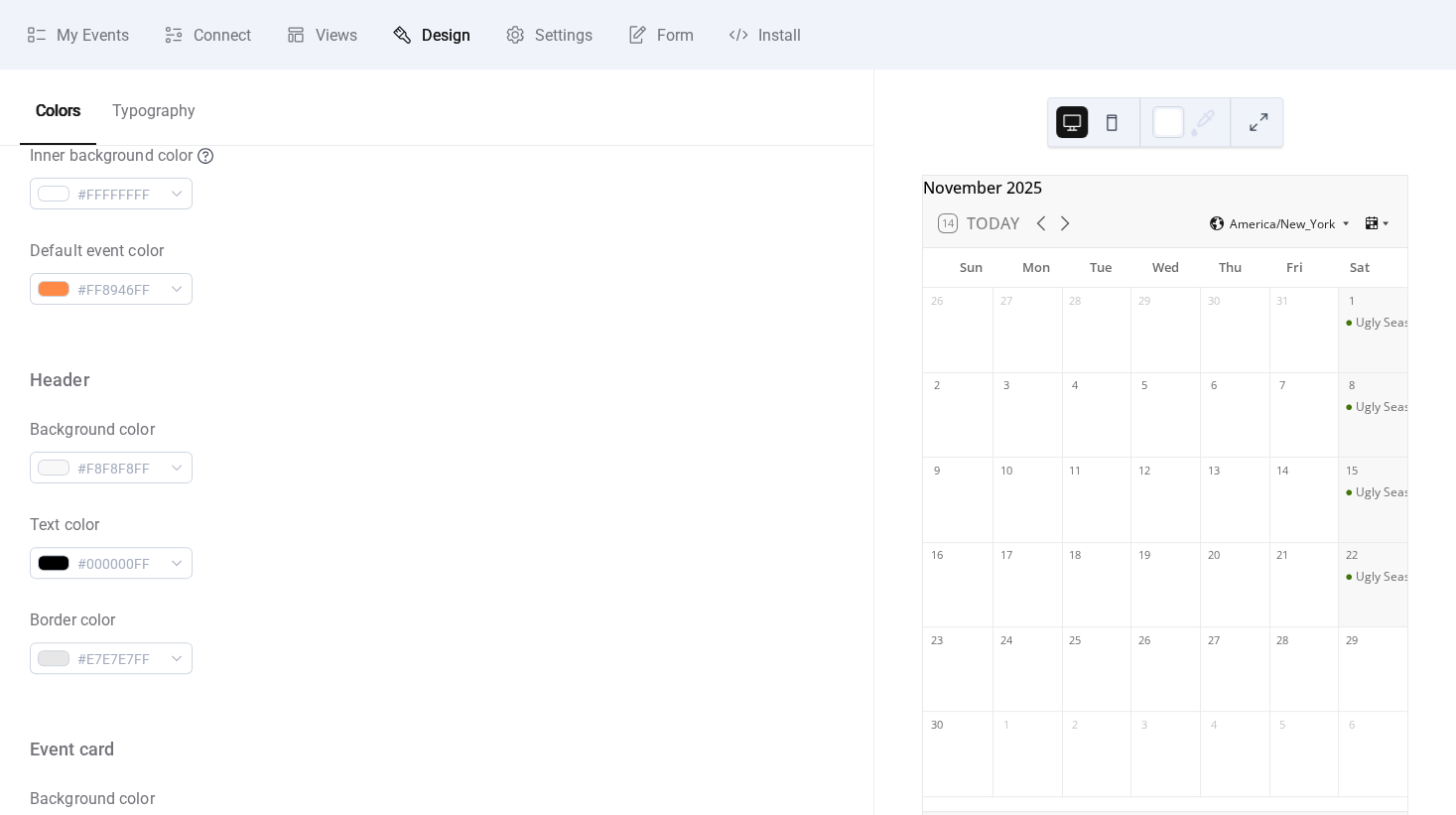 scroll, scrollTop: 714, scrollLeft: 0, axis: vertical 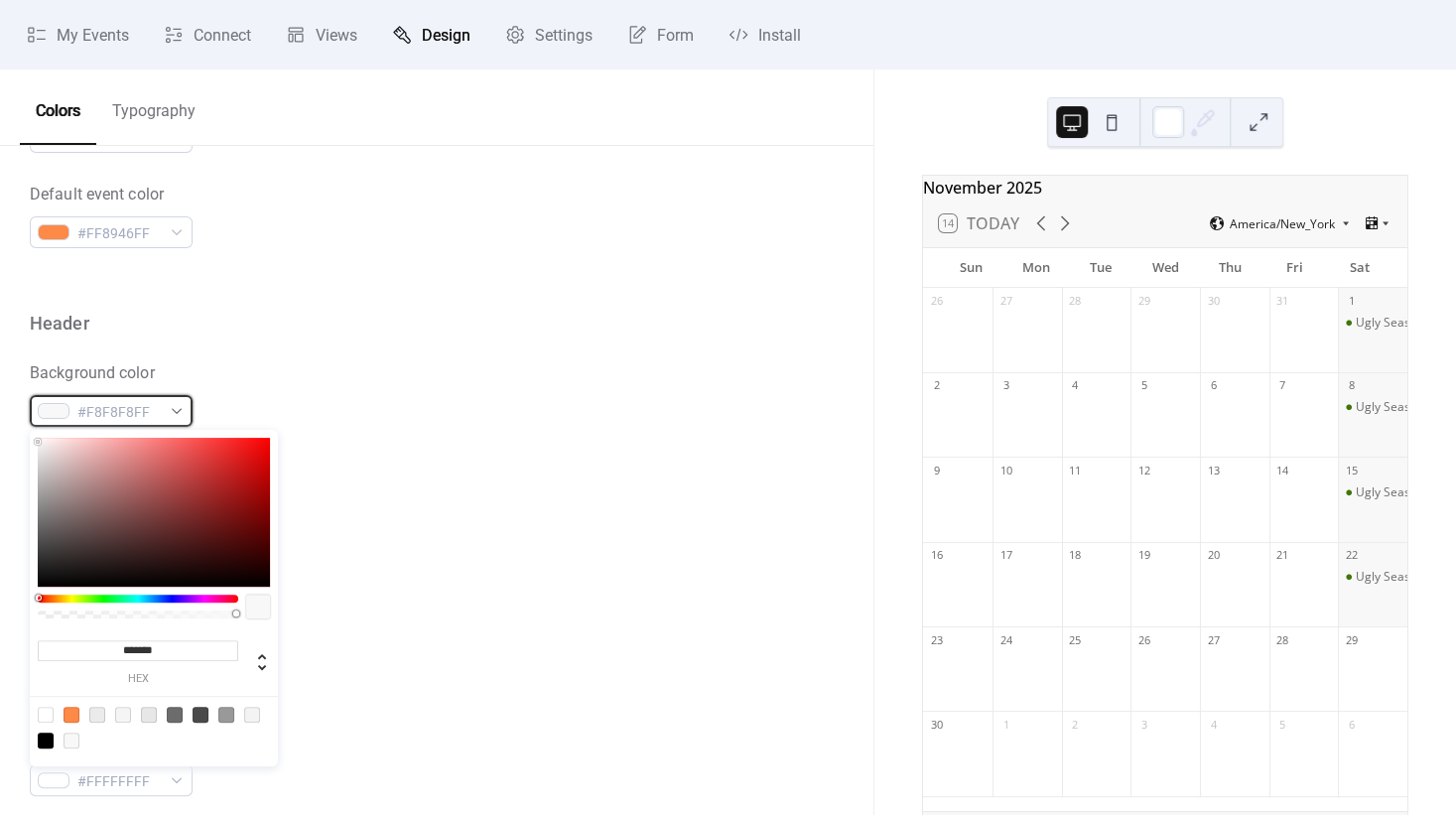 click on "#F8F8F8FF" at bounding box center (111, 411) 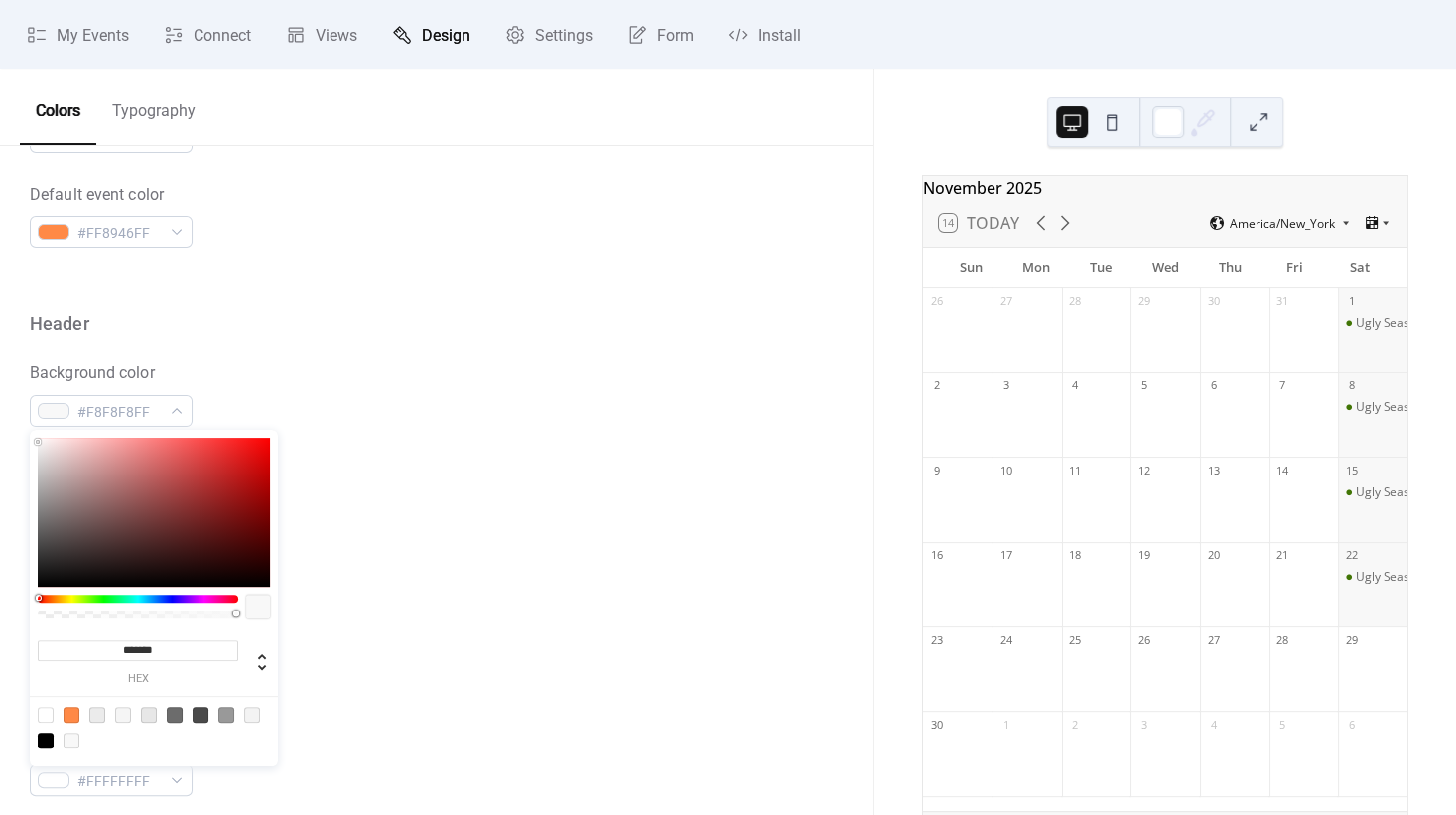 click on "*******" at bounding box center [138, 650] 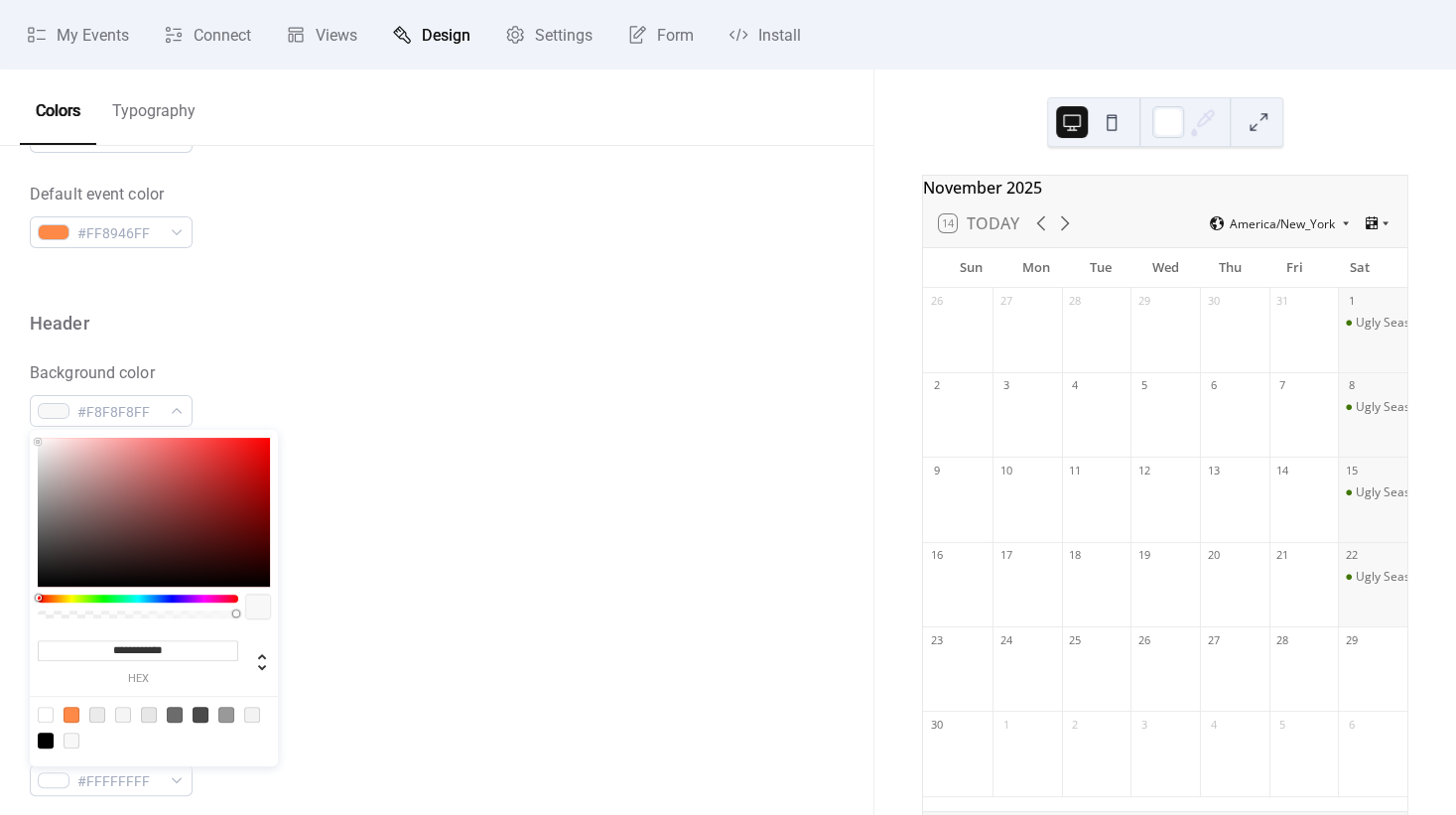 click on "**********" at bounding box center [138, 650] 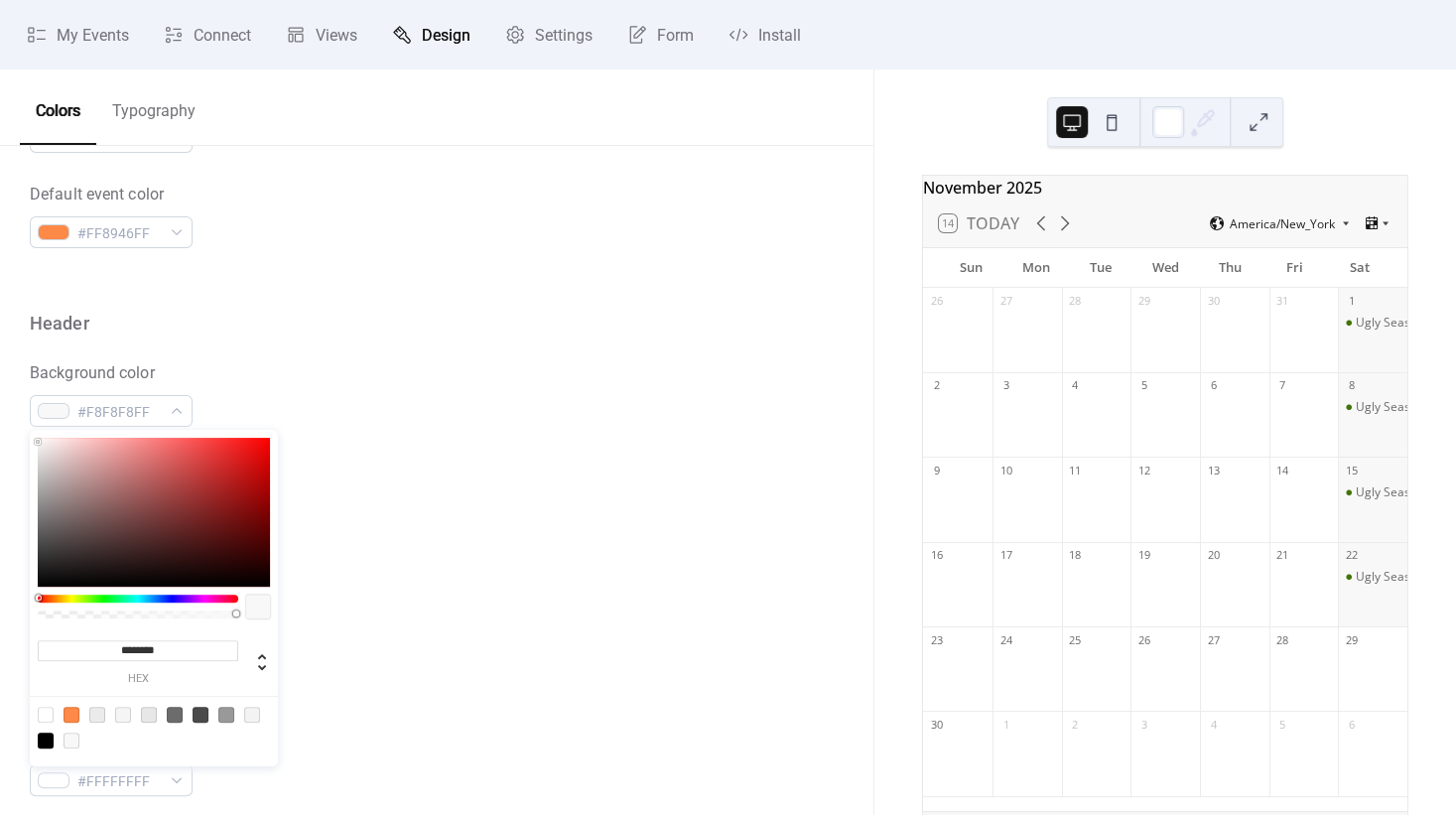 type on "*******" 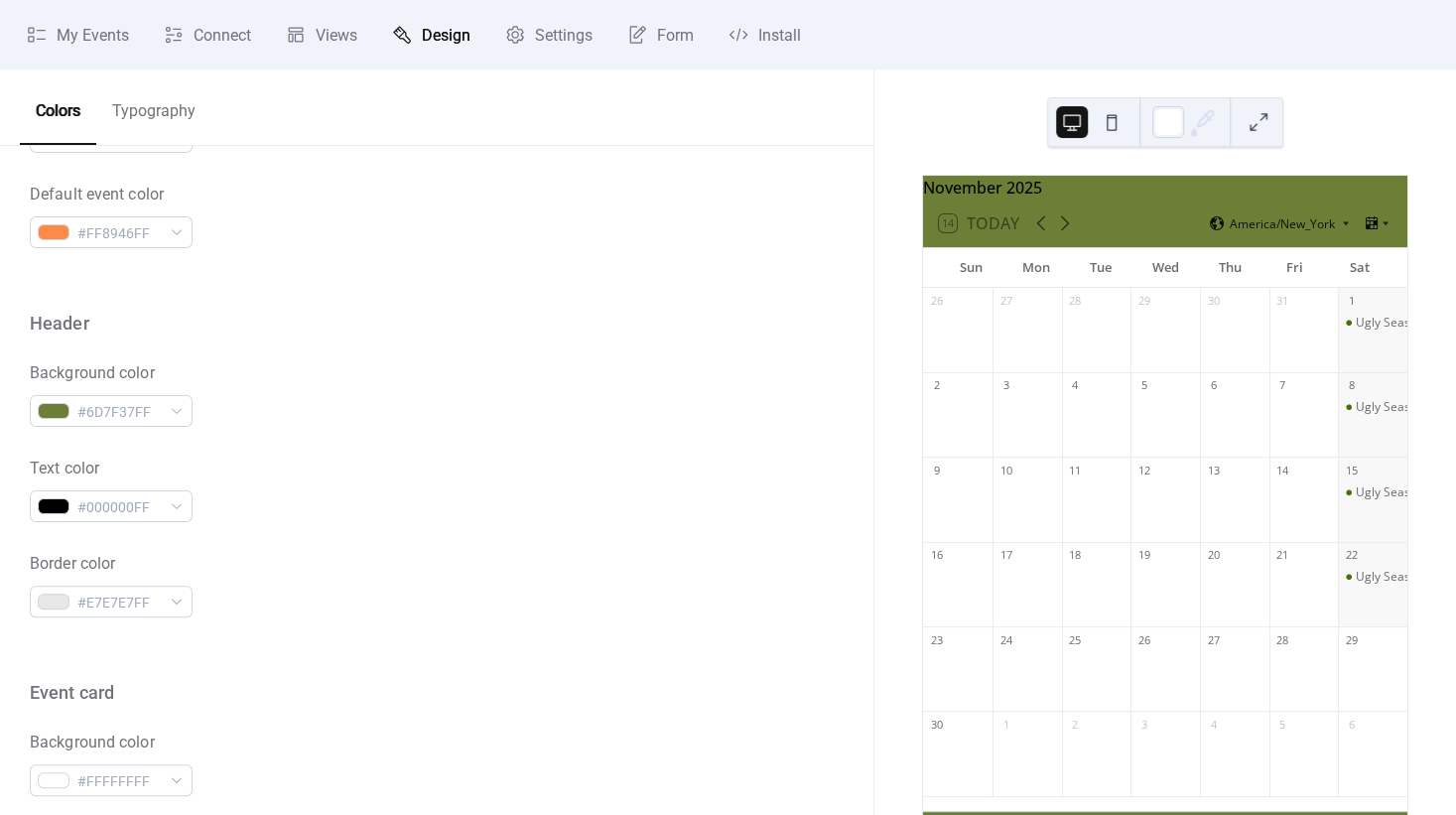 click on "Border color #E7E7E7FF" at bounding box center [437, 585] 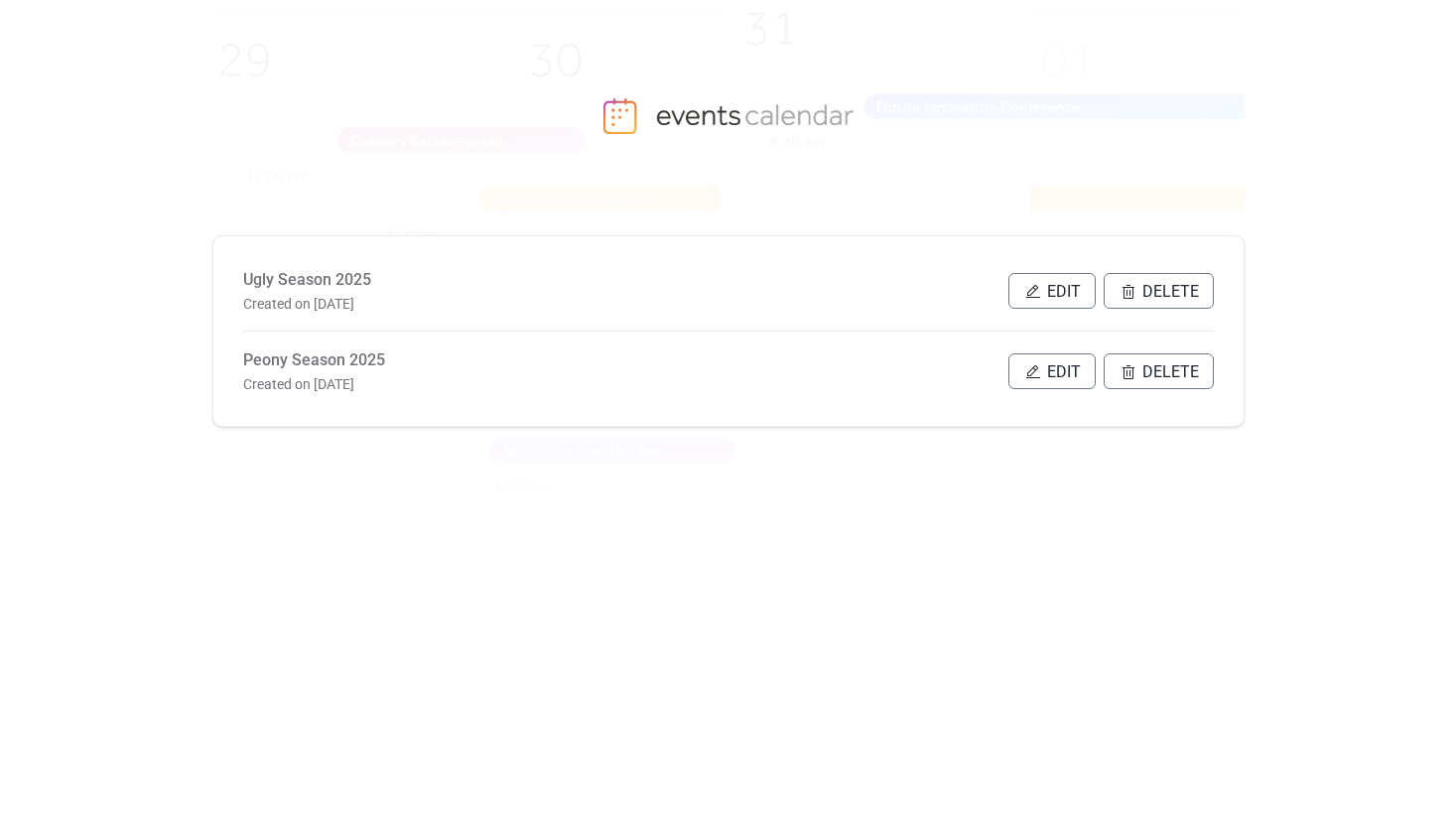 scroll, scrollTop: 0, scrollLeft: 0, axis: both 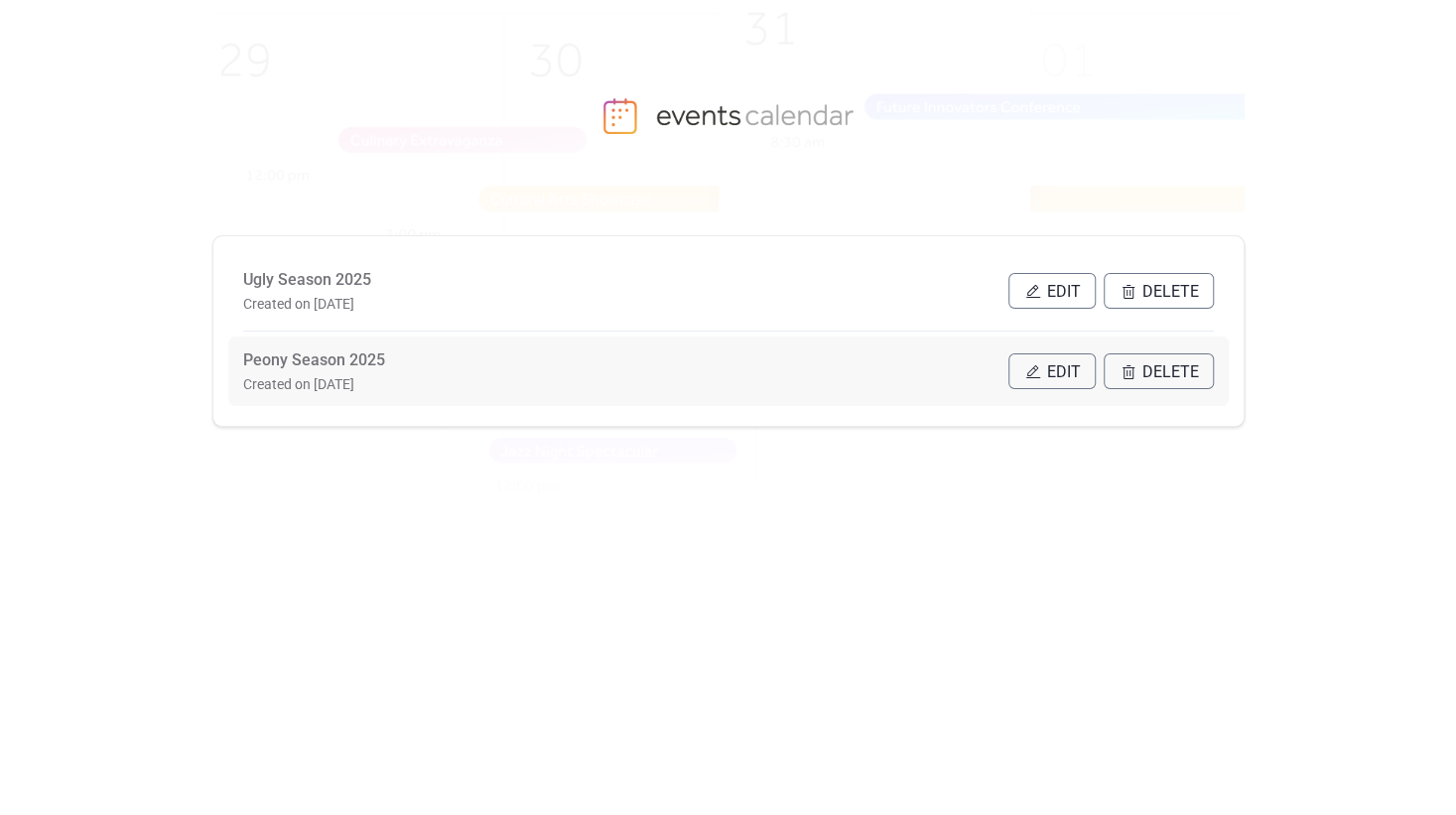 click on "Peony Season [YEAR] Created on [DATE]" at bounding box center [625, 371] 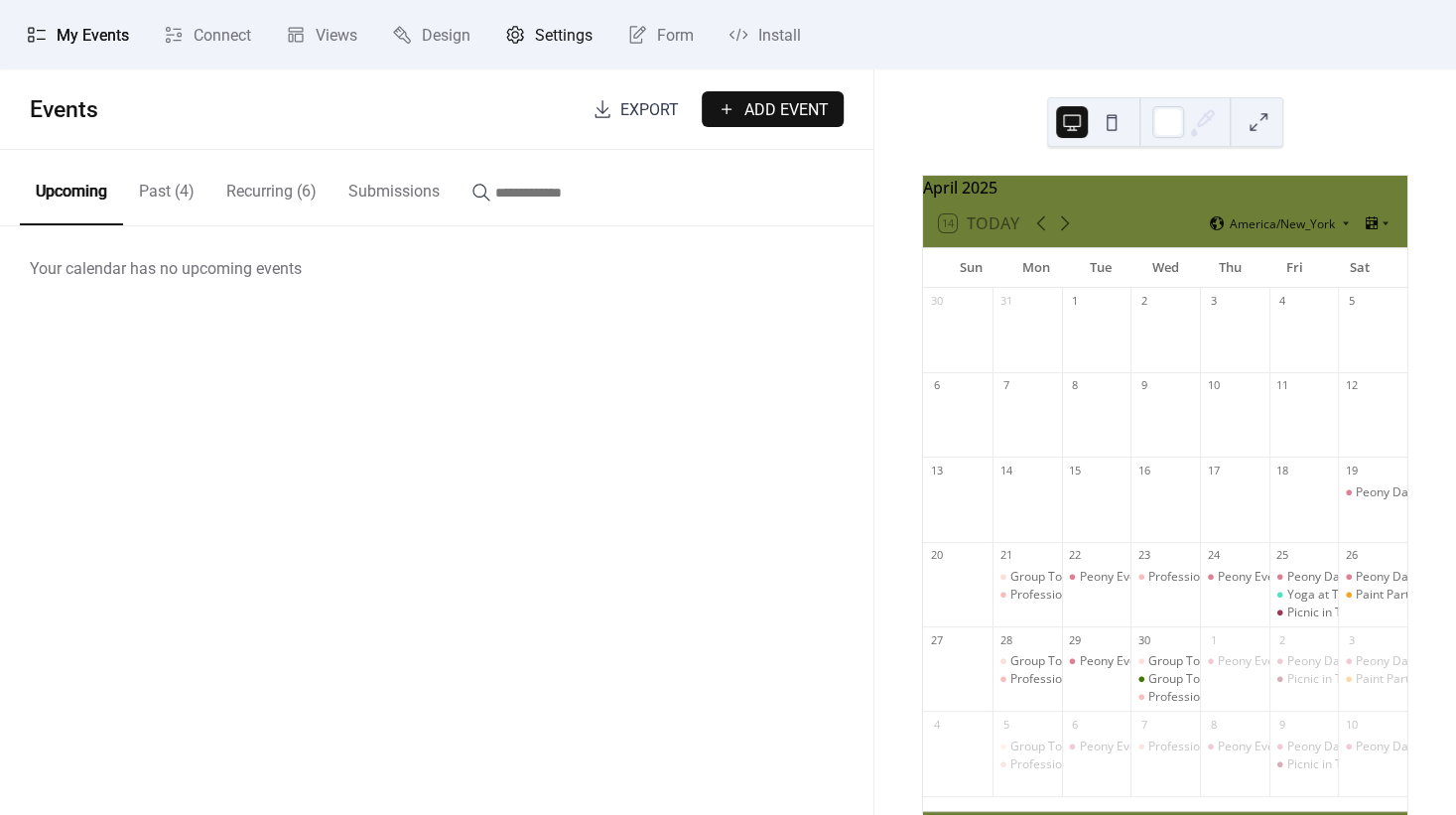 click on "Settings" at bounding box center (564, 36) 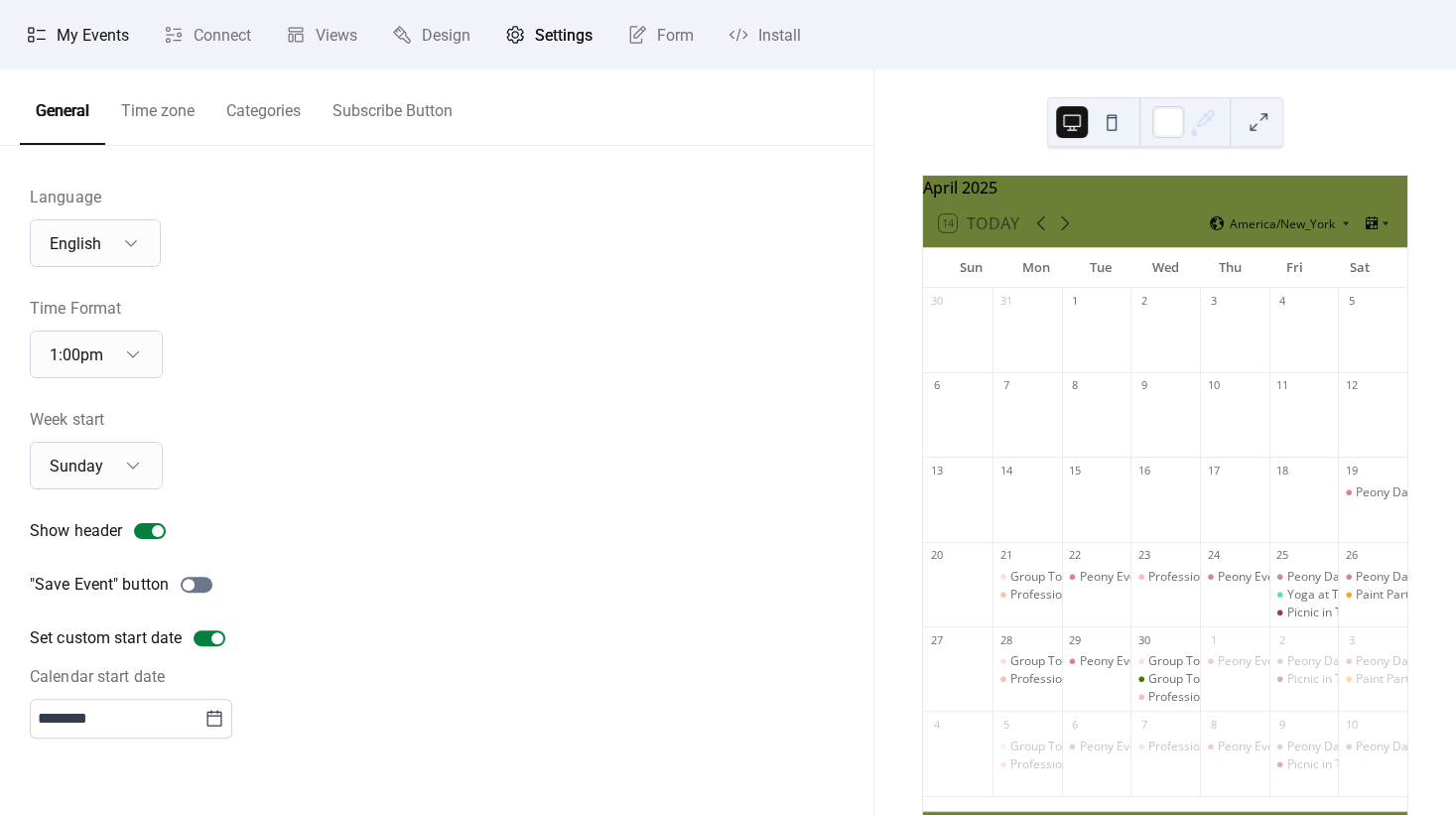 click on "My Events" at bounding box center (92, 36) 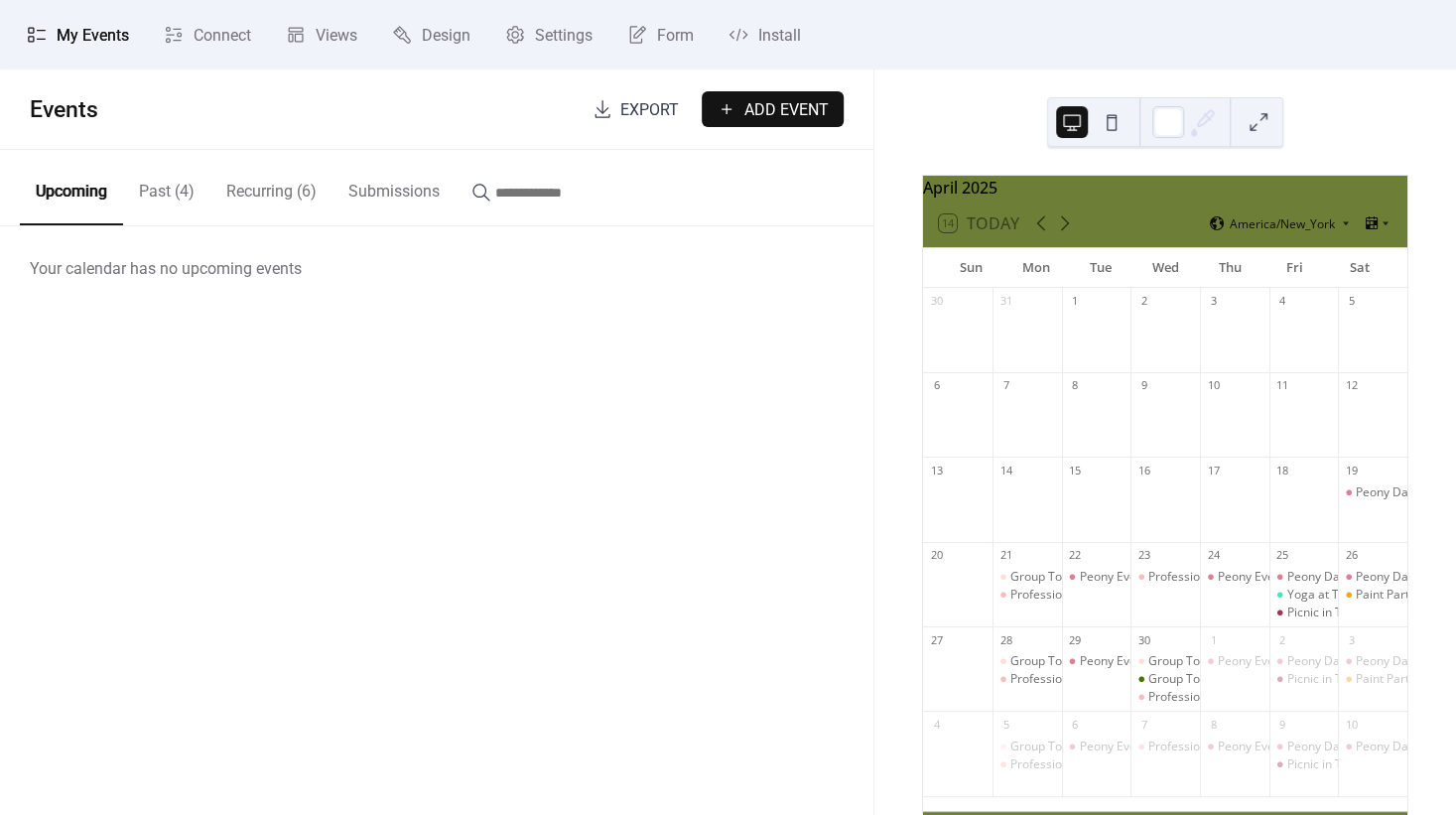 click on "Add Event" at bounding box center [786, 110] 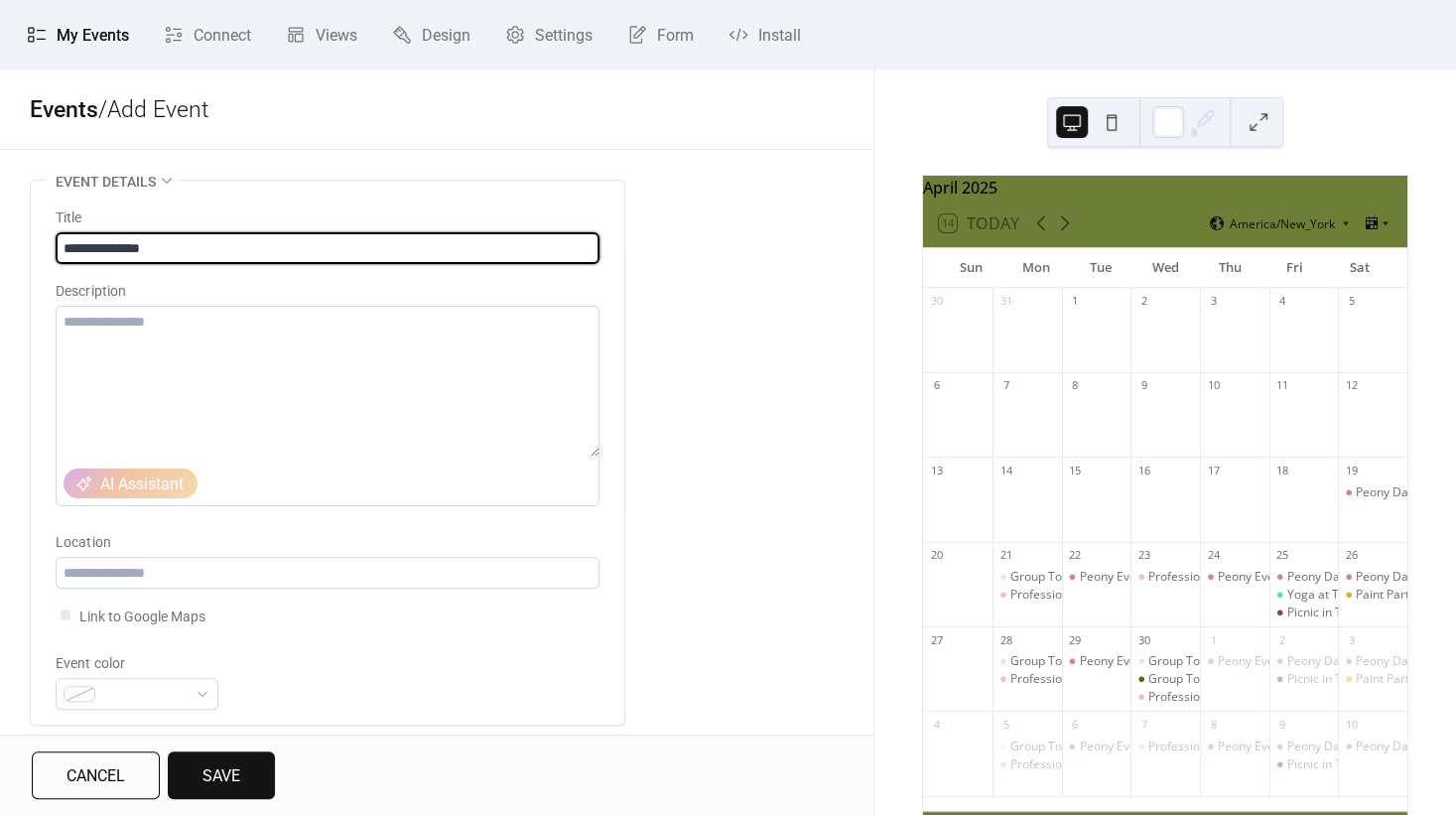 type on "**********" 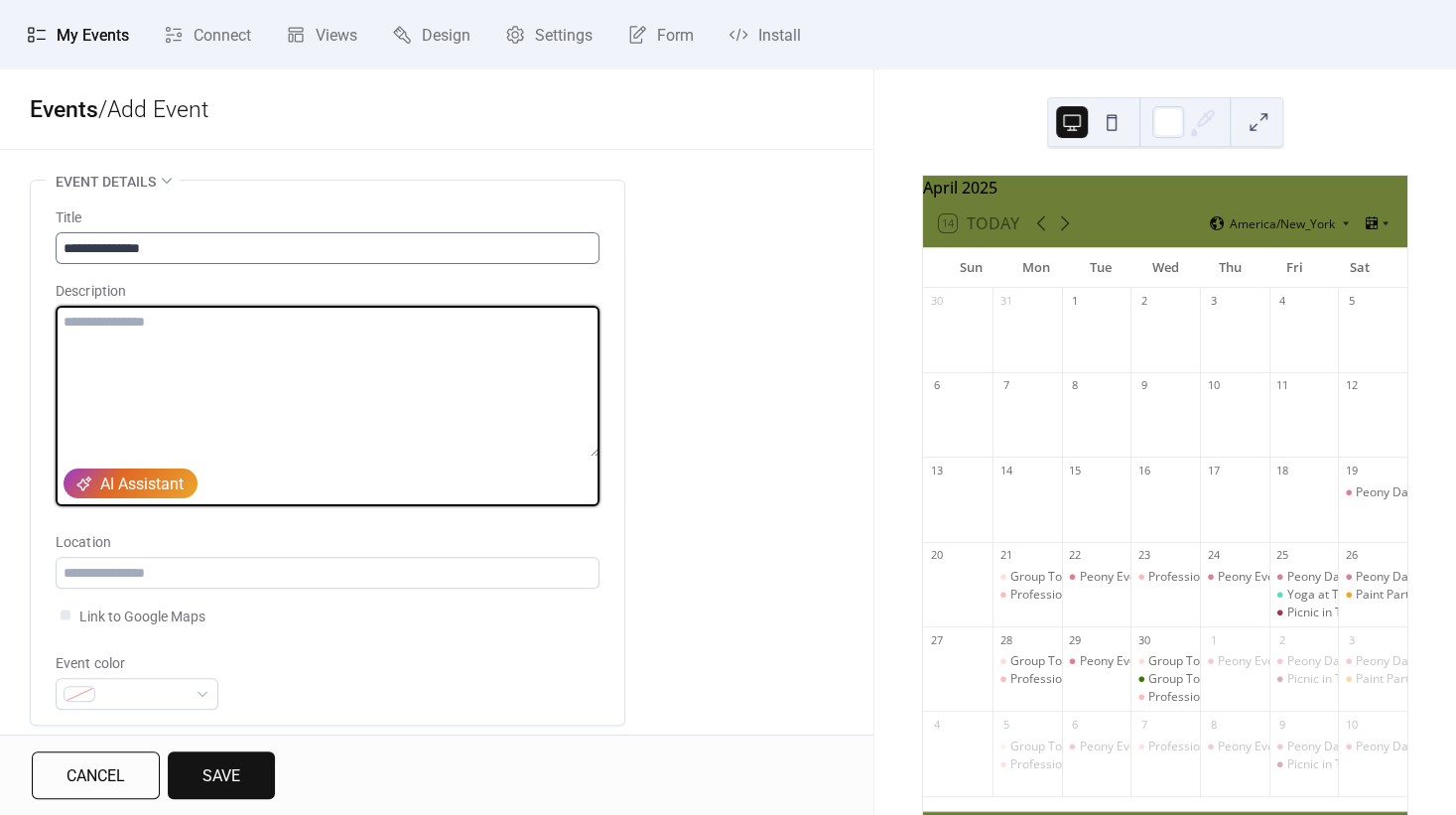 paste on "**********" 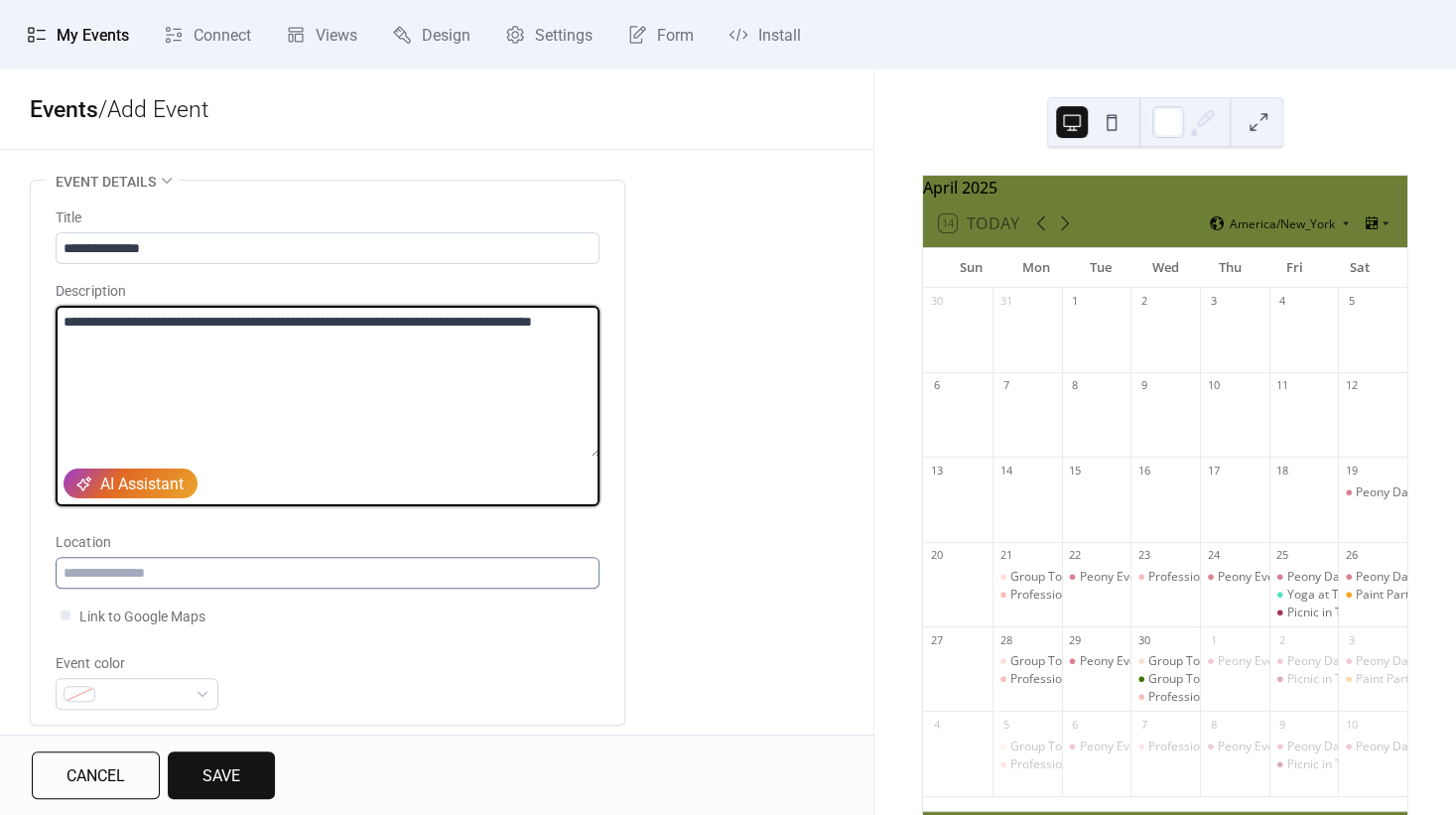 type on "**********" 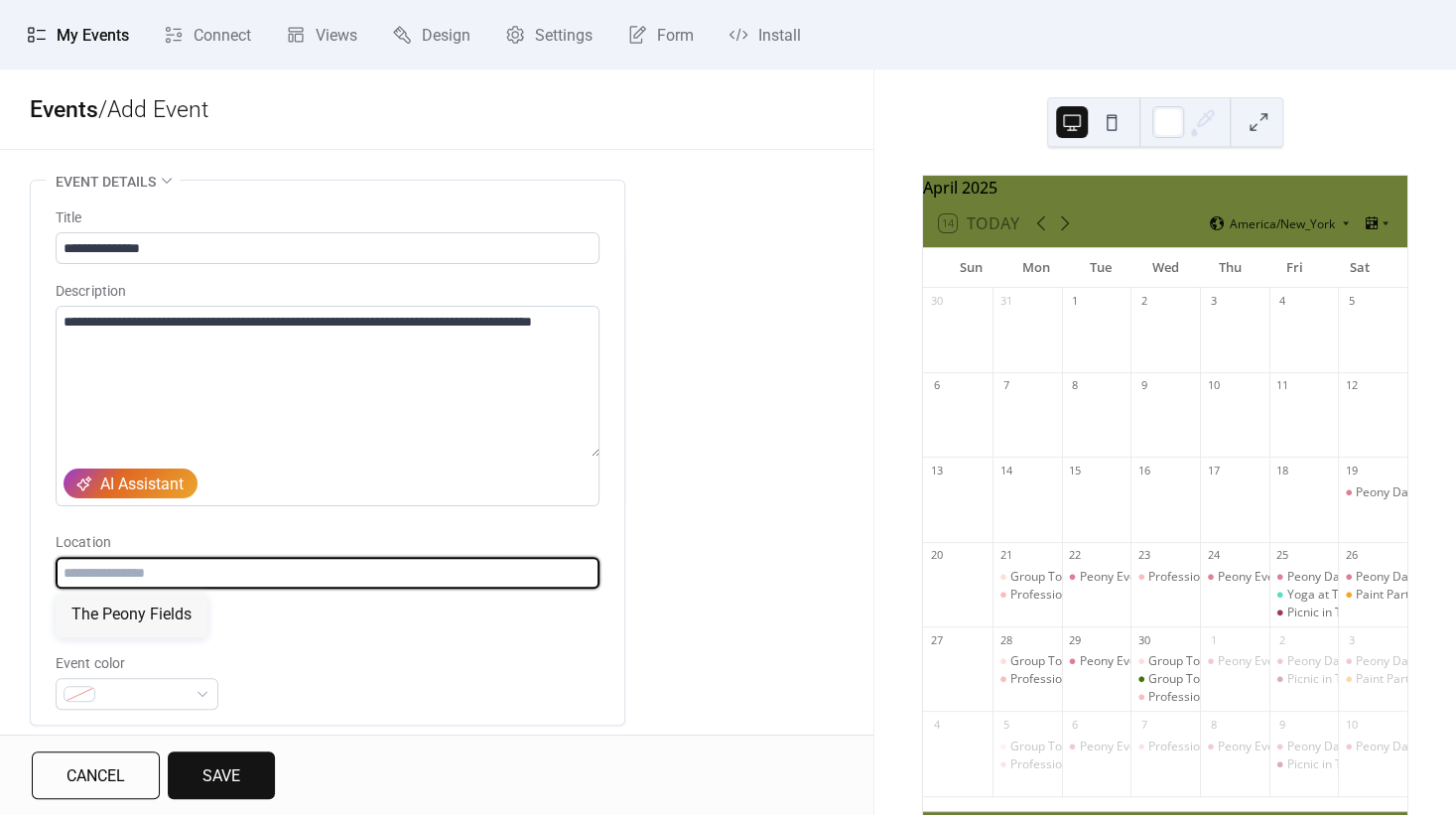 click at bounding box center [328, 573] 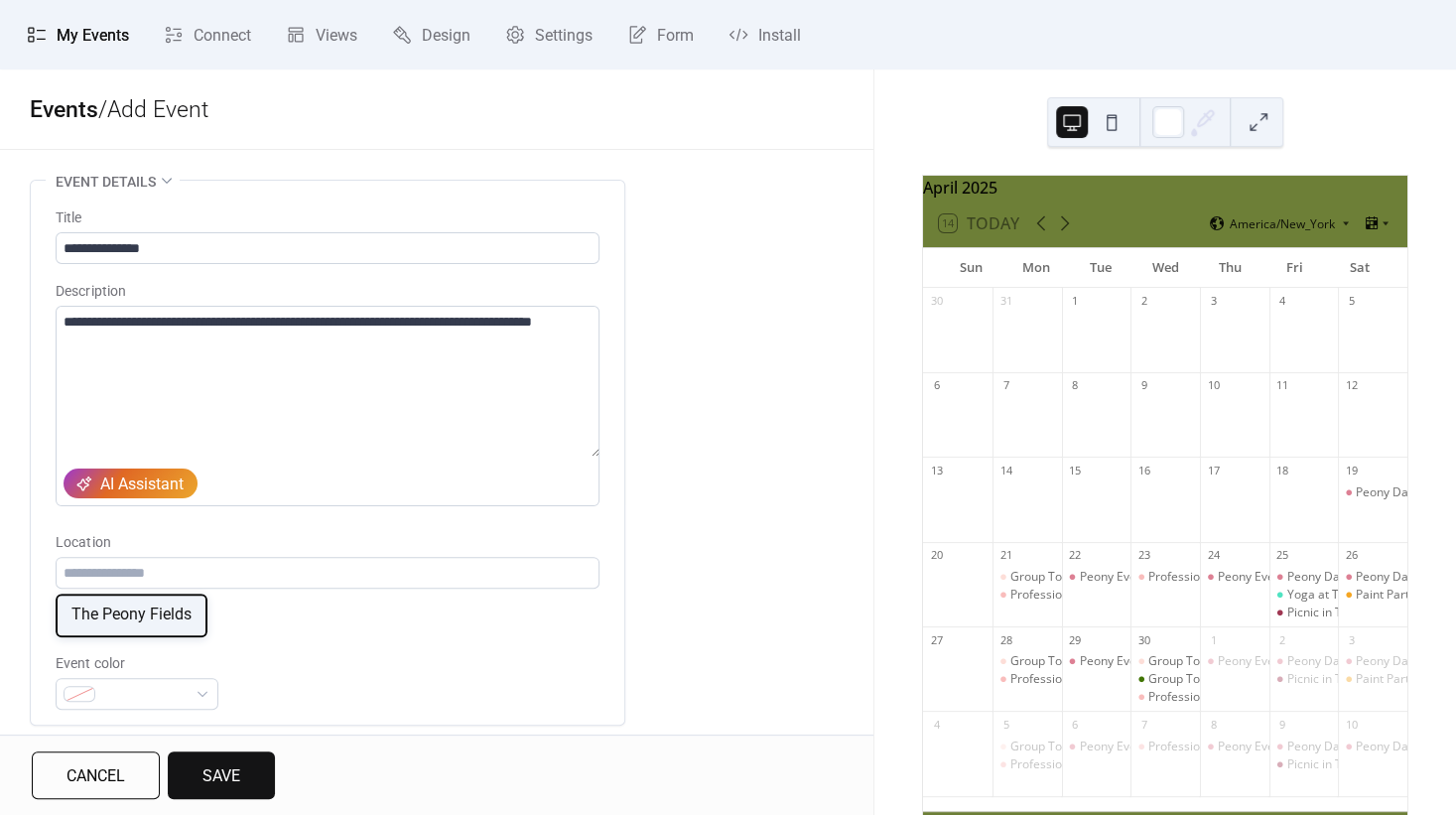click on "The Peony Fields" at bounding box center (131, 614) 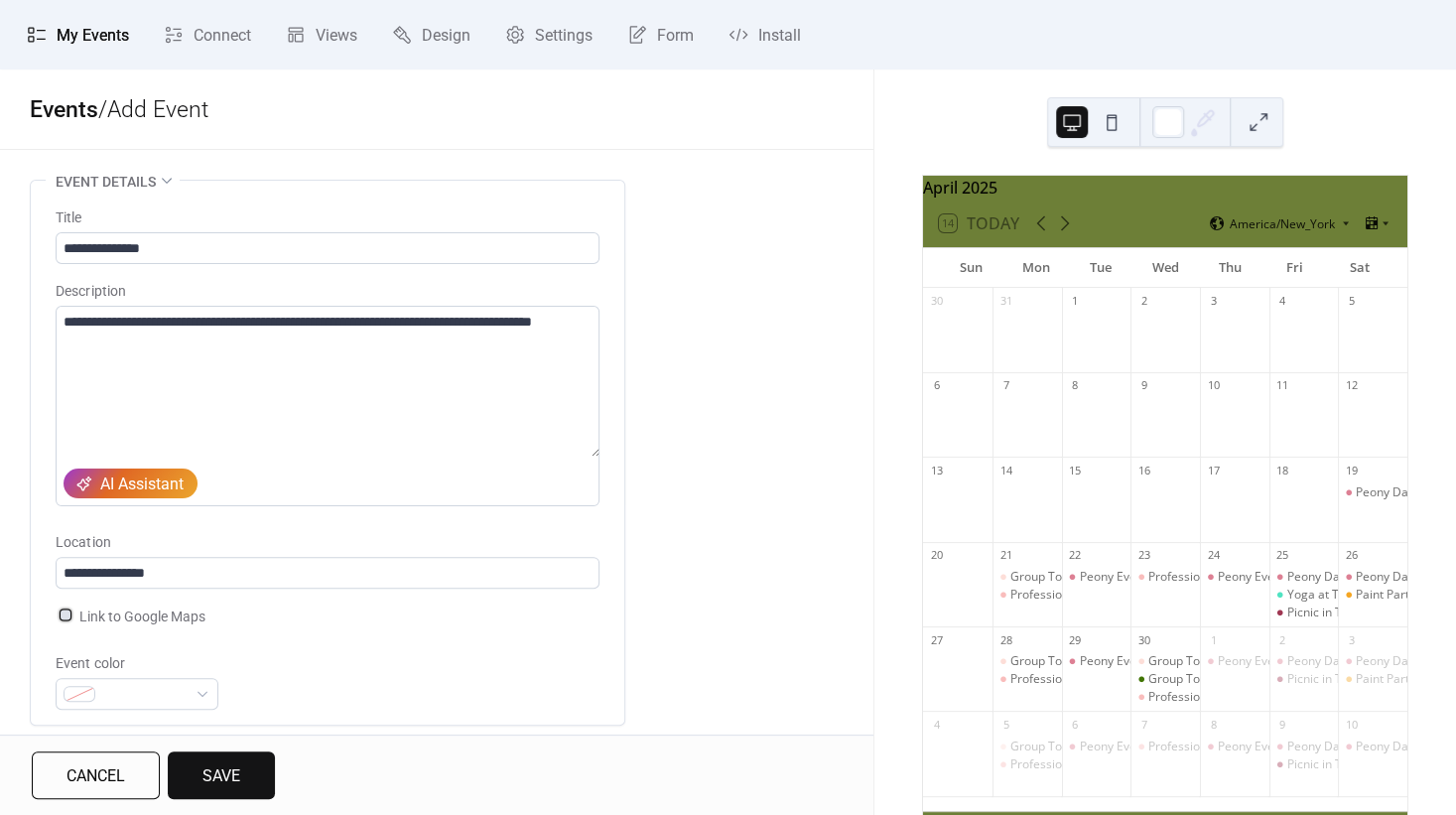 click on "Link to Google Maps" at bounding box center (142, 616) 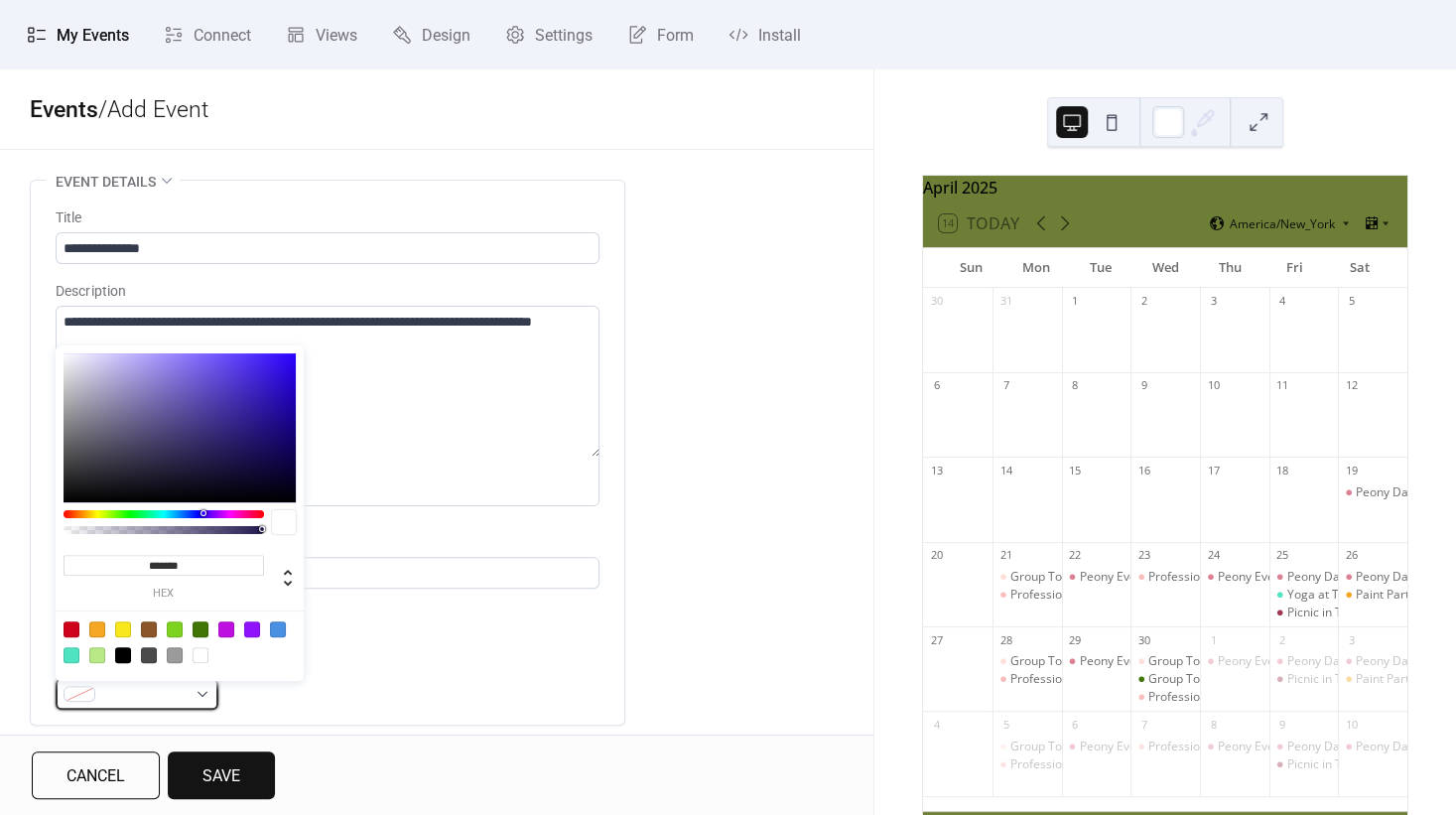 click at bounding box center [137, 694] 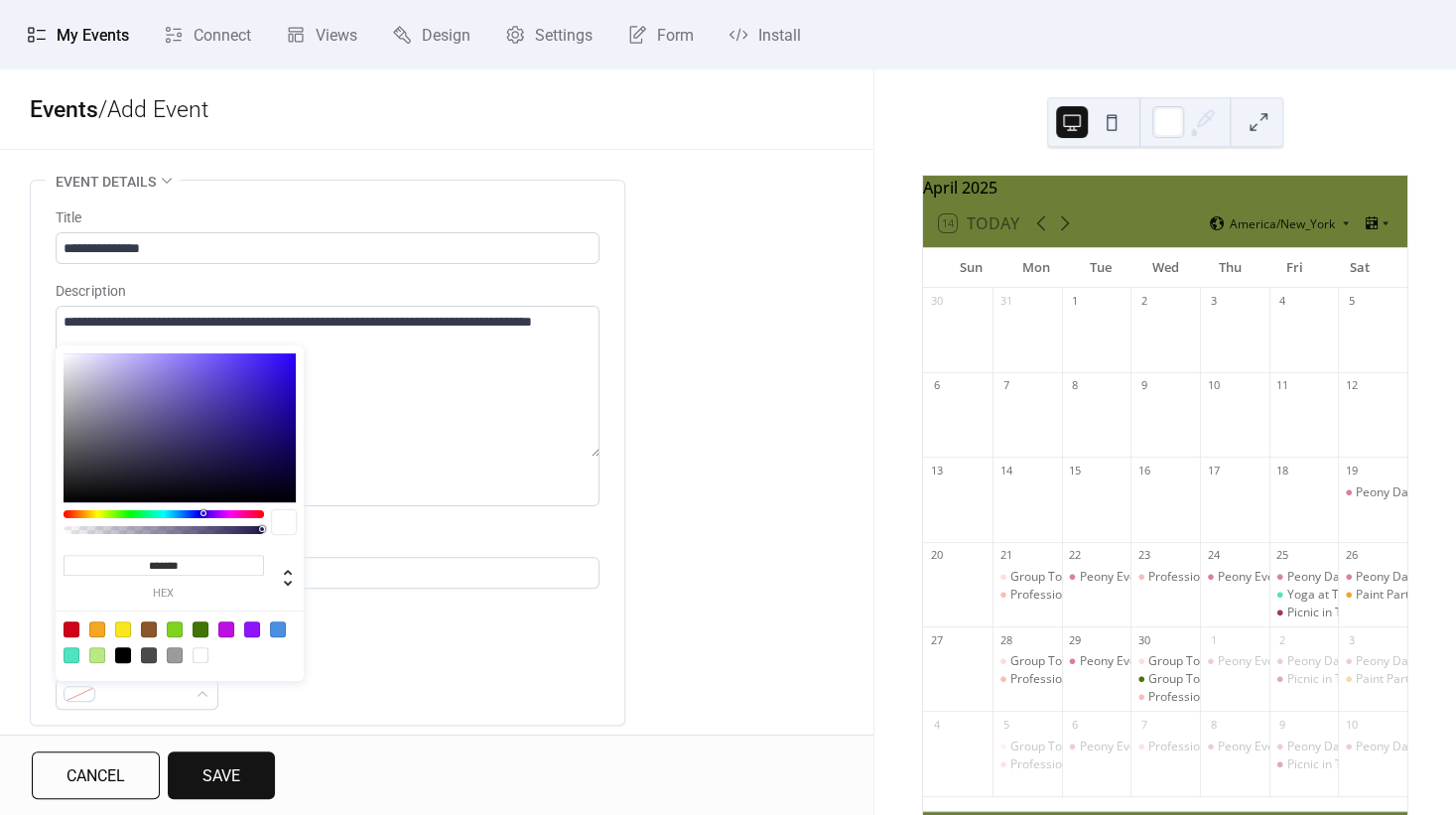 click at bounding box center (200, 629) 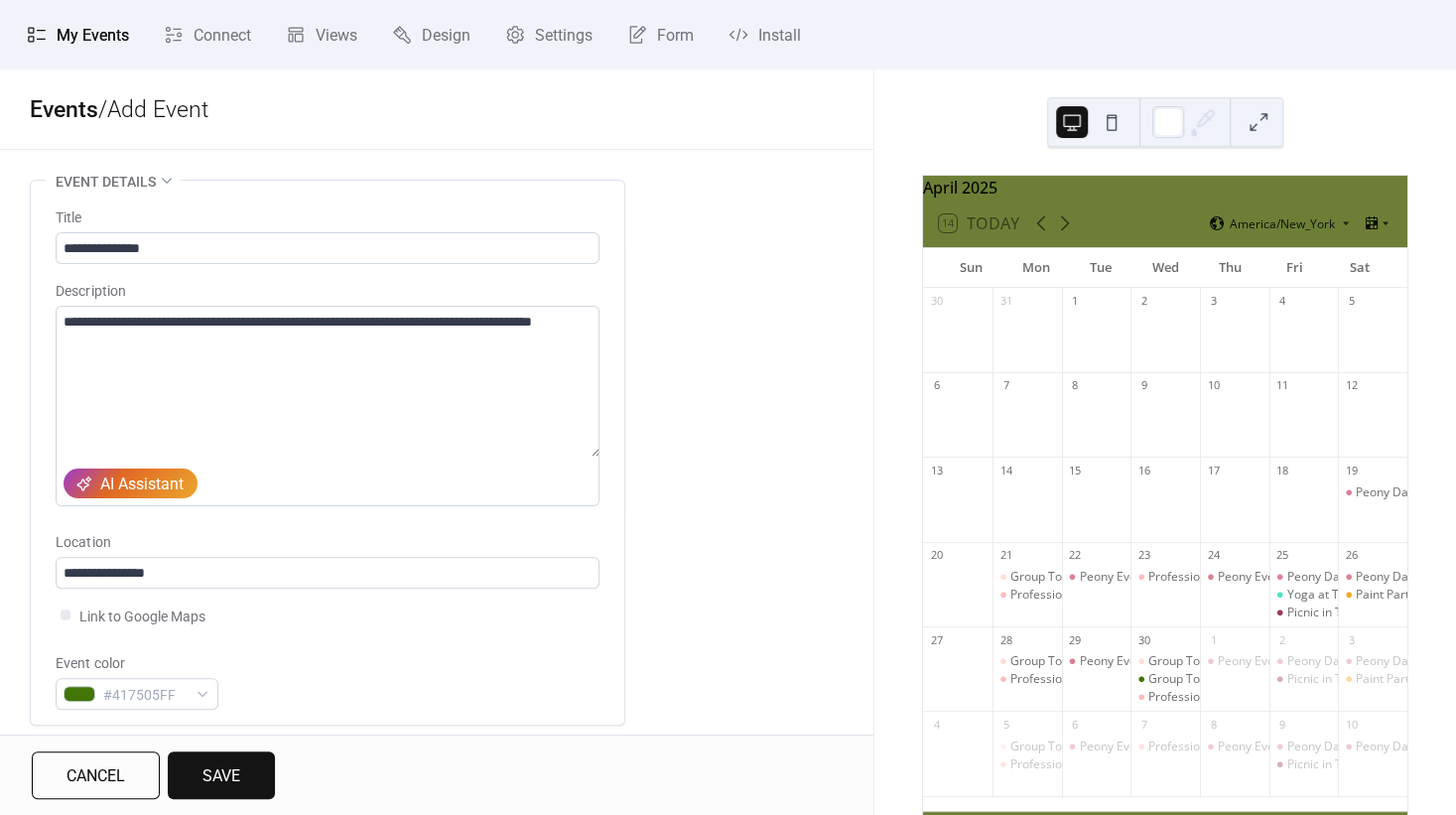 click on "**********" at bounding box center (437, 901) 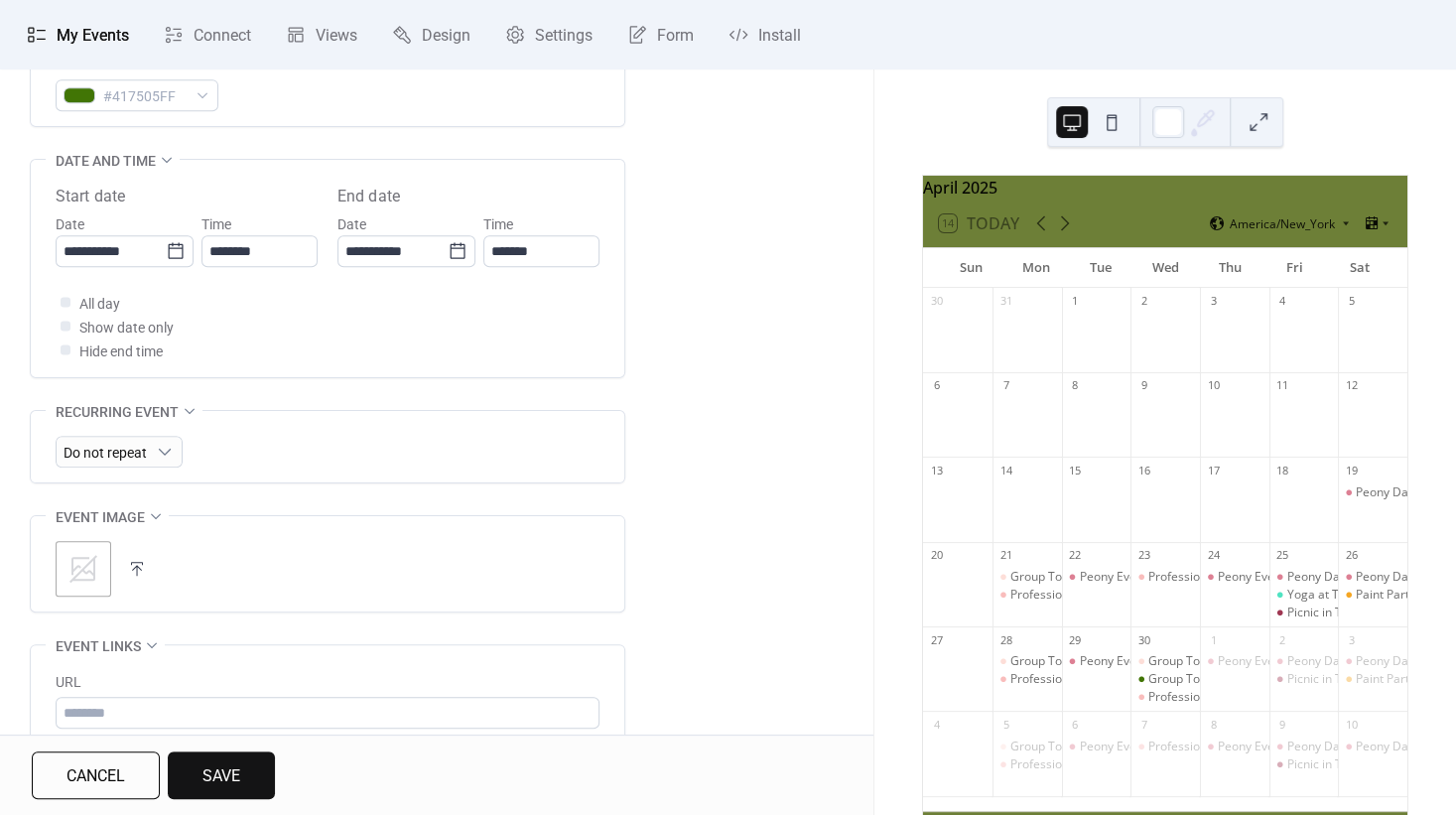 scroll, scrollTop: 604, scrollLeft: 0, axis: vertical 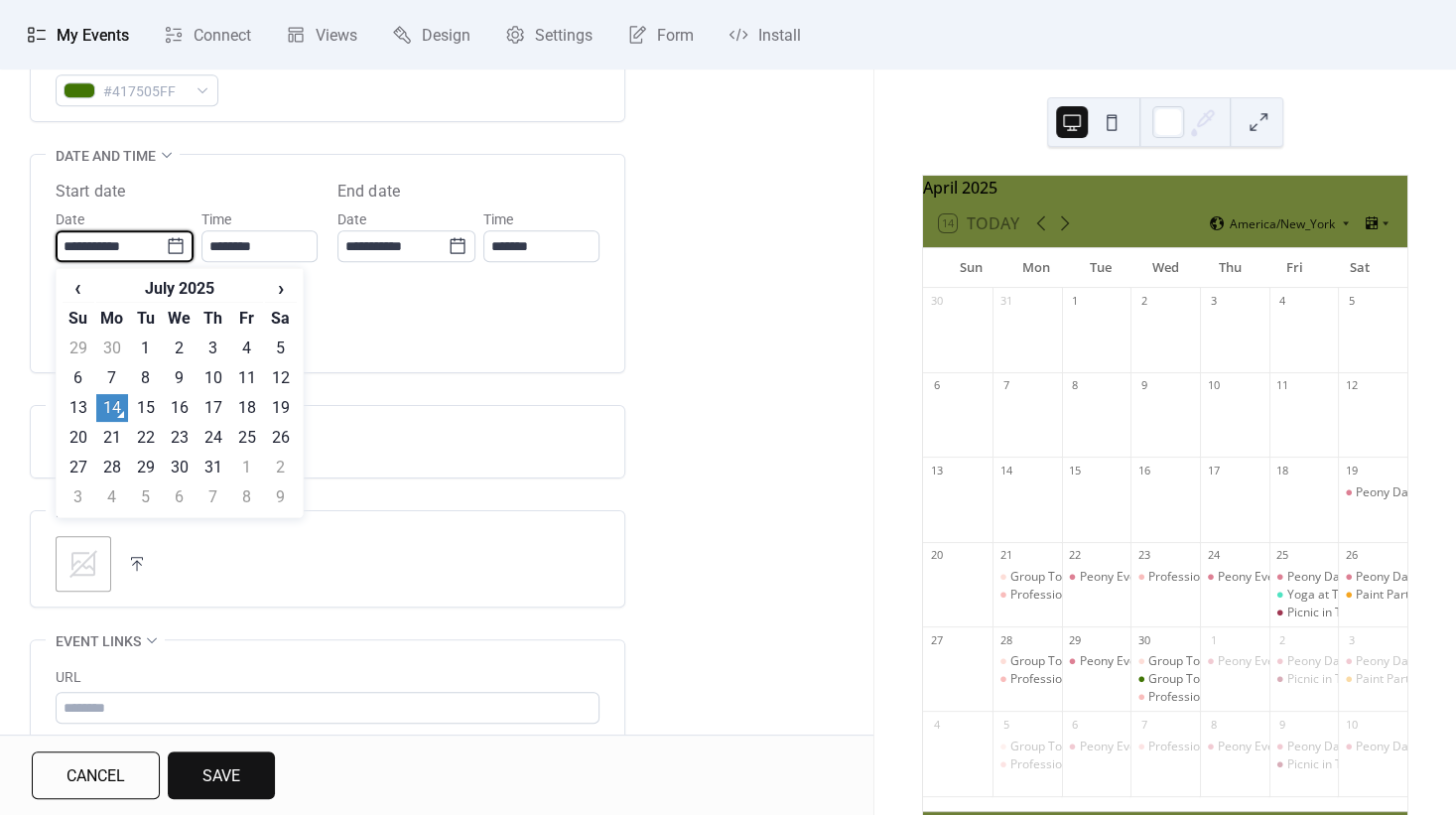 click on "**********" at bounding box center [110, 246] 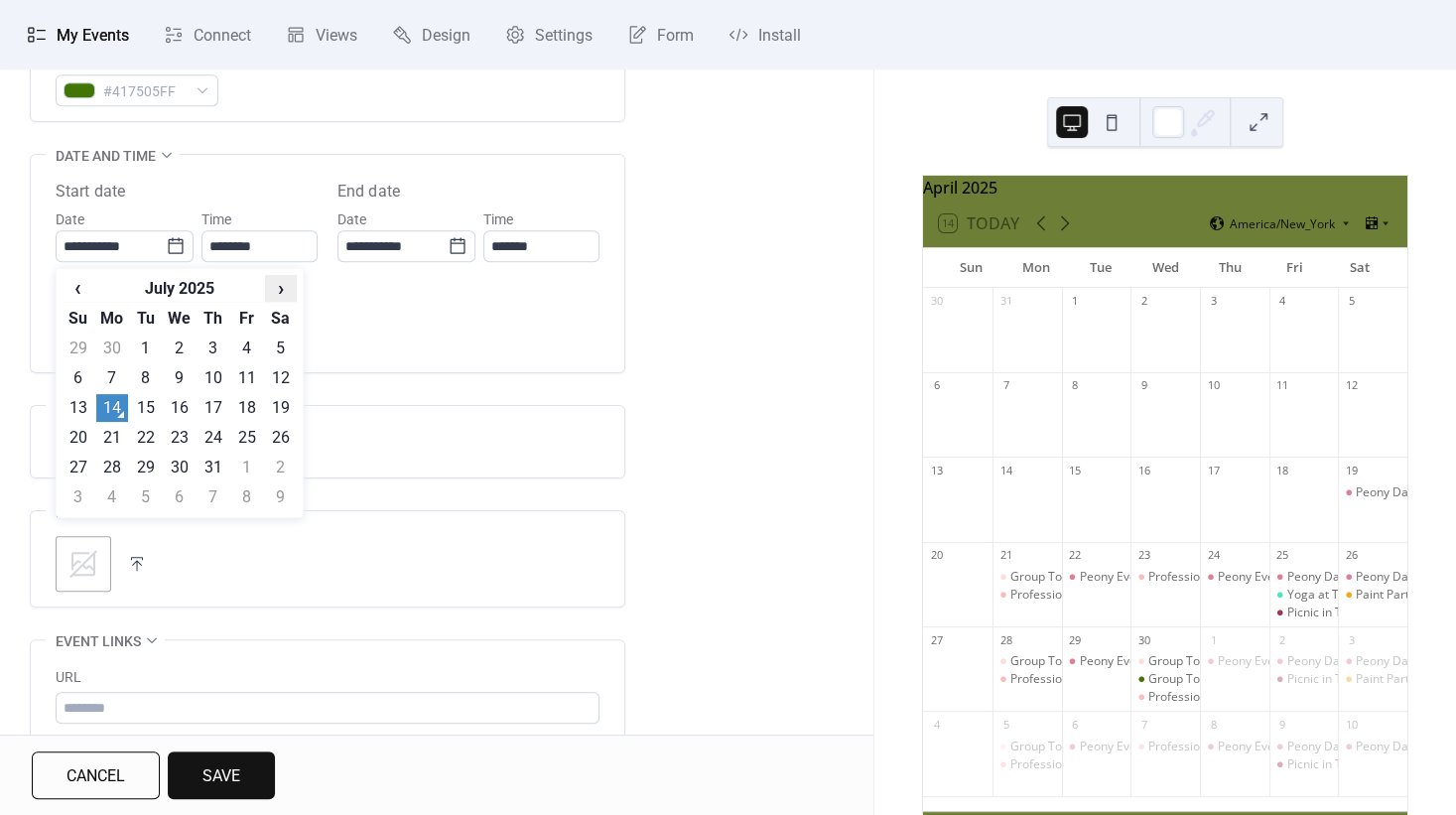 click on "›" at bounding box center [281, 288] 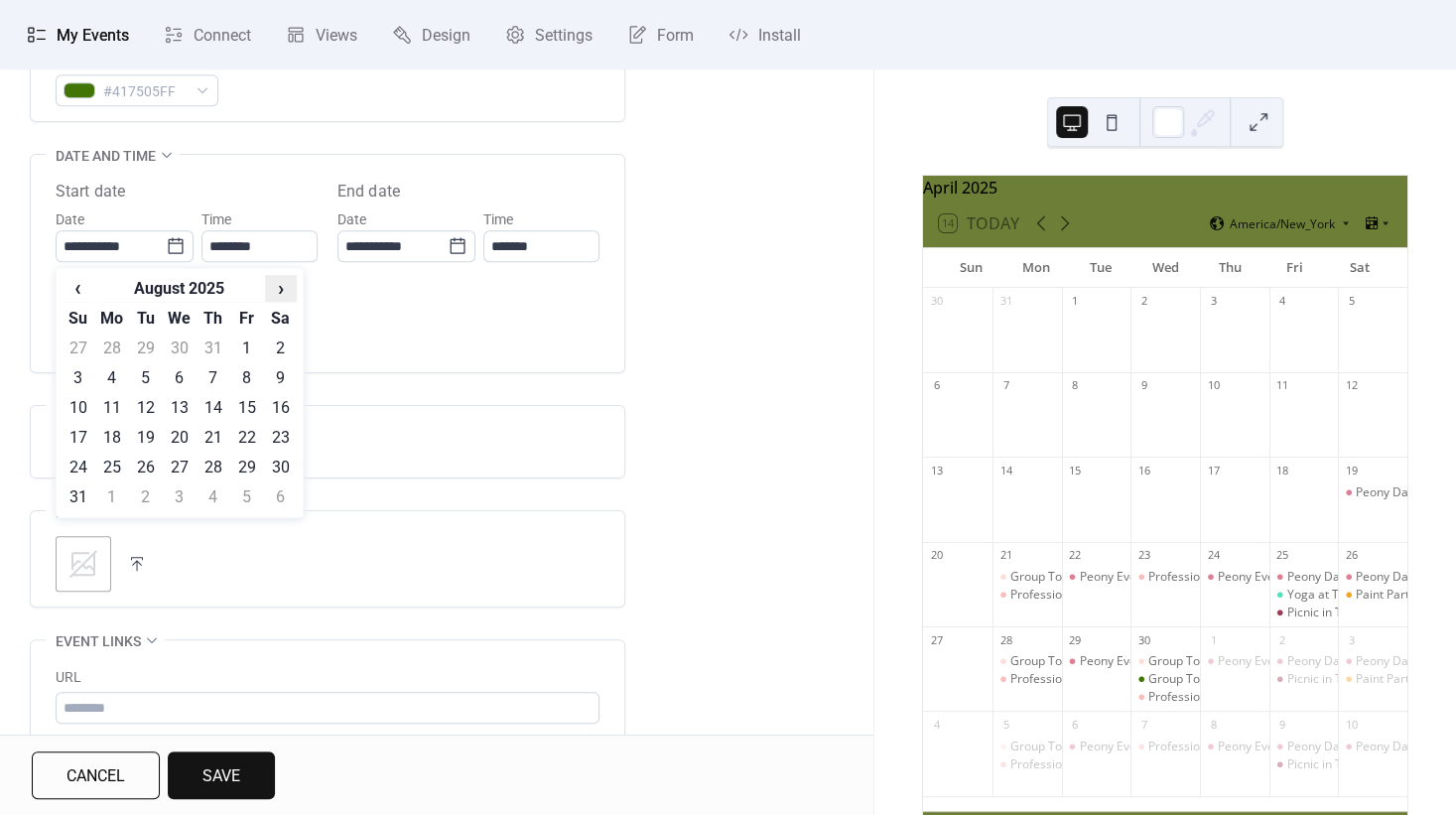 click on "›" at bounding box center [281, 288] 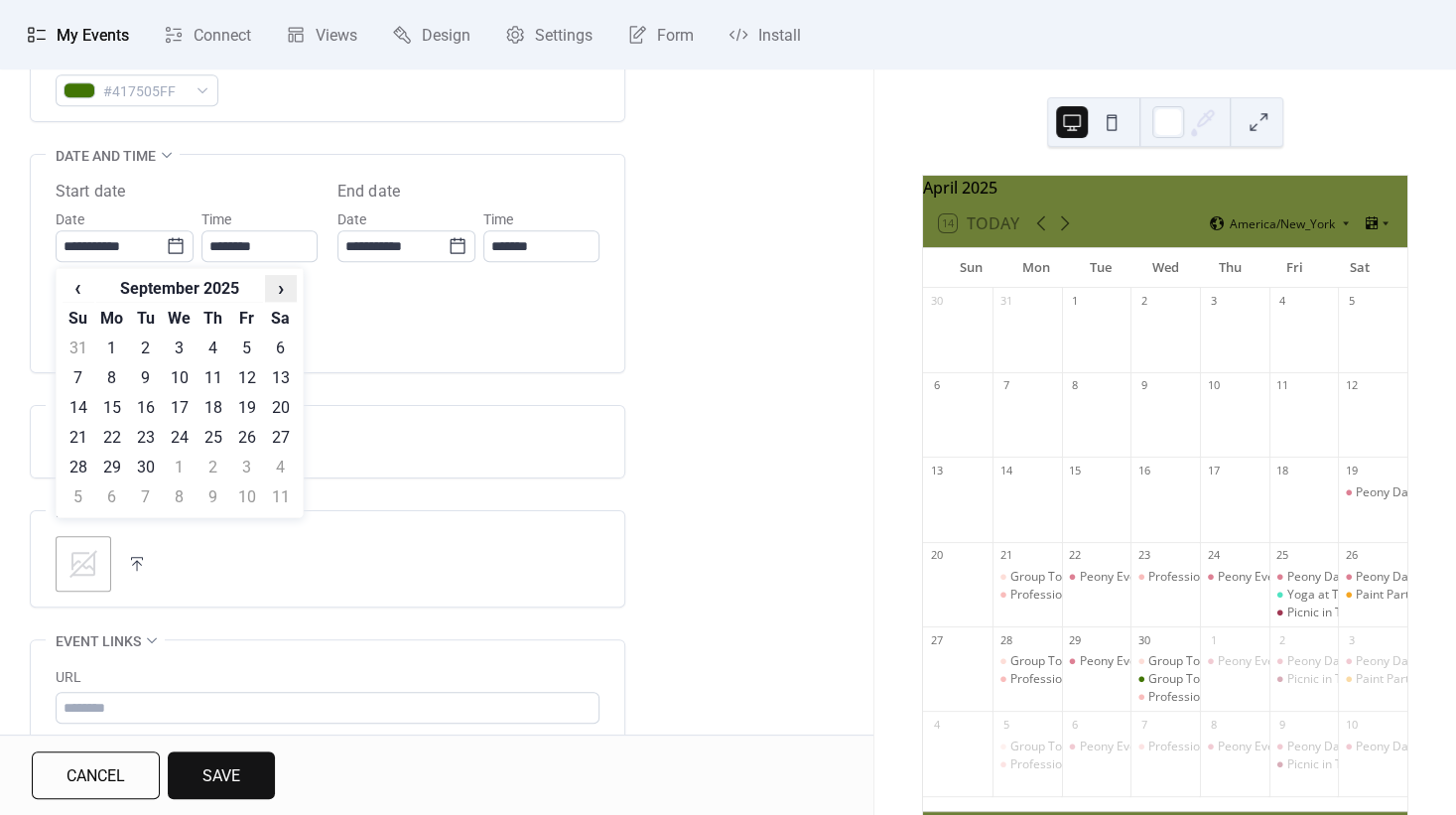 click on "›" at bounding box center [281, 288] 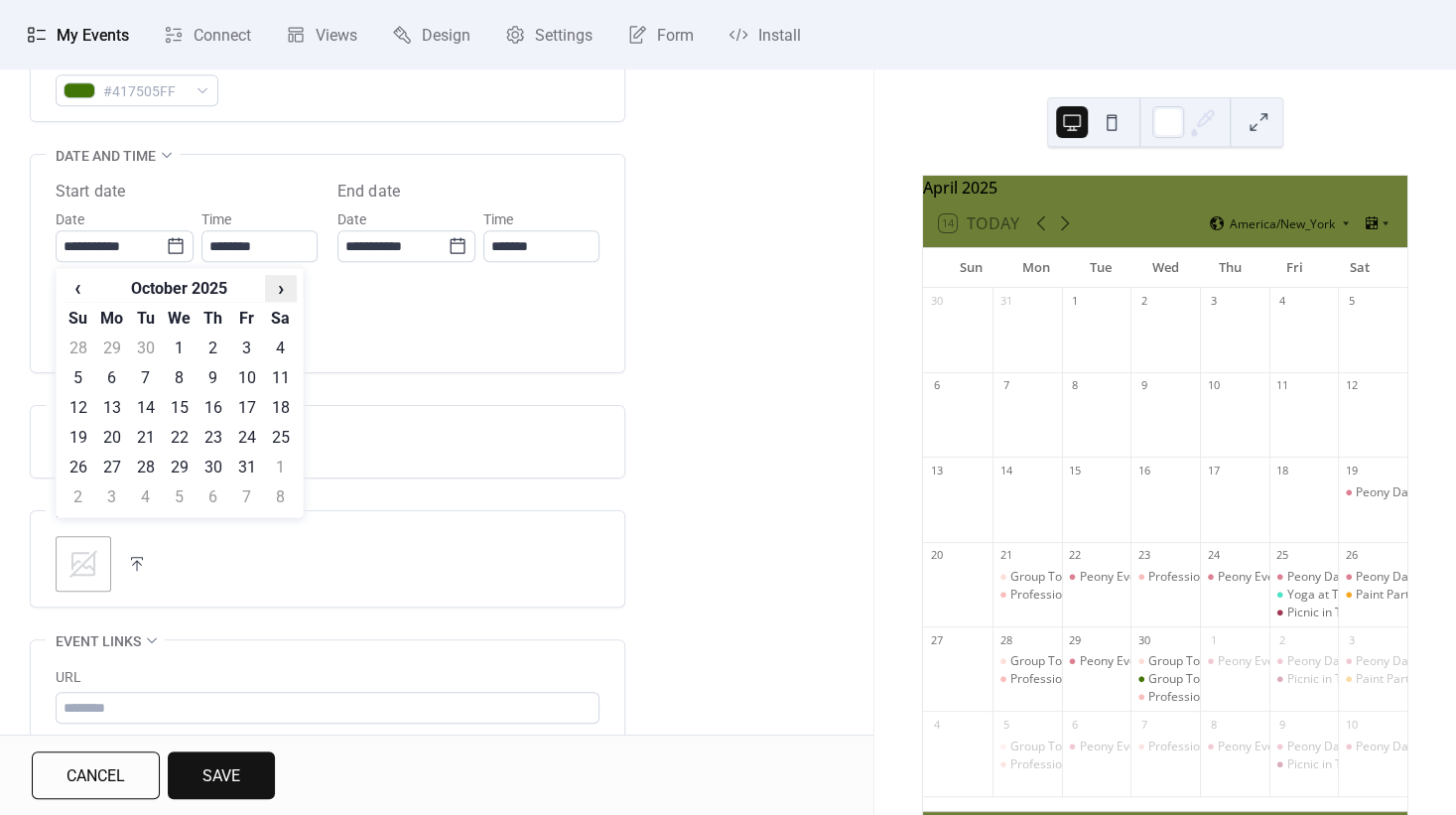 click on "›" at bounding box center [281, 288] 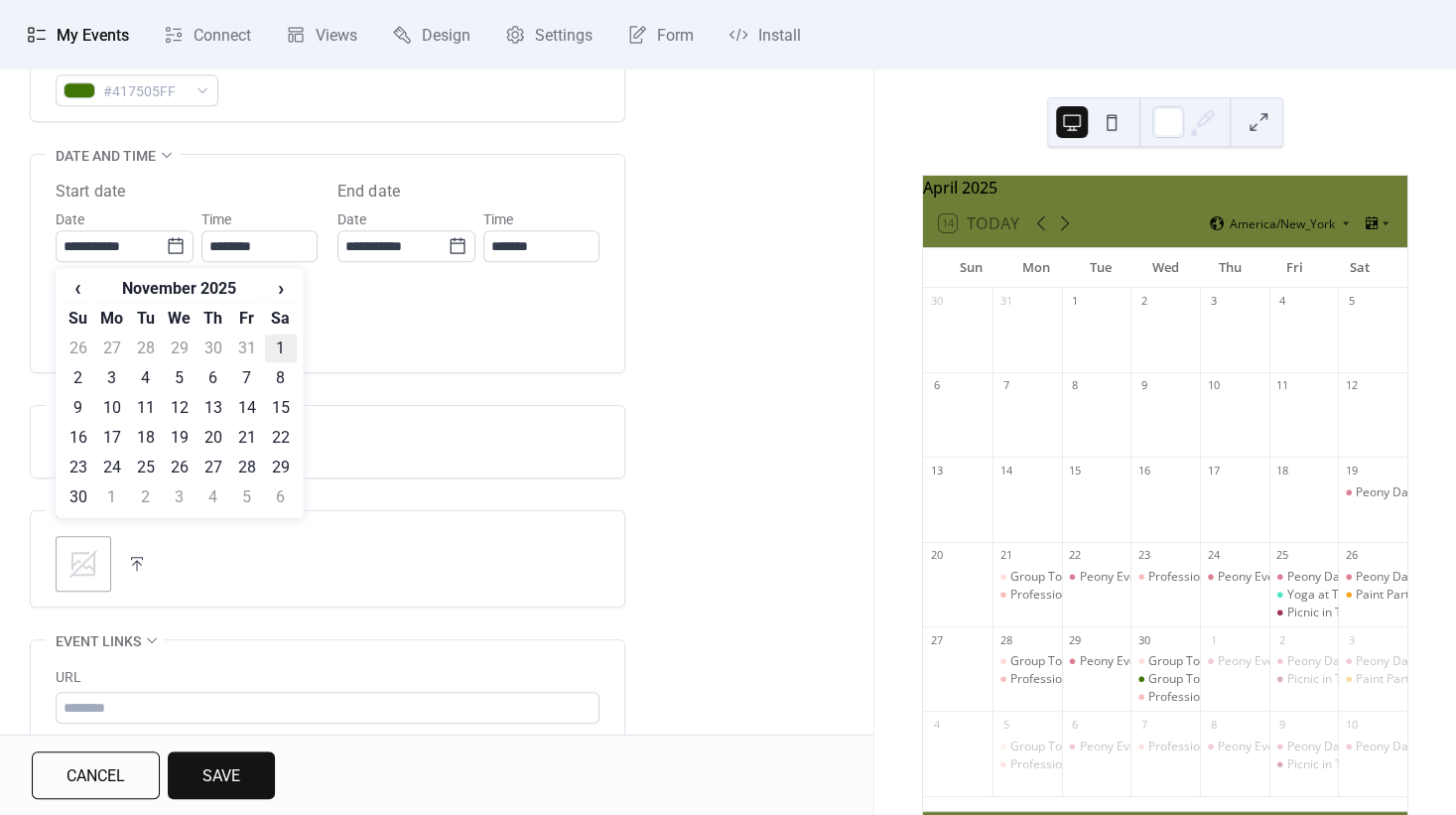 click on "1" at bounding box center (281, 348) 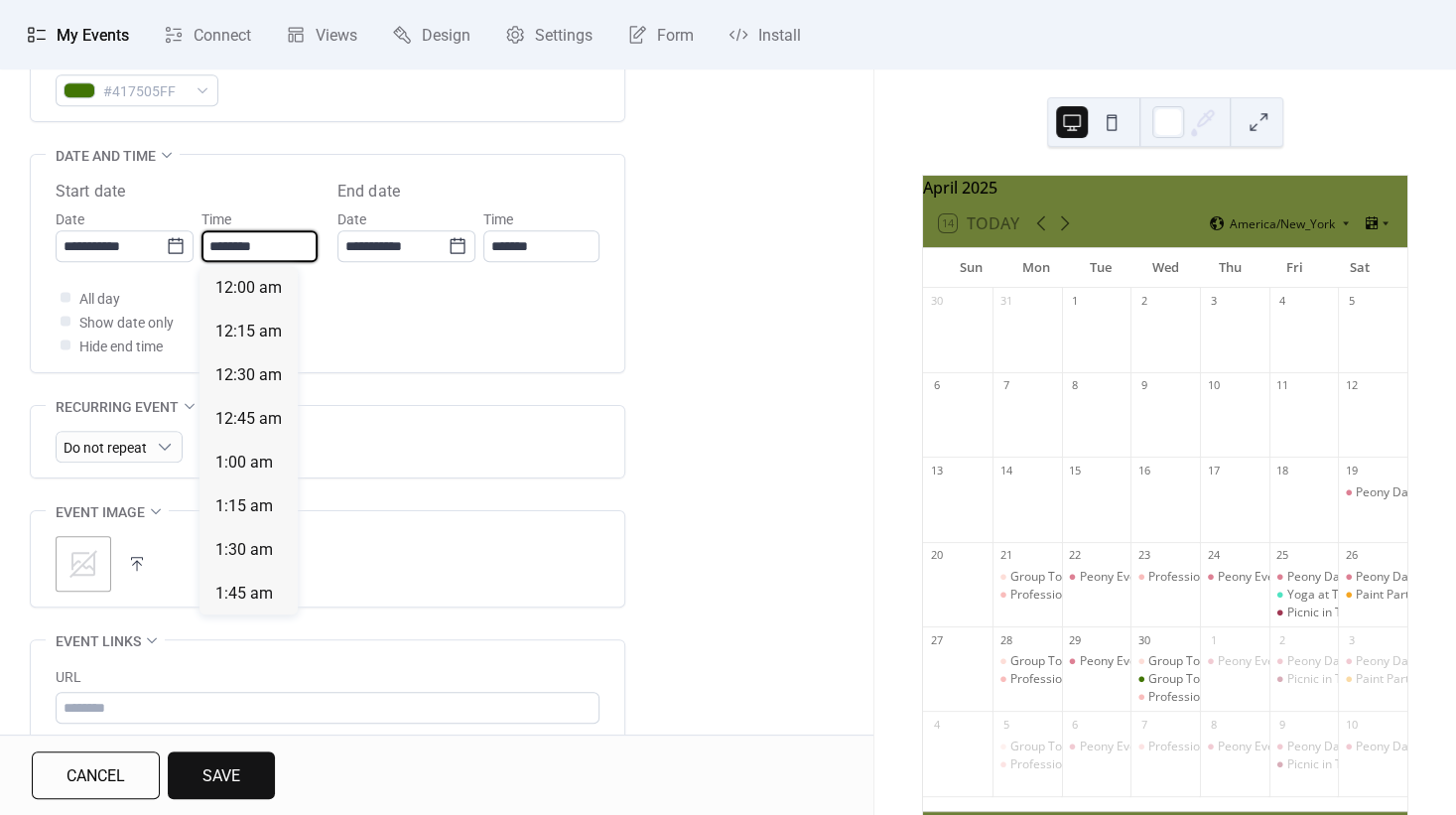 click on "********" at bounding box center (259, 246) 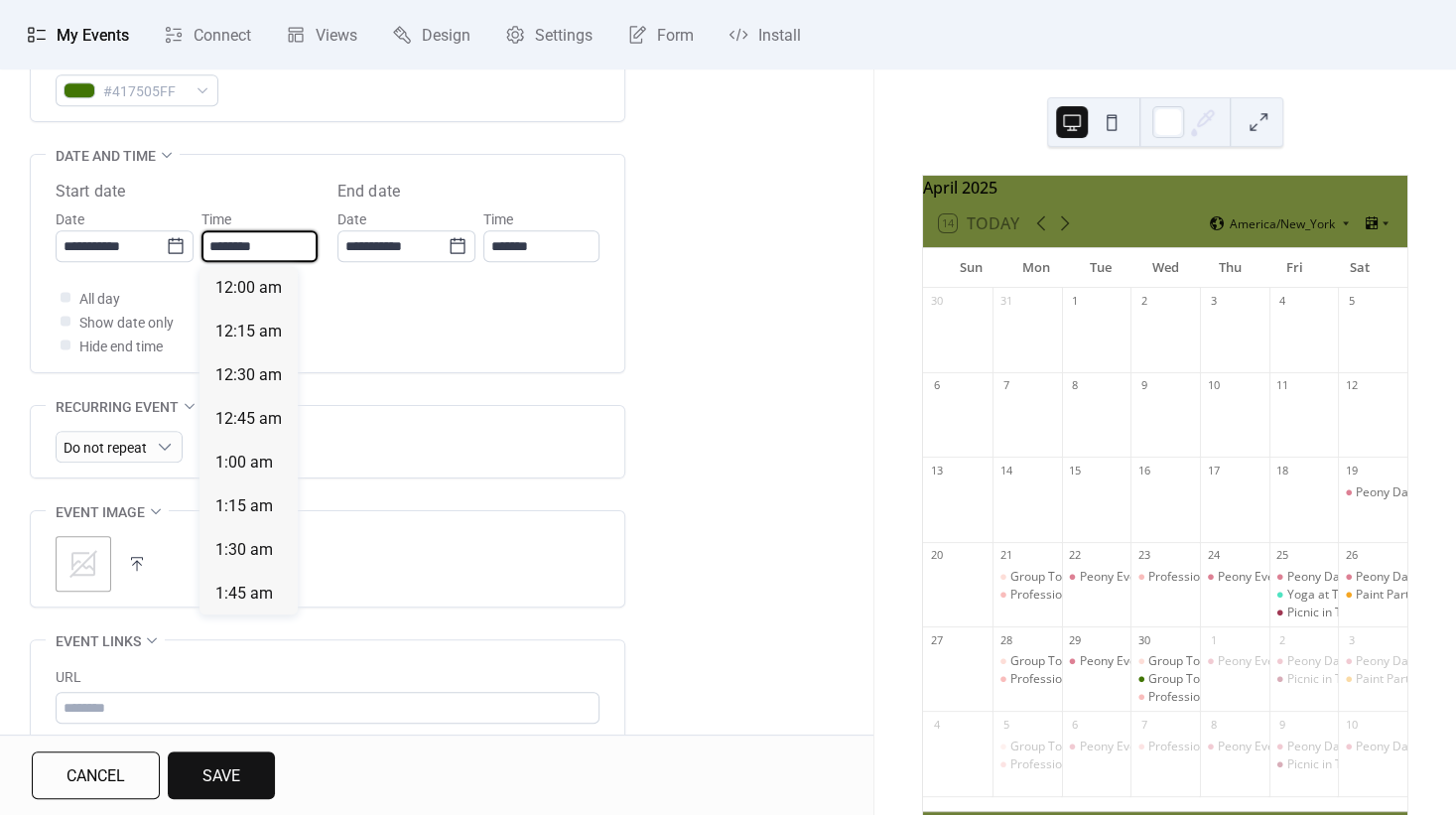 scroll, scrollTop: 2097, scrollLeft: 0, axis: vertical 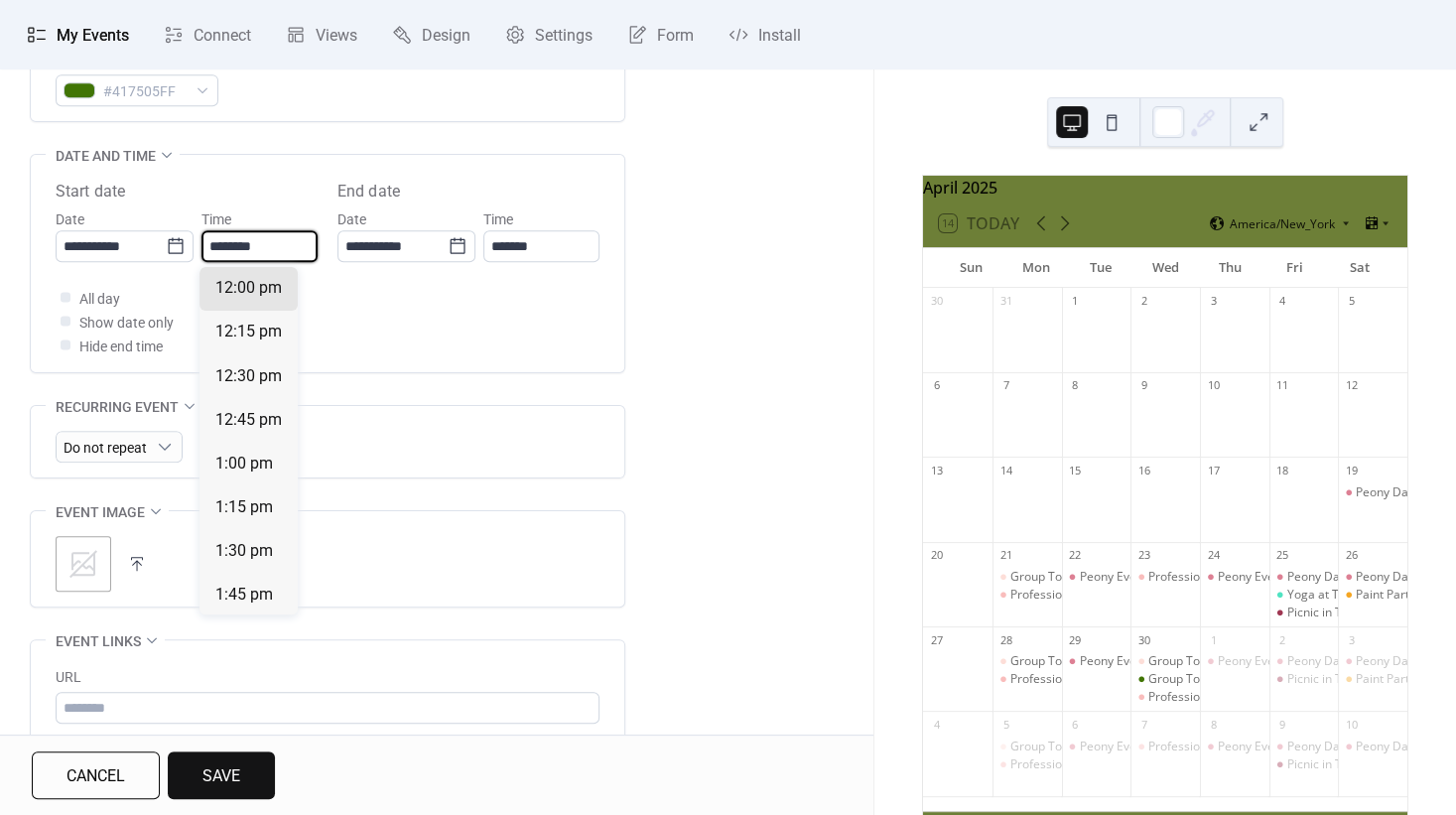 click on "********" at bounding box center (259, 246) 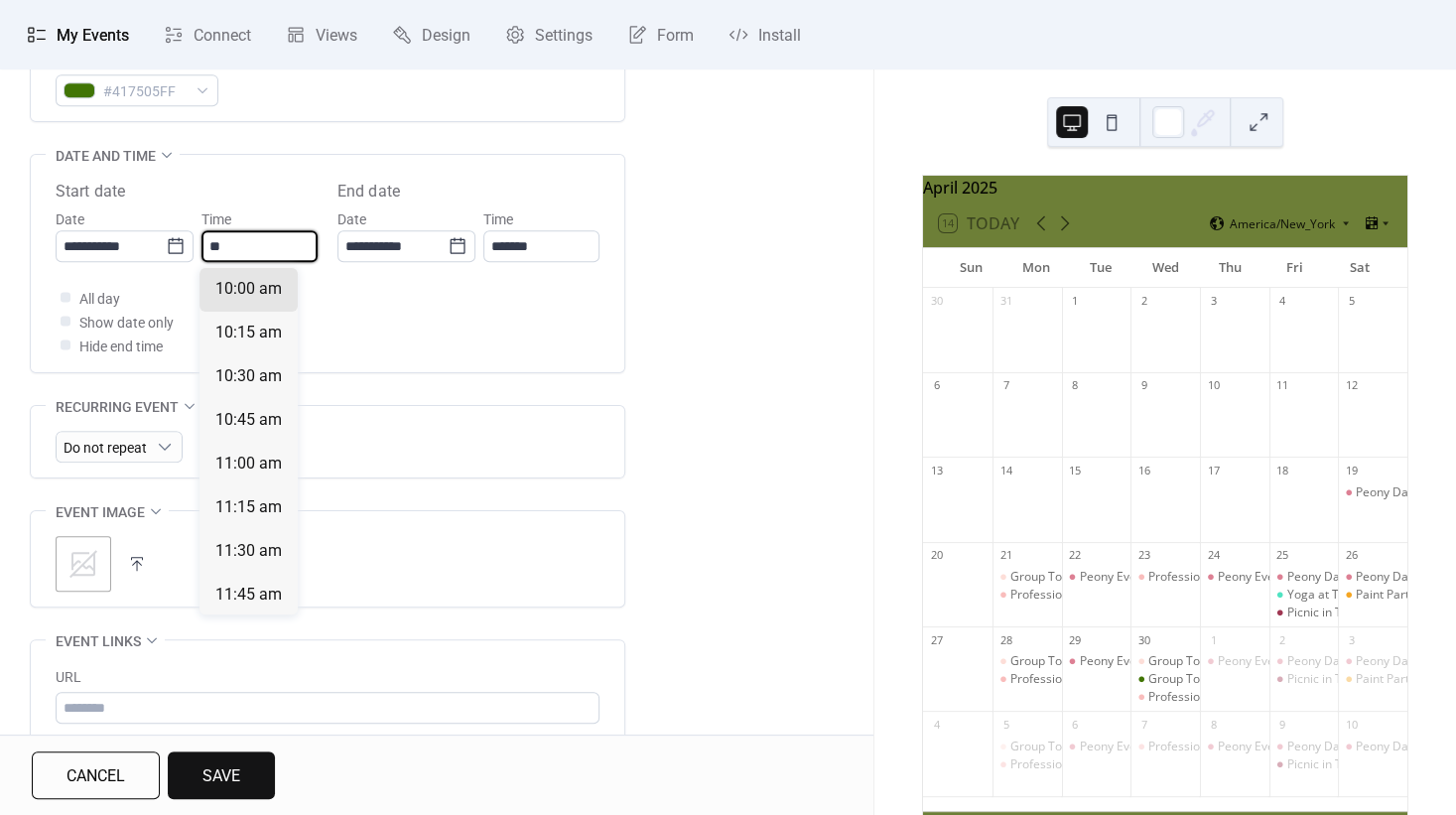 scroll, scrollTop: 1746, scrollLeft: 0, axis: vertical 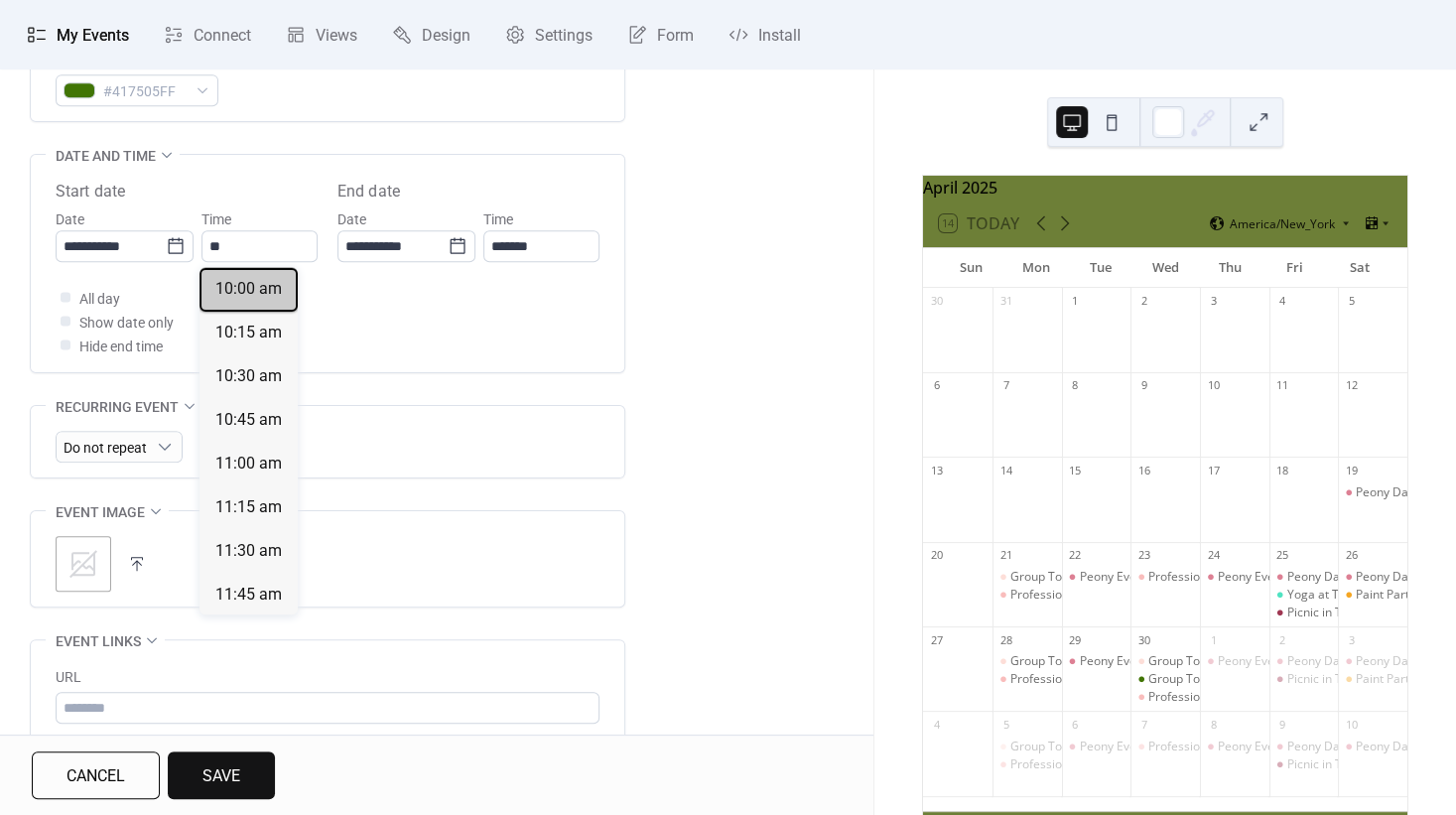 click on "10:00 am" at bounding box center [248, 289] 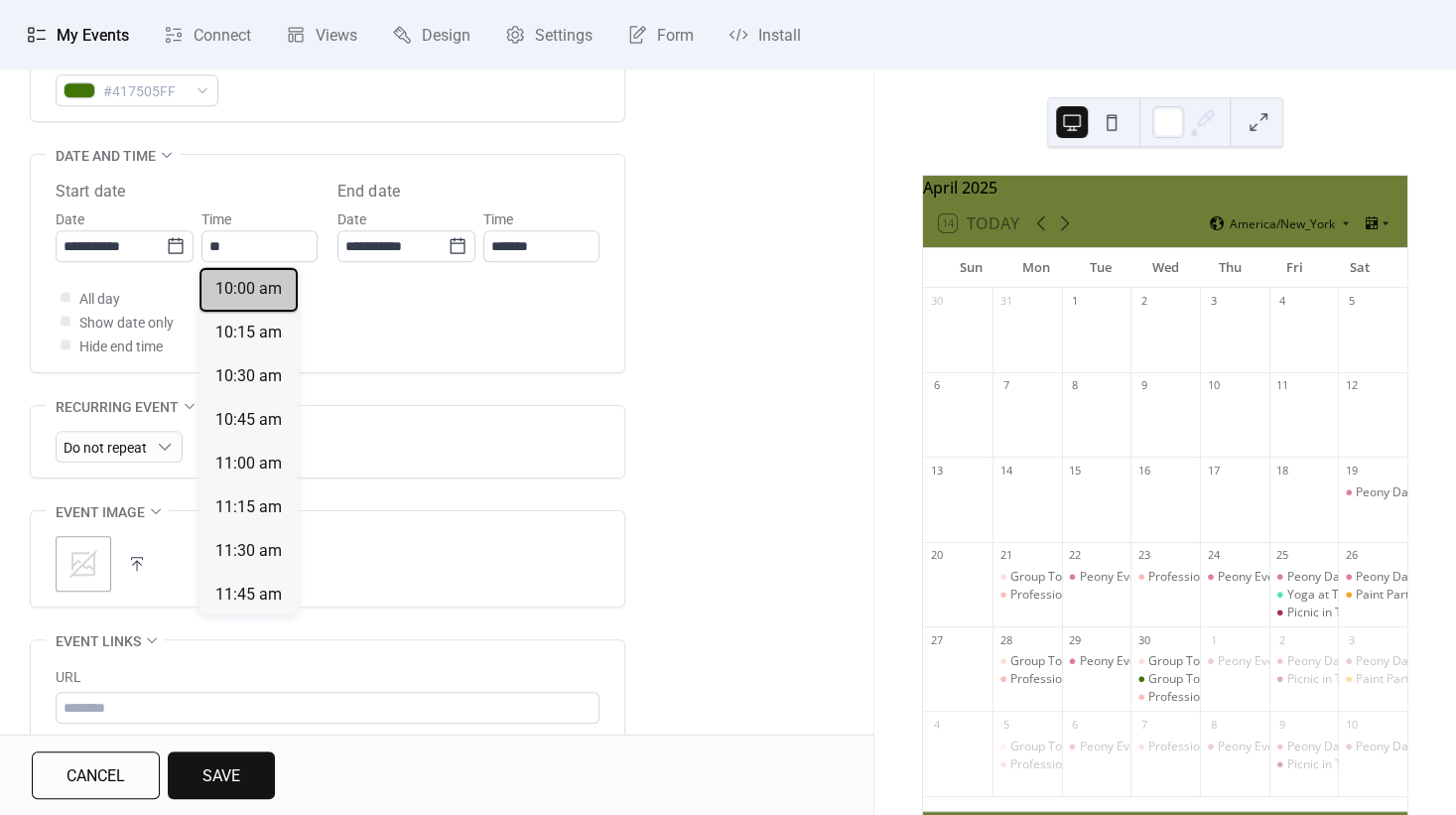 type on "********" 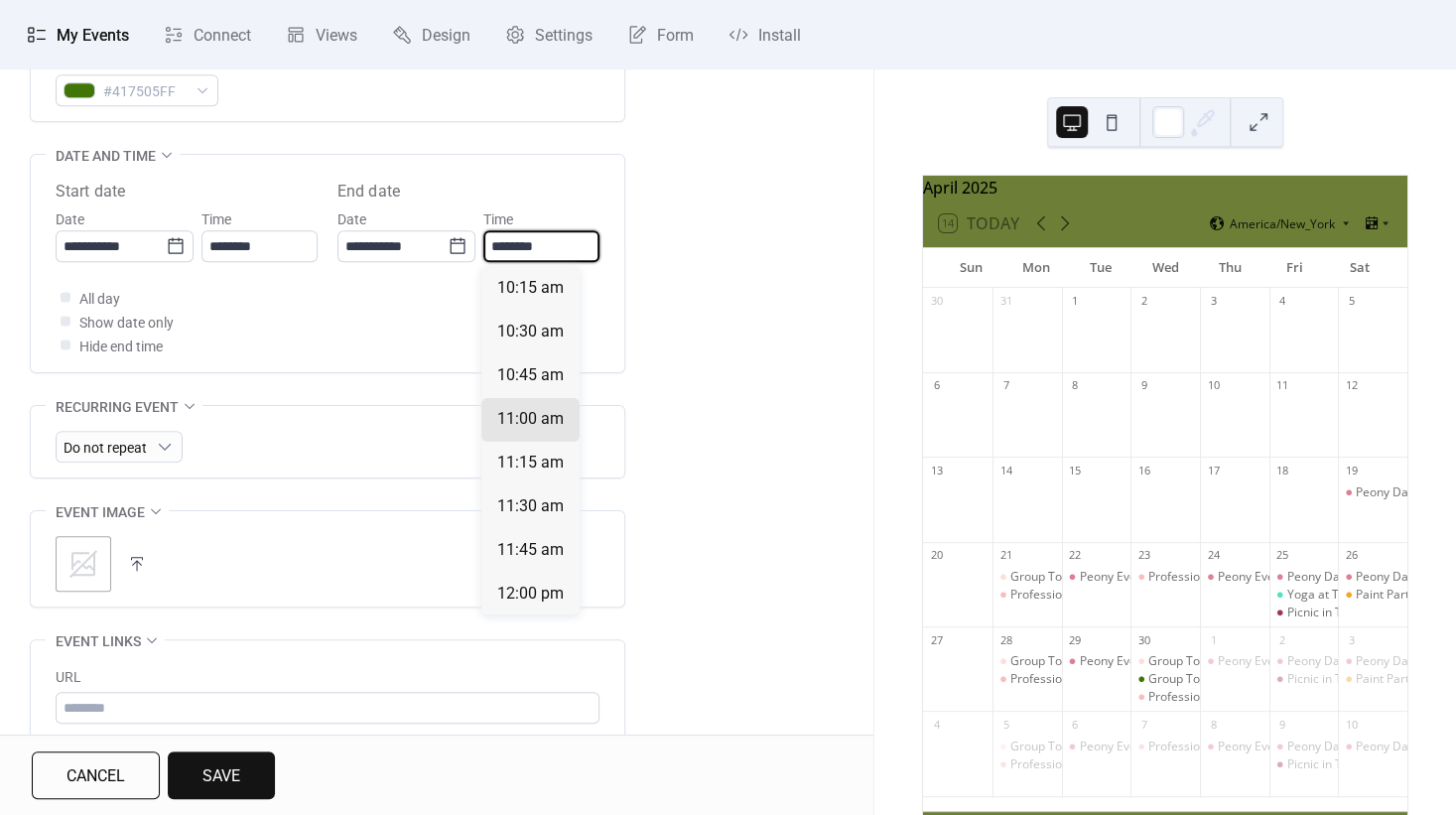 click on "********" at bounding box center (541, 246) 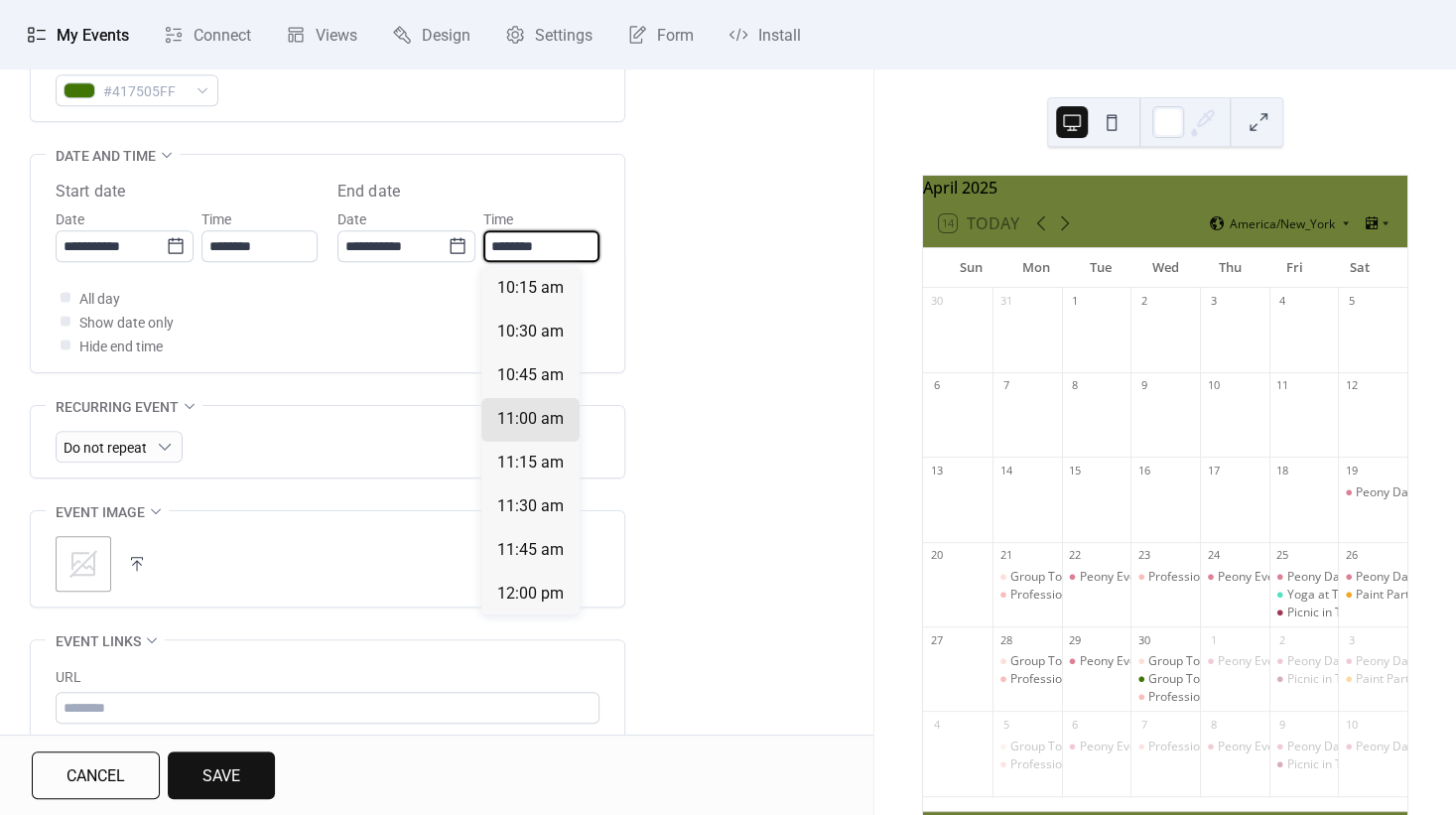 click on "********" at bounding box center (541, 246) 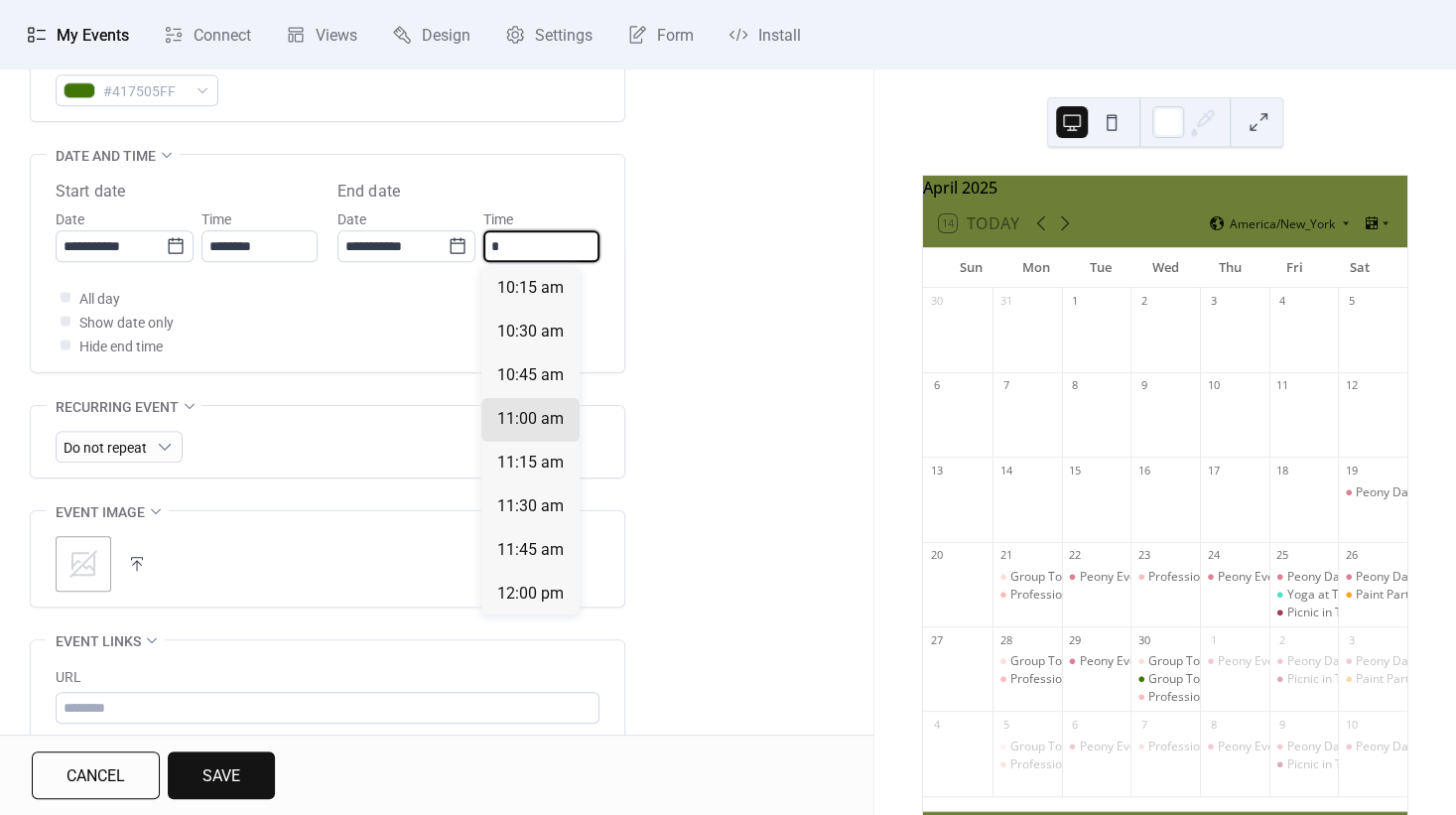 scroll, scrollTop: 1004, scrollLeft: 0, axis: vertical 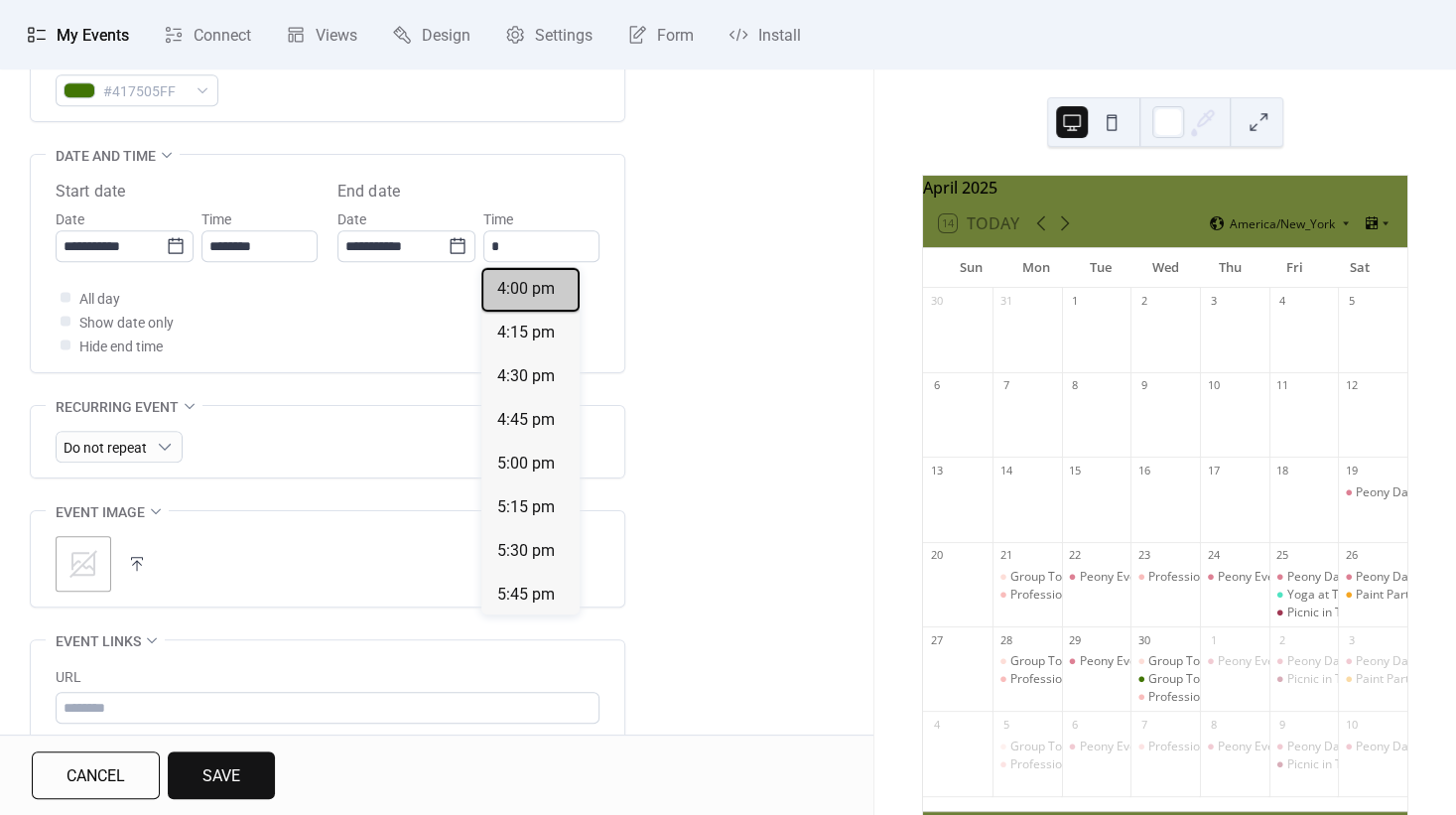click on "4:00 pm" at bounding box center [526, 289] 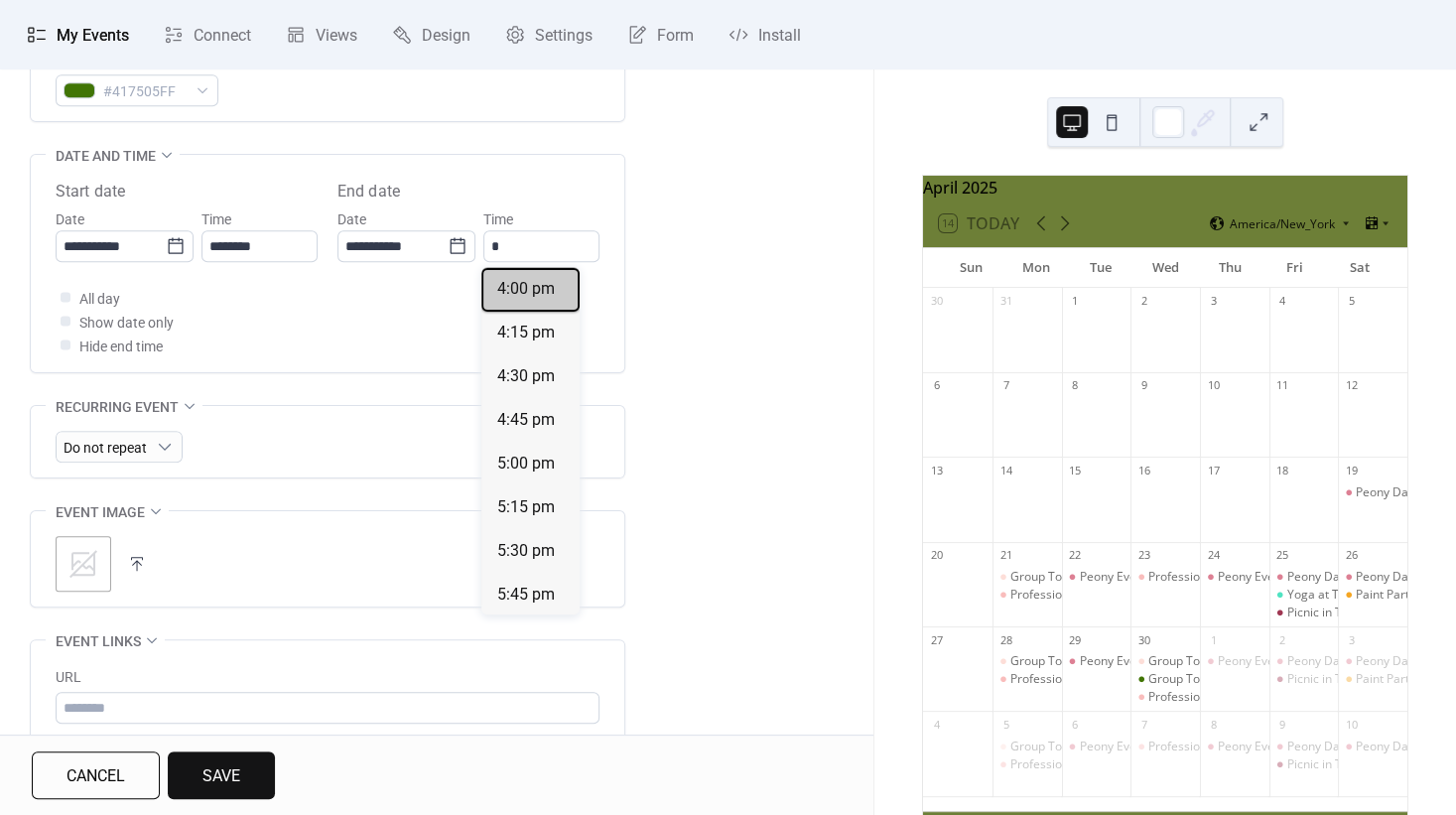 type on "*******" 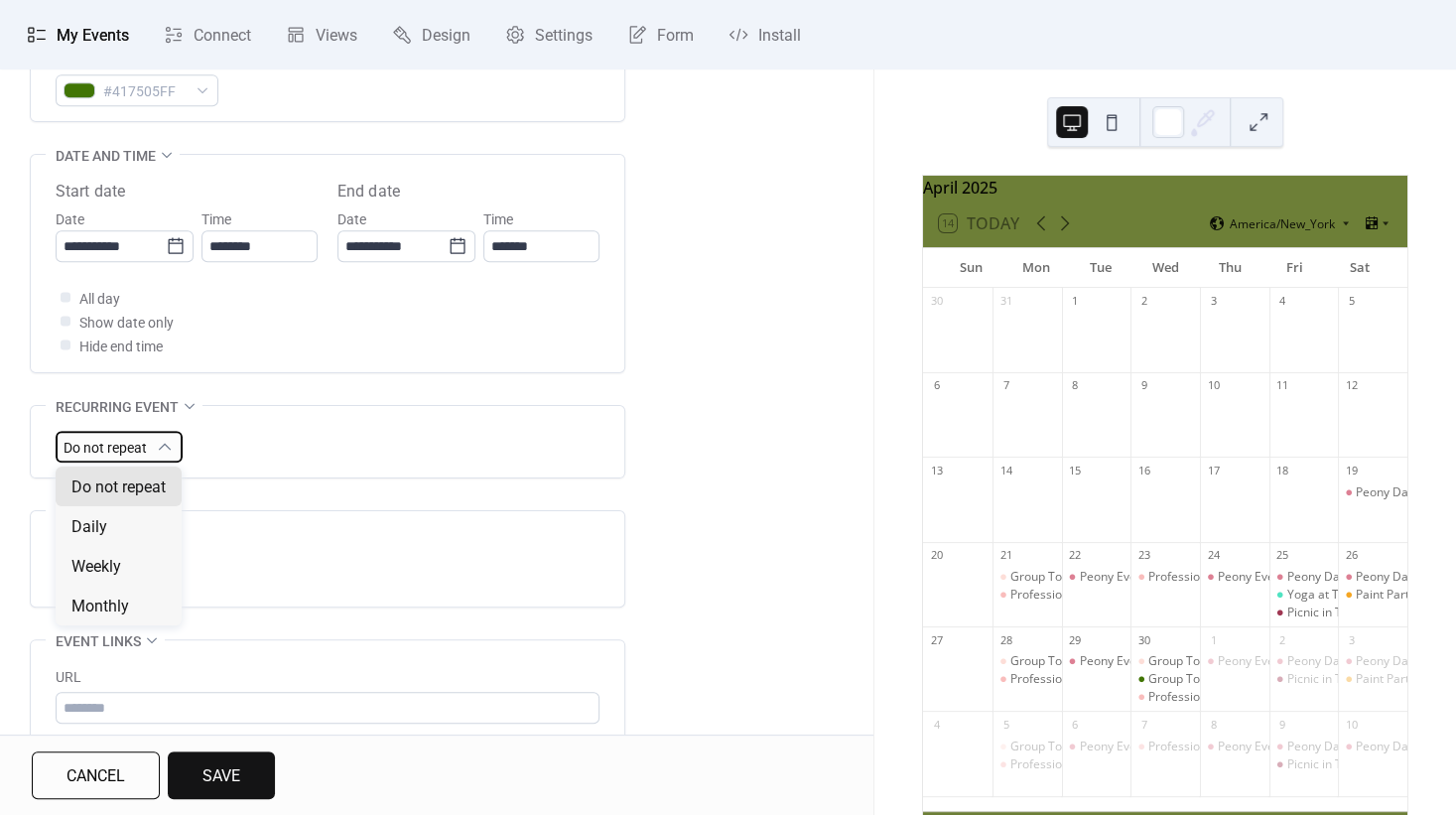 click on "Do not repeat" at bounding box center [119, 447] 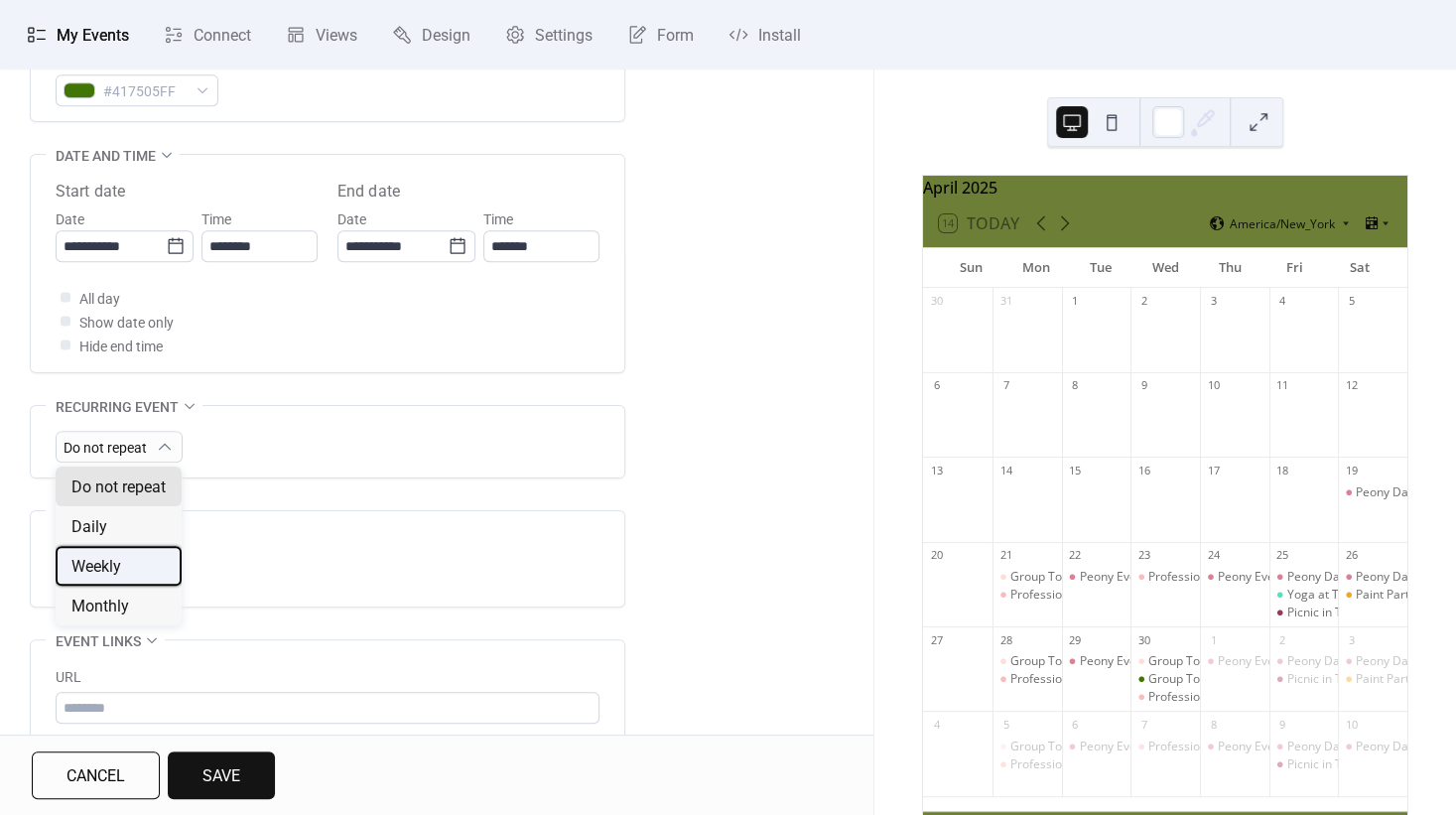 click on "Weekly" at bounding box center [118, 566] 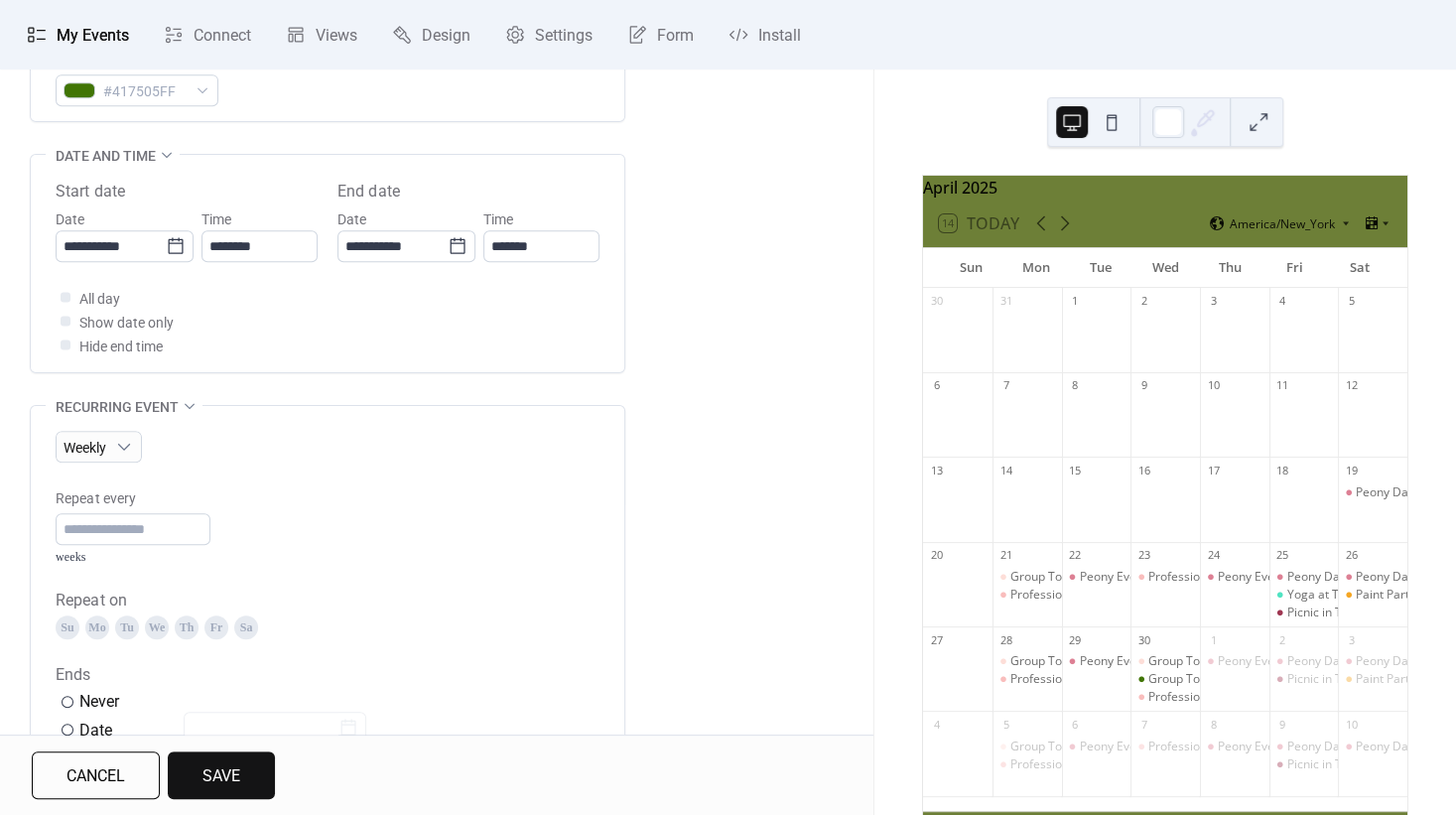 click on "Sa" at bounding box center [246, 627] 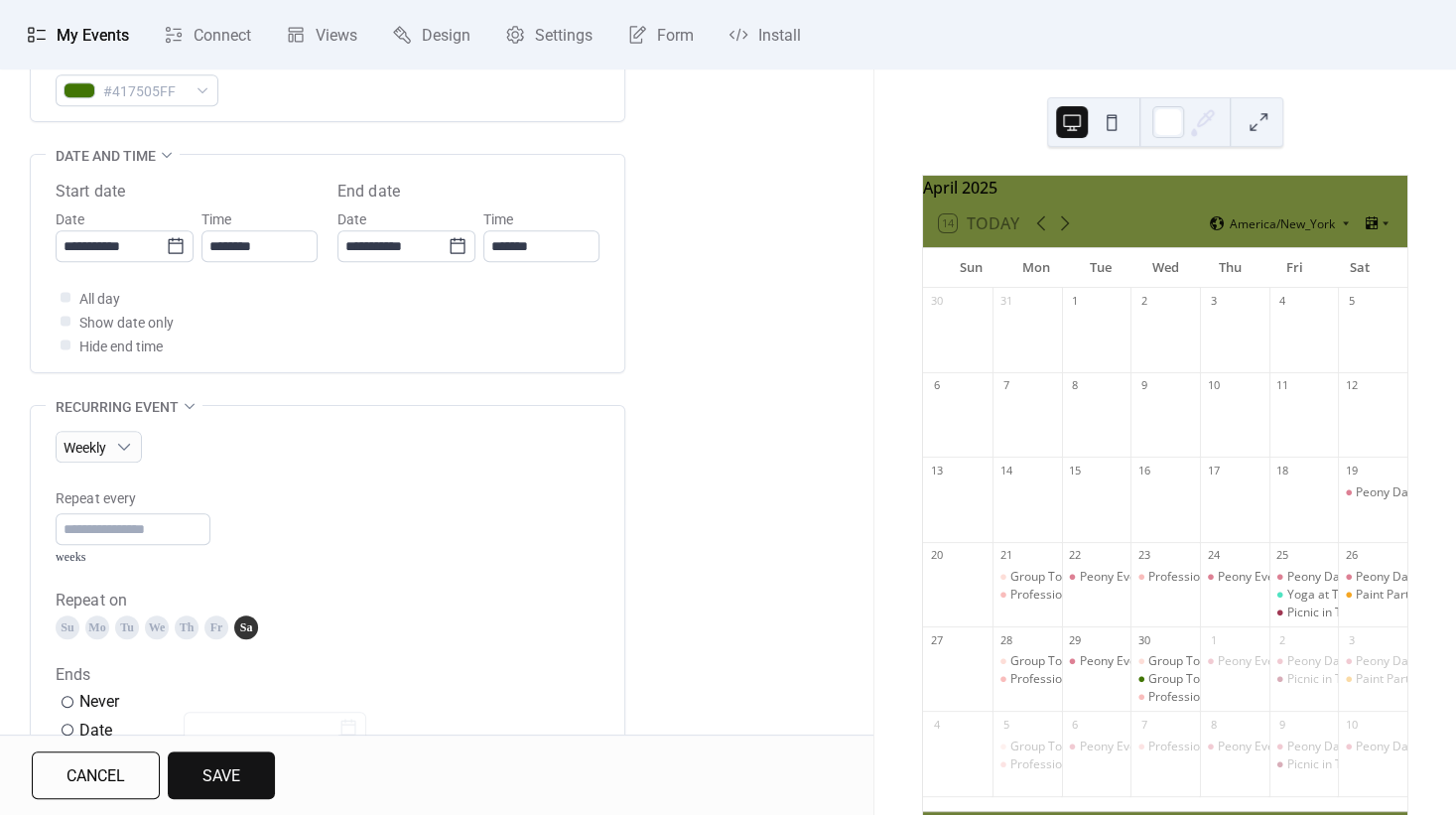 click on "**********" at bounding box center [437, 484] 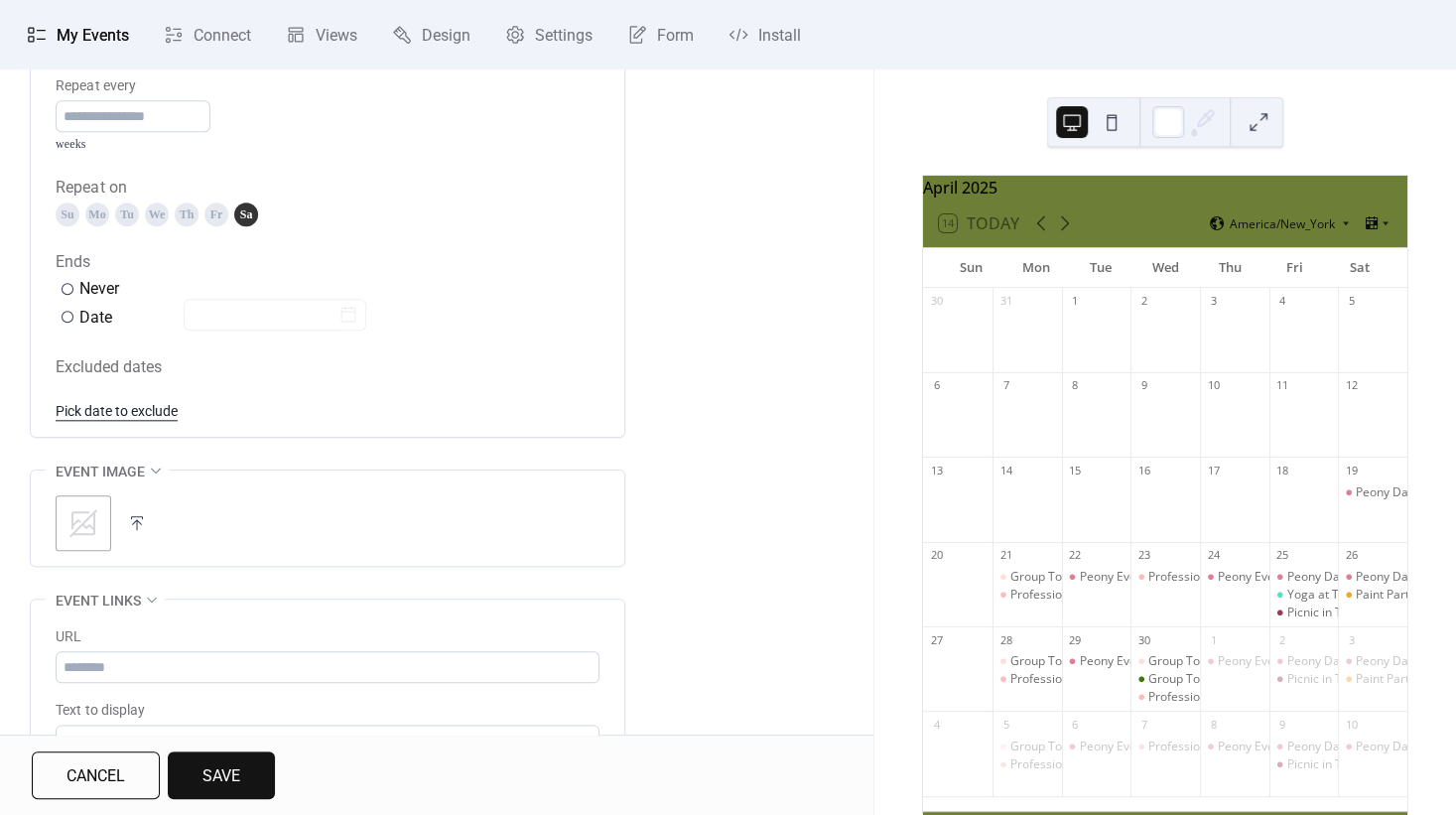 scroll, scrollTop: 1048, scrollLeft: 0, axis: vertical 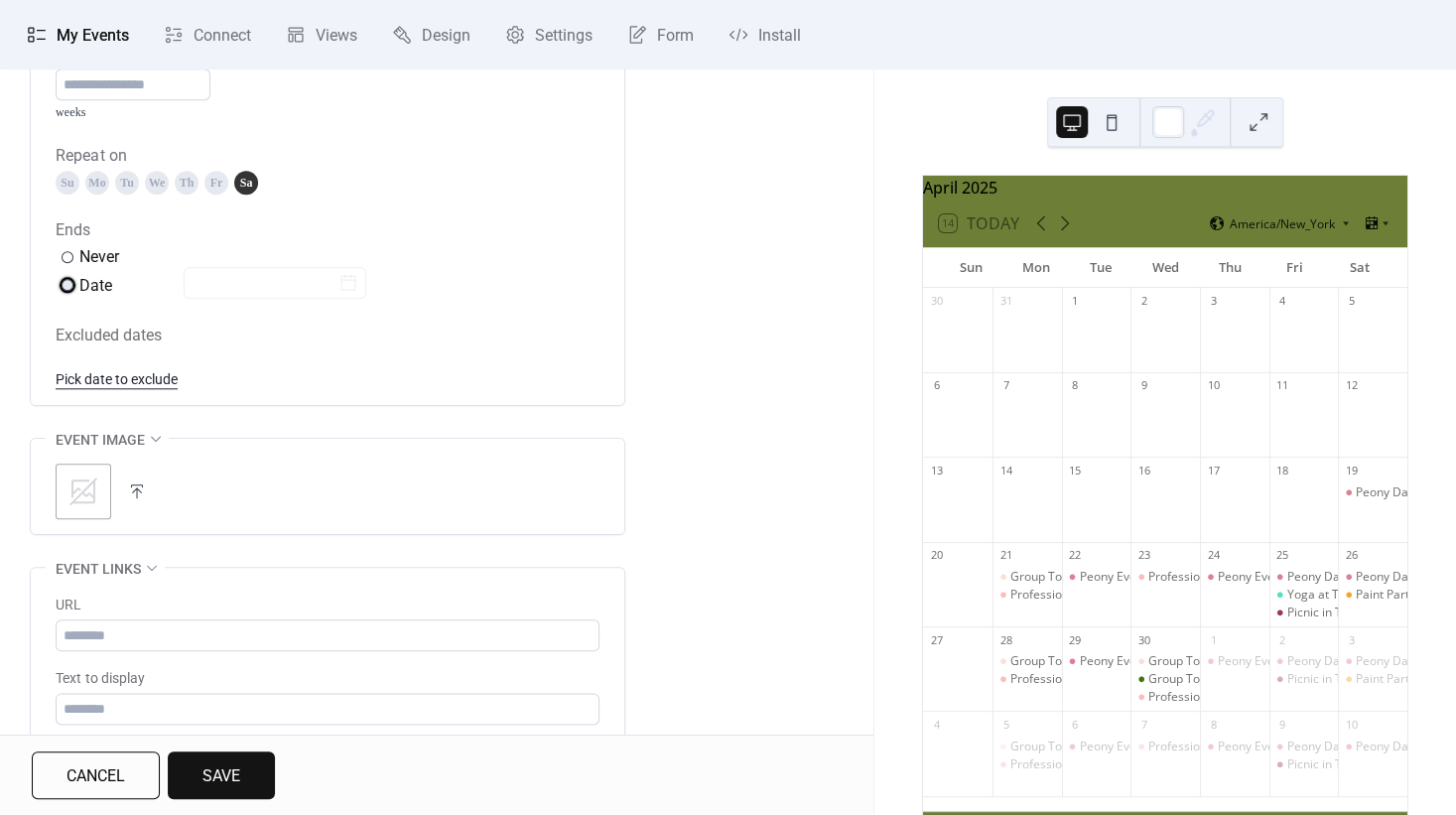click on "​" at bounding box center [66, 285] 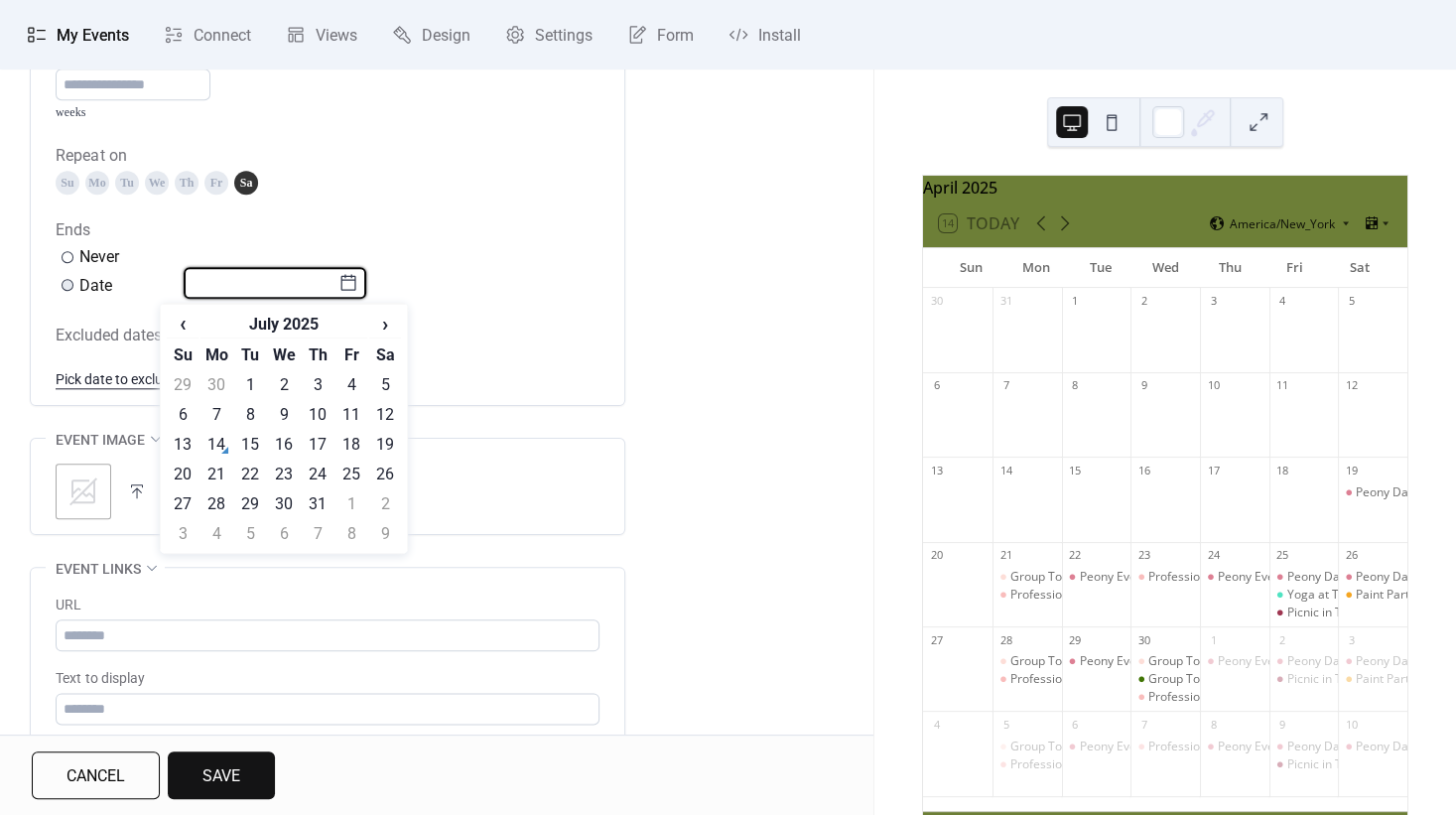 click at bounding box center (261, 283) 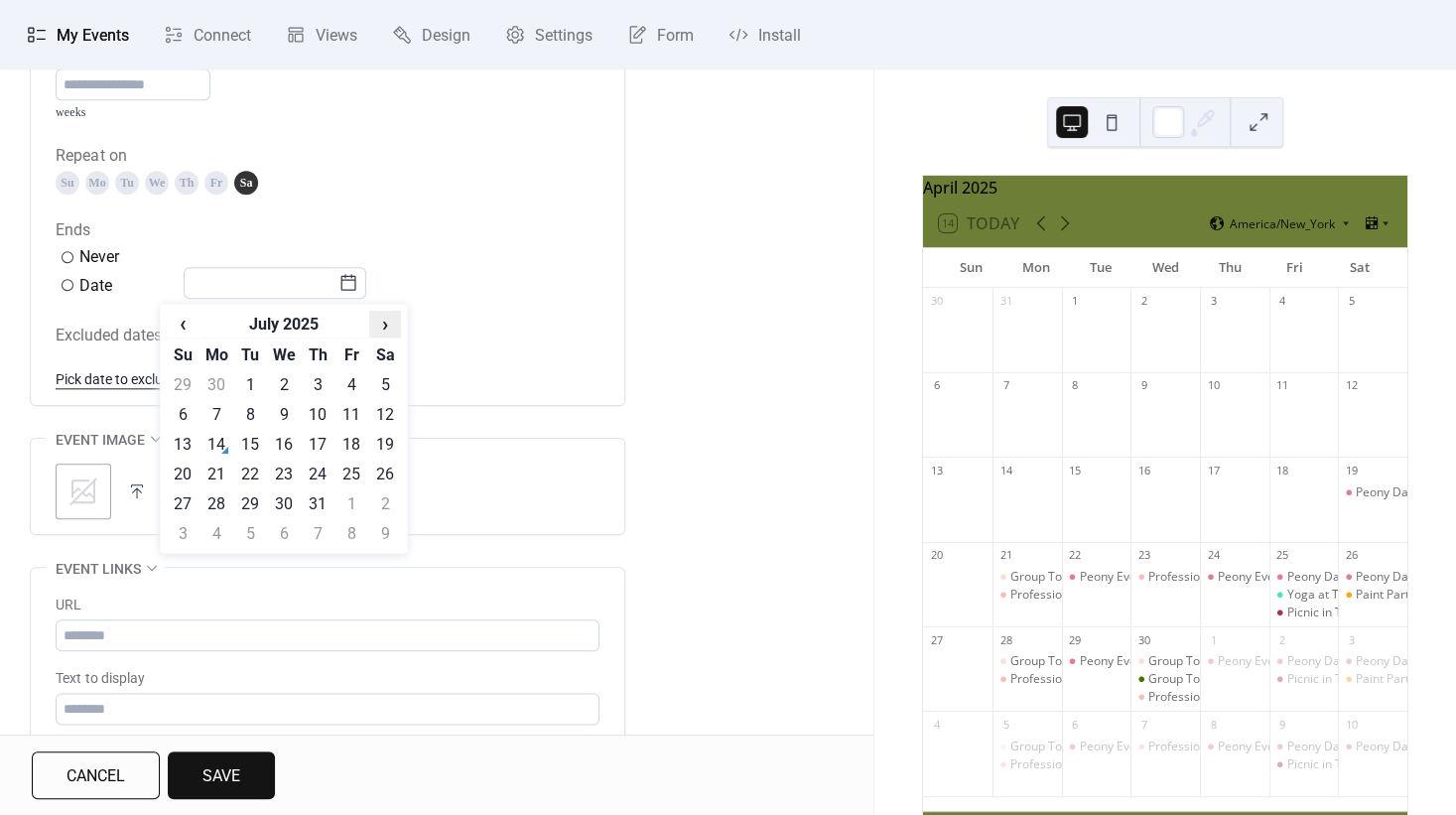 click on "›" at bounding box center [385, 324] 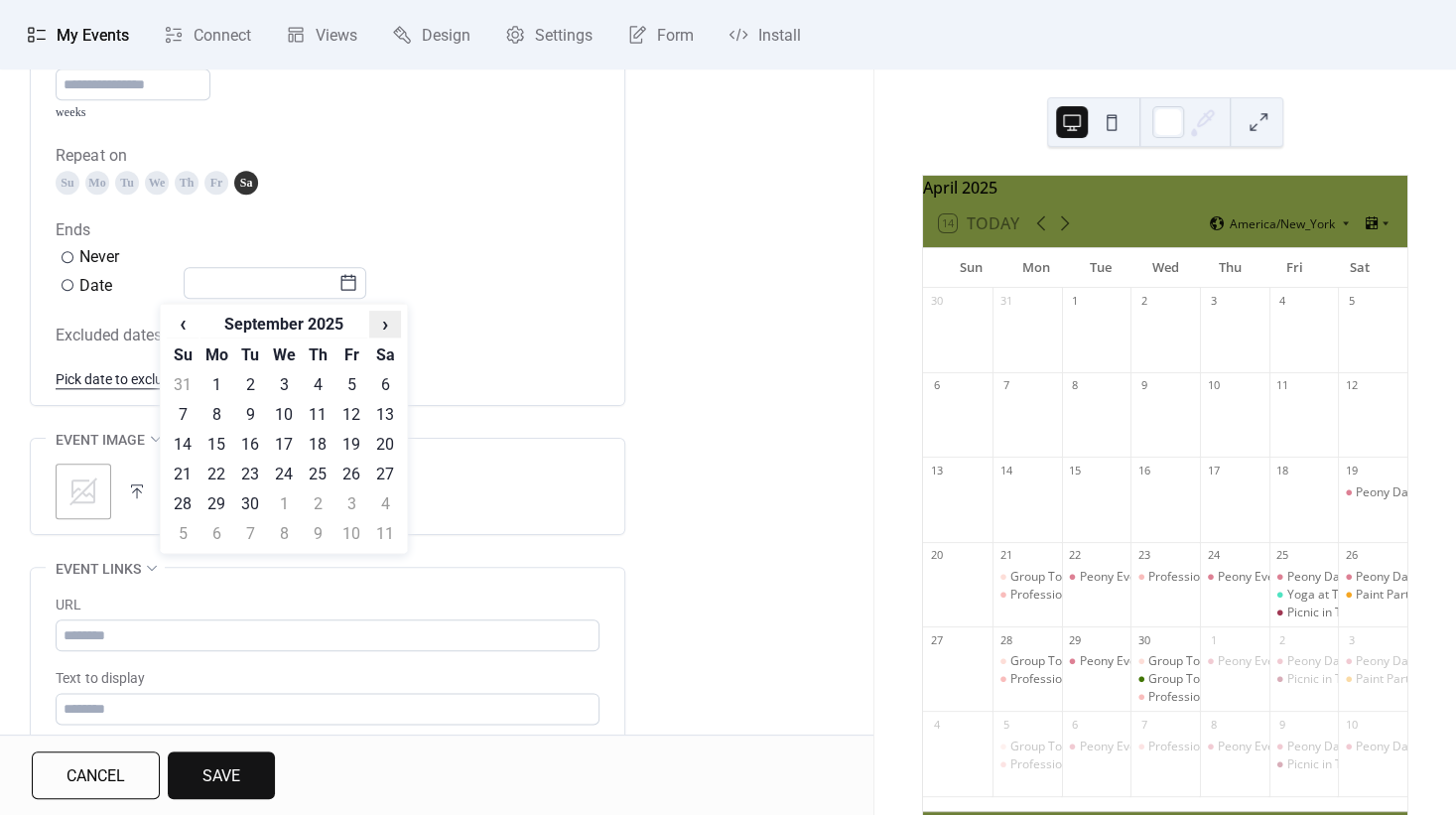 click on "›" at bounding box center (385, 324) 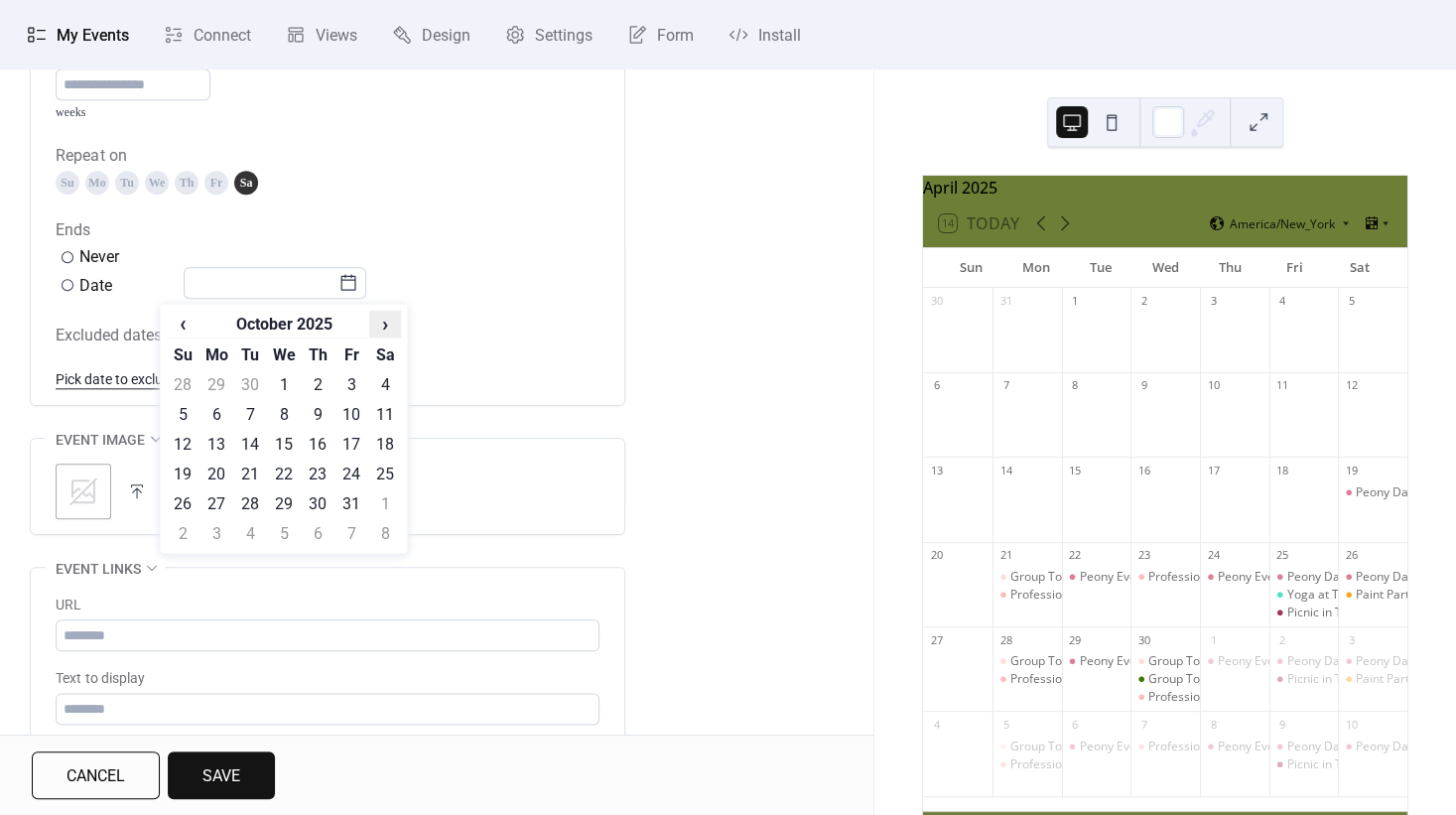 click on "›" at bounding box center [385, 324] 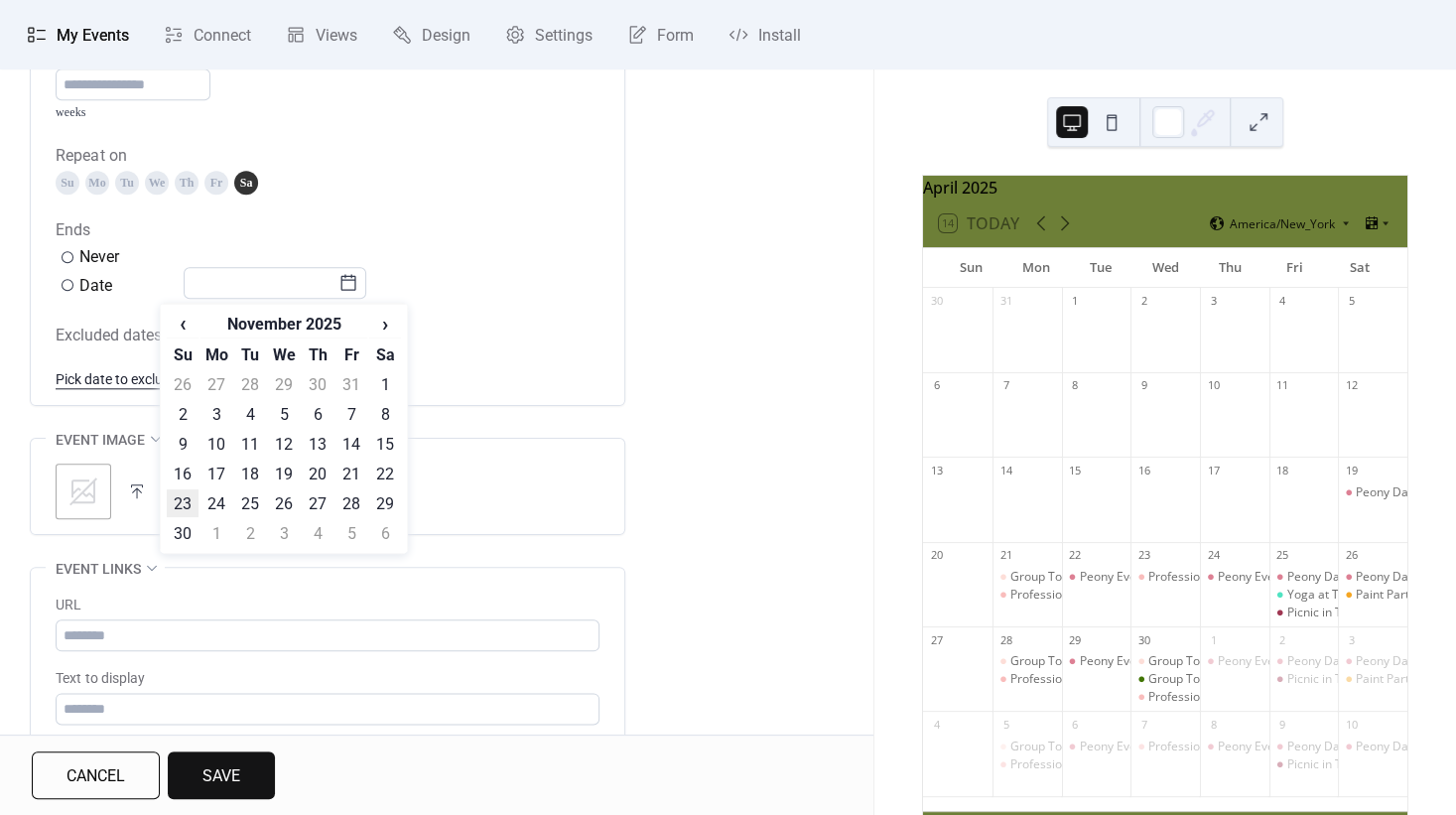 click on "23" at bounding box center [183, 503] 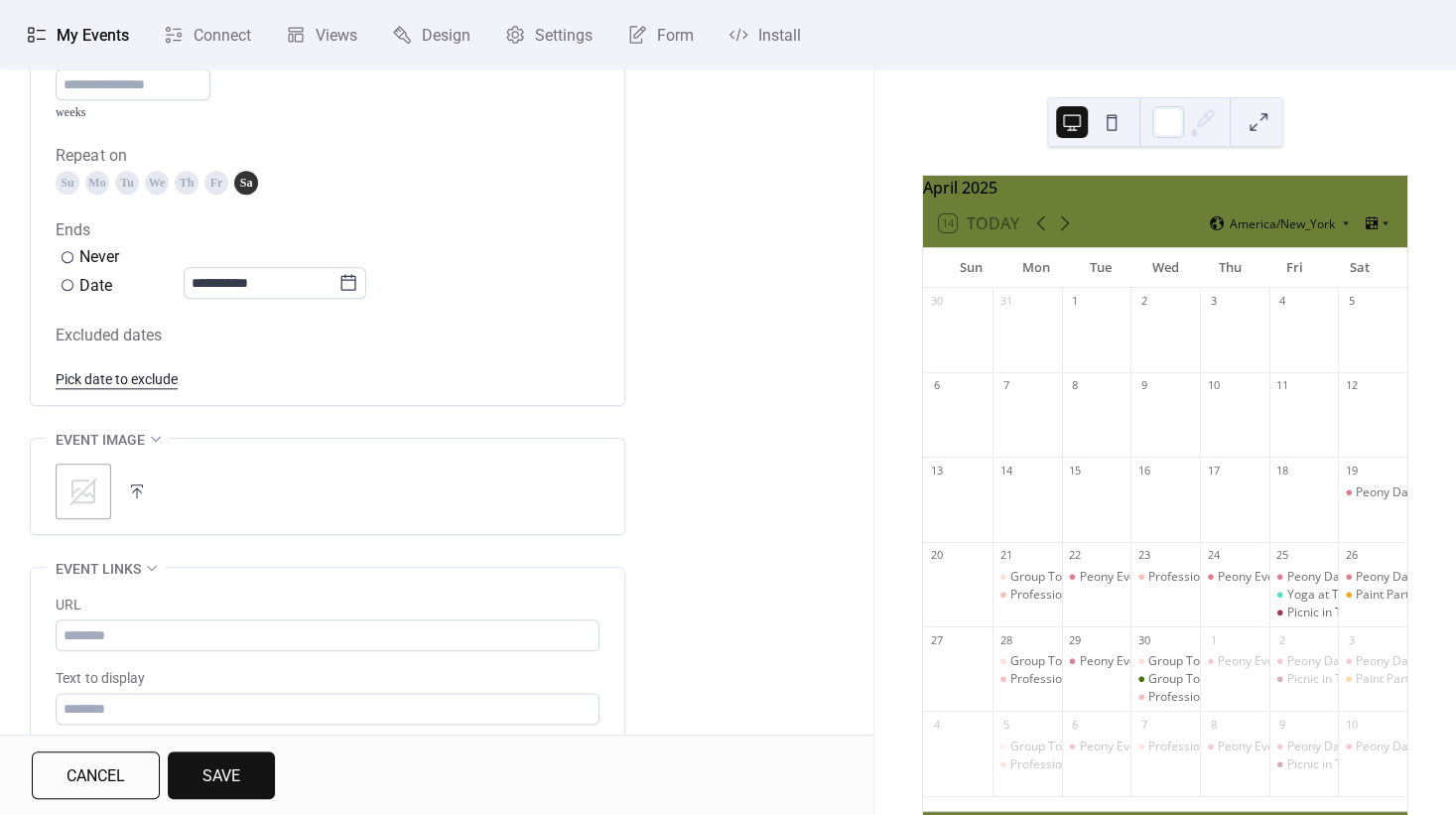 click at bounding box center (137, 491) 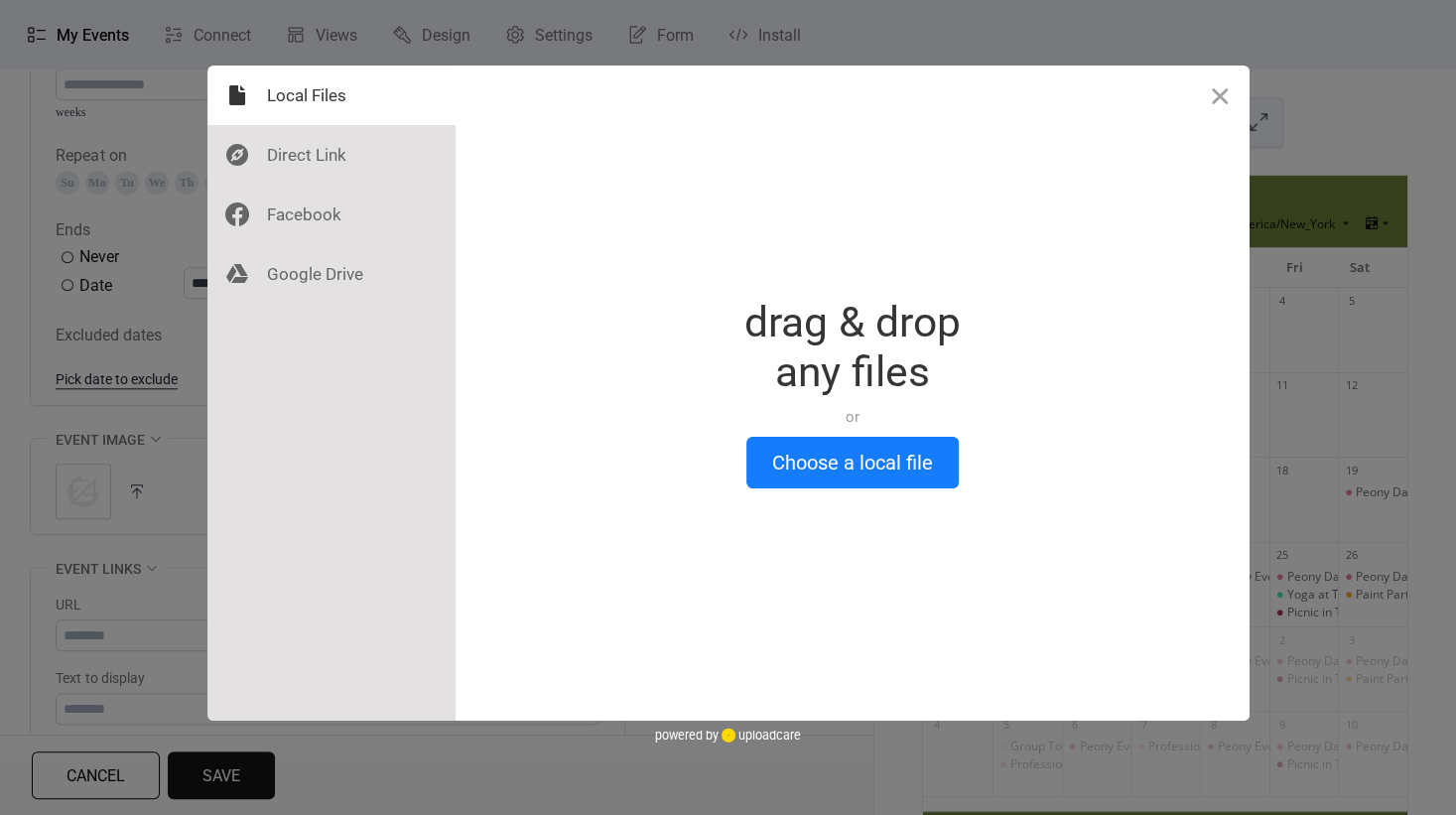 scroll, scrollTop: 1048, scrollLeft: 0, axis: vertical 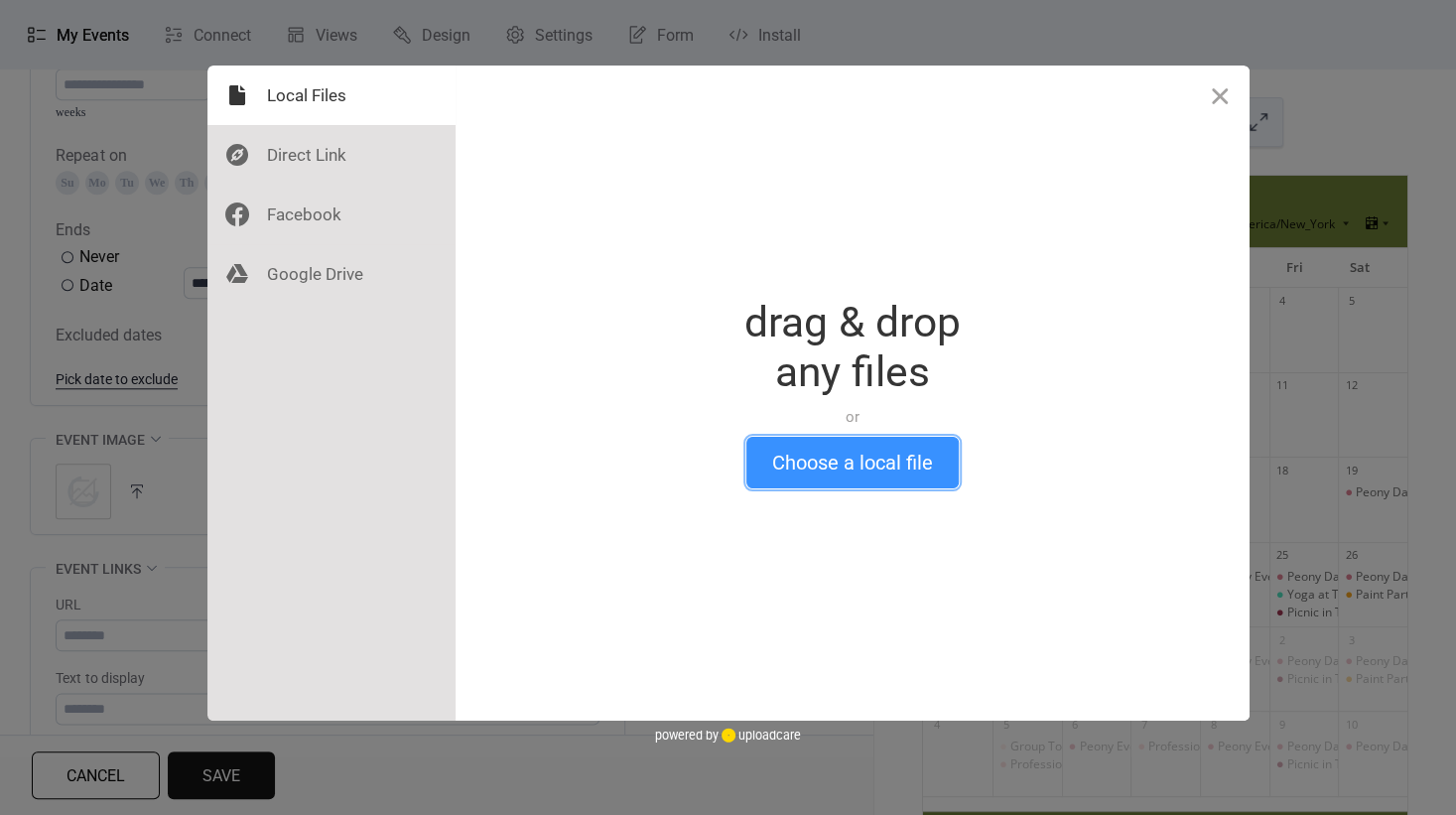 click on "Choose a local file" at bounding box center (853, 463) 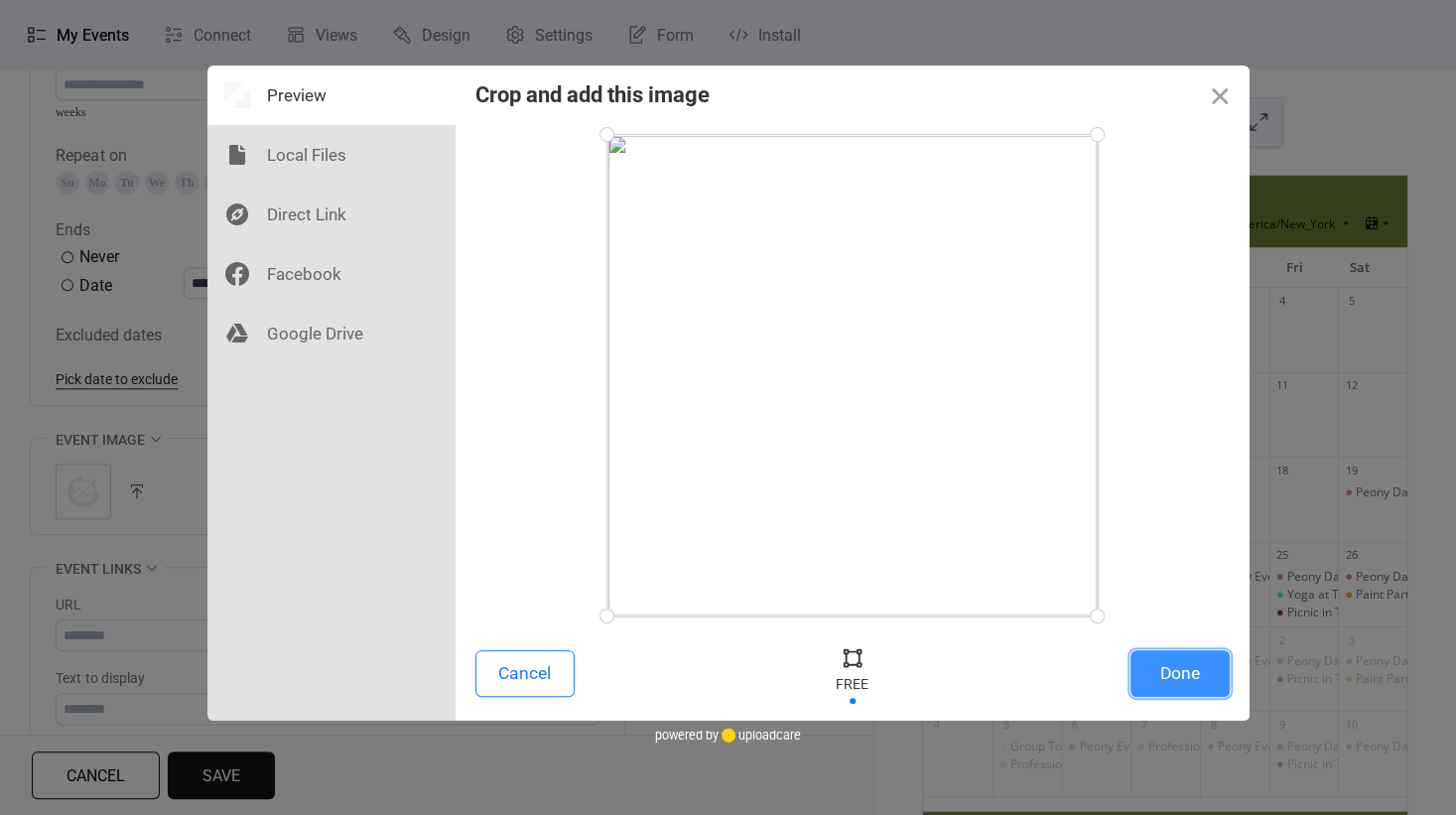click on "Done" at bounding box center (1180, 673) 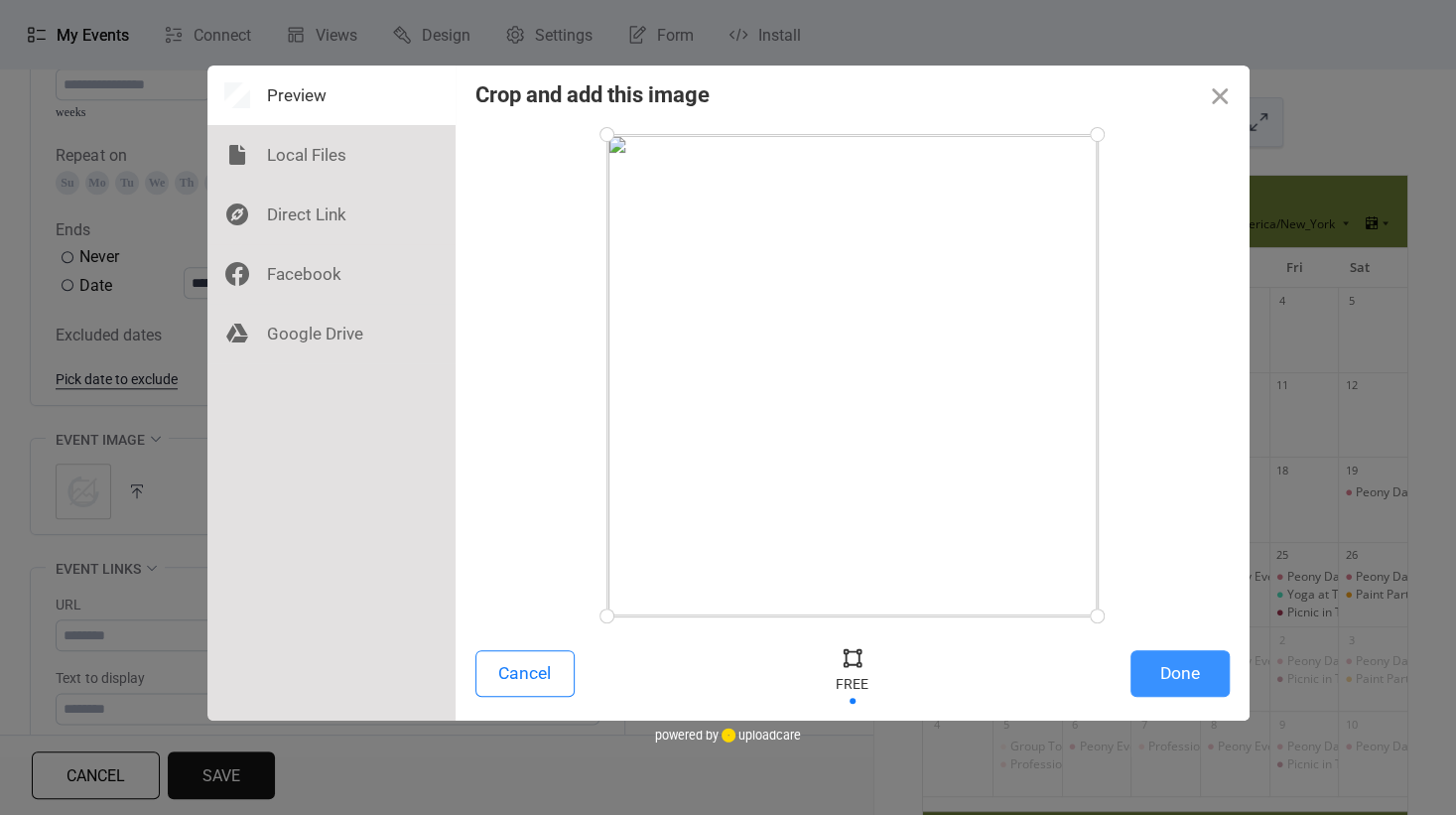 scroll, scrollTop: 1048, scrollLeft: 0, axis: vertical 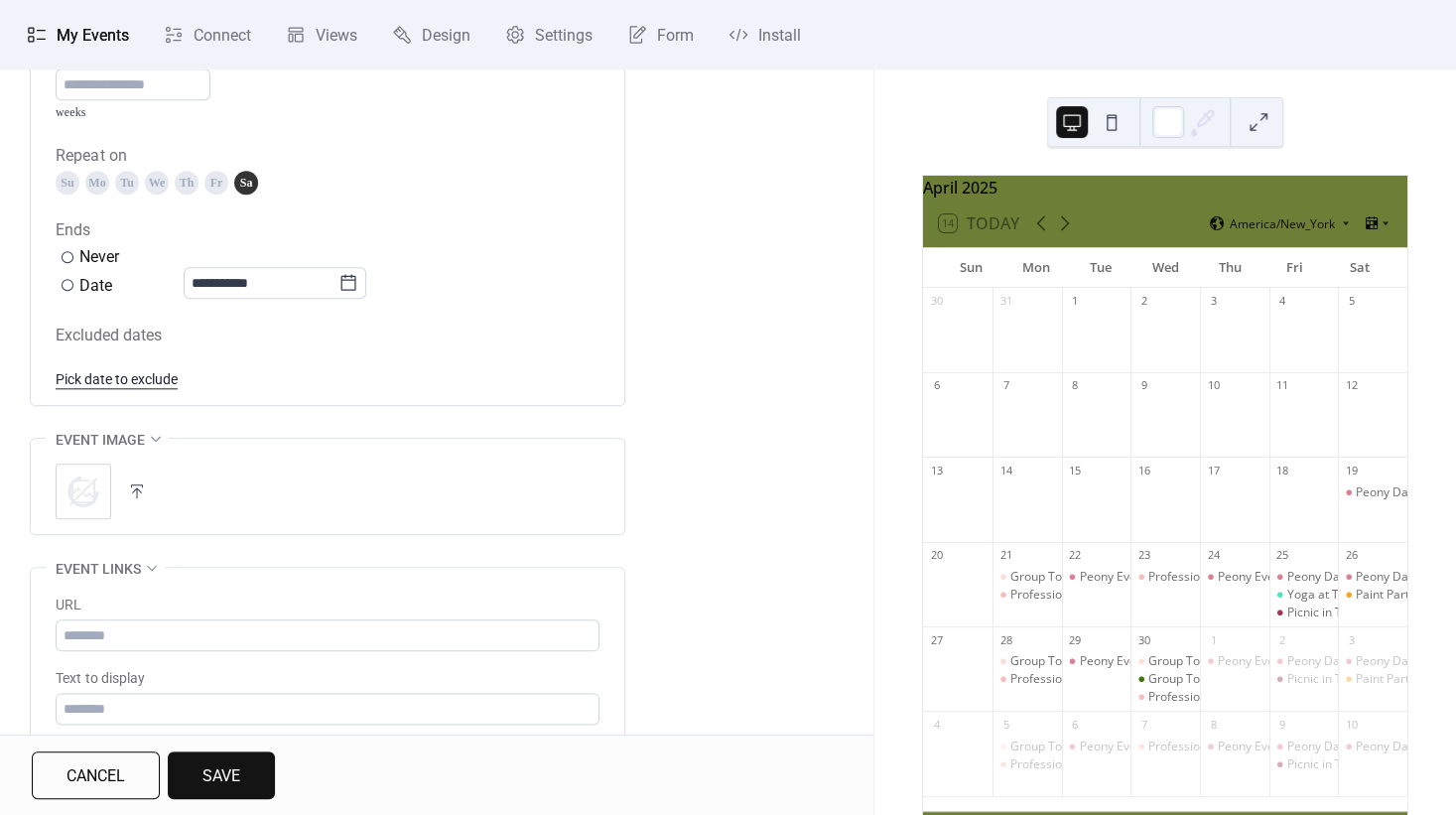click on "**********" at bounding box center (437, 40) 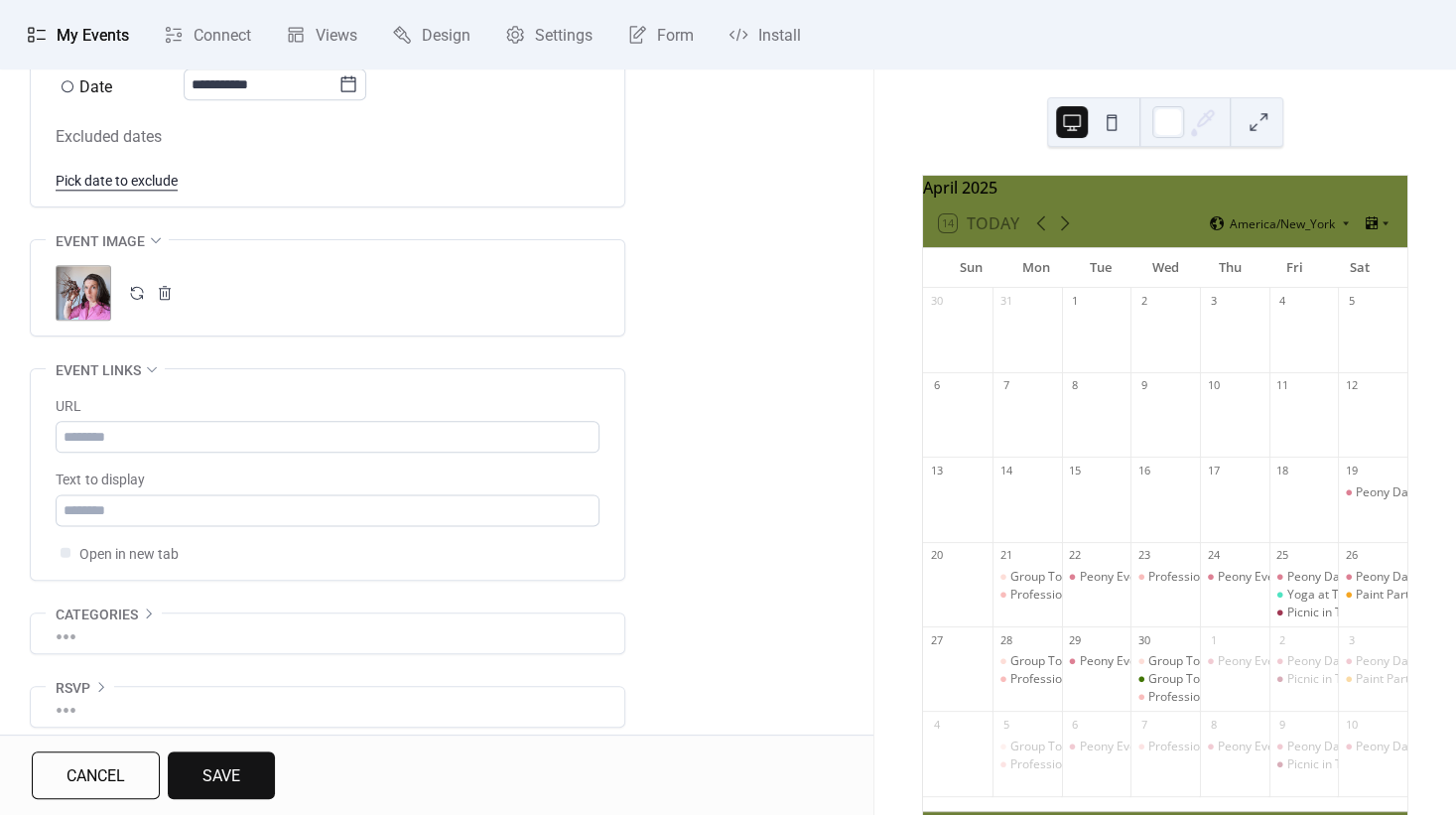 scroll, scrollTop: 1260, scrollLeft: 0, axis: vertical 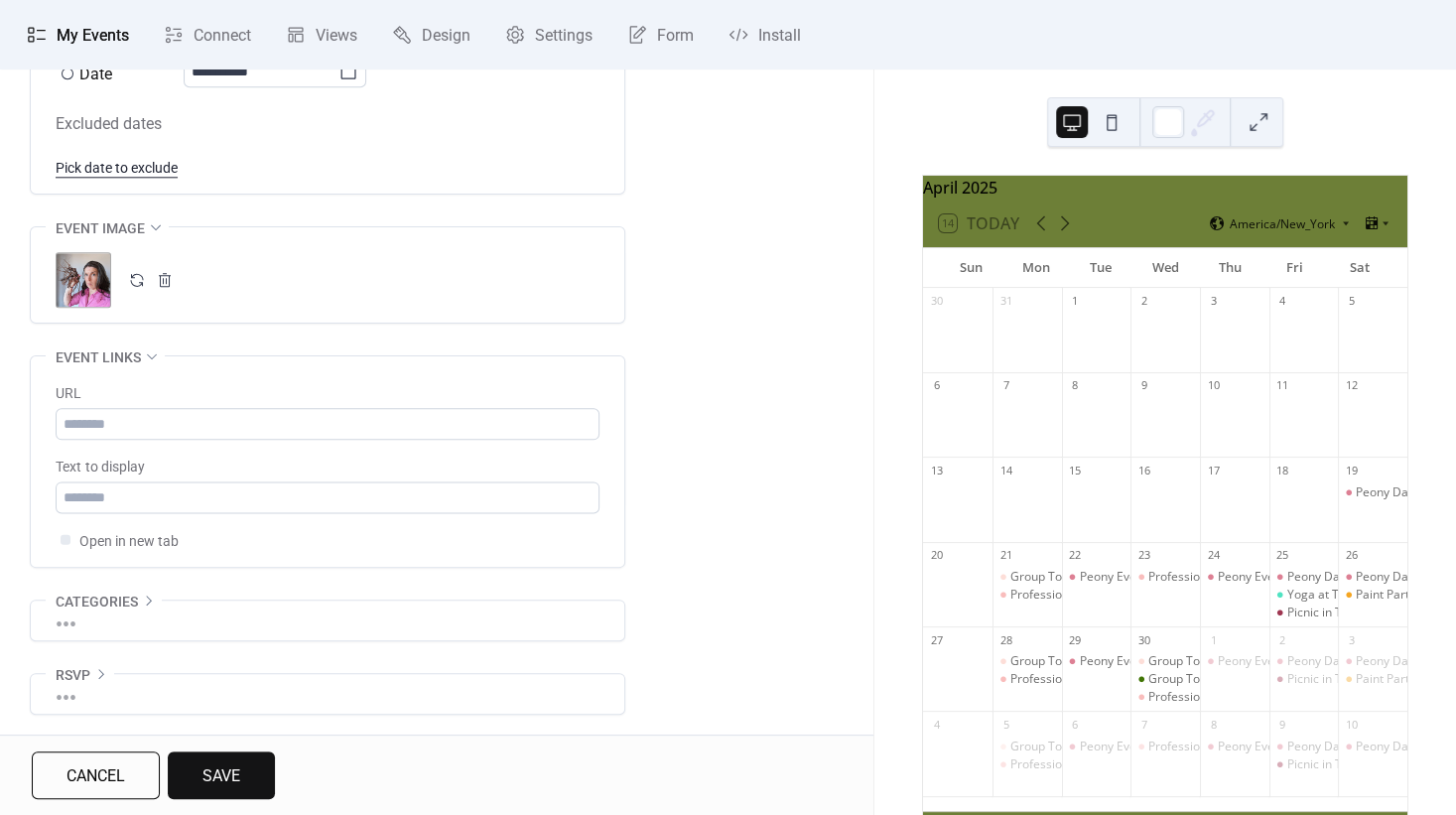 click on "Save" at bounding box center (221, 776) 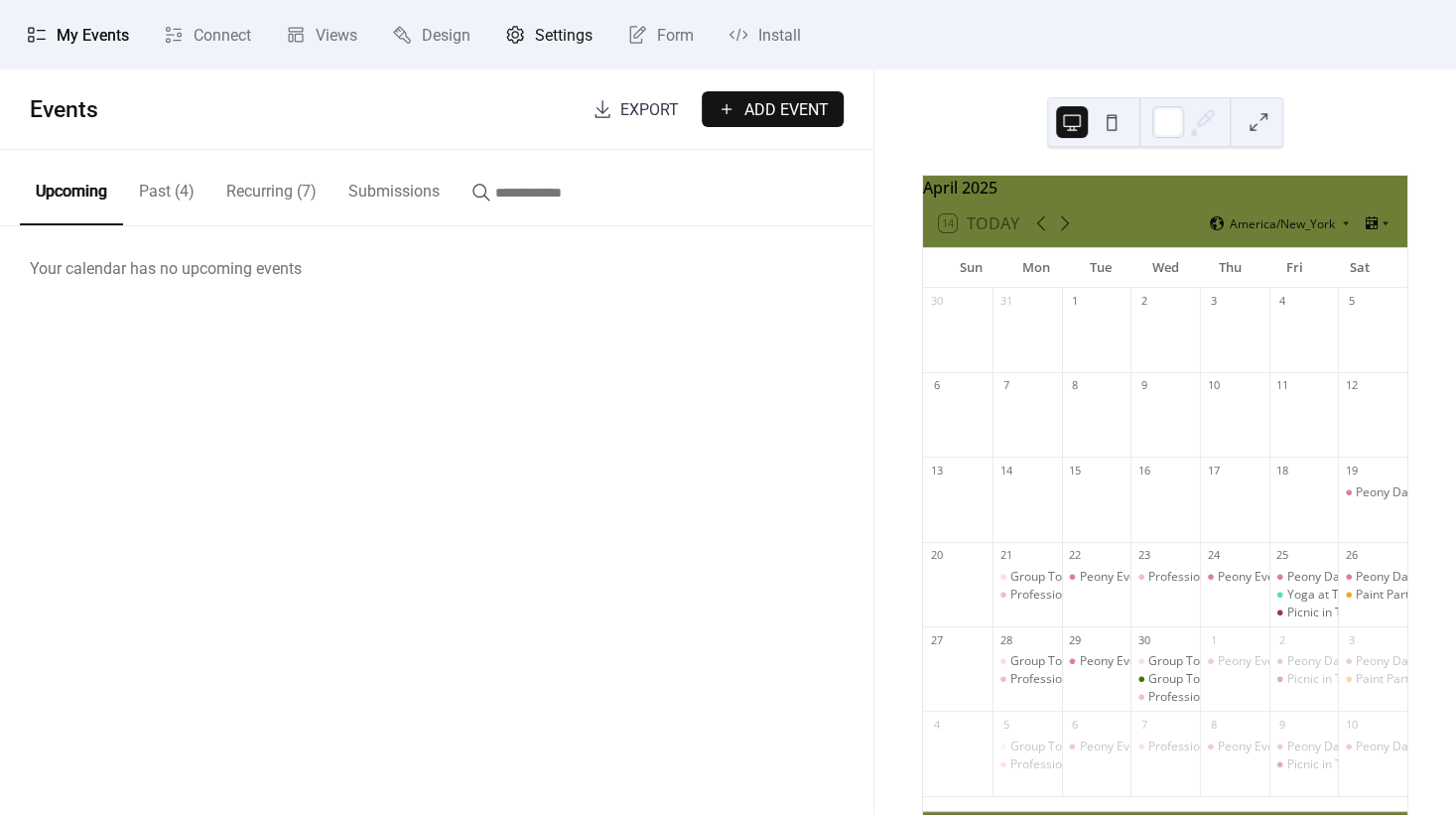 click on "Settings" at bounding box center (549, 35) 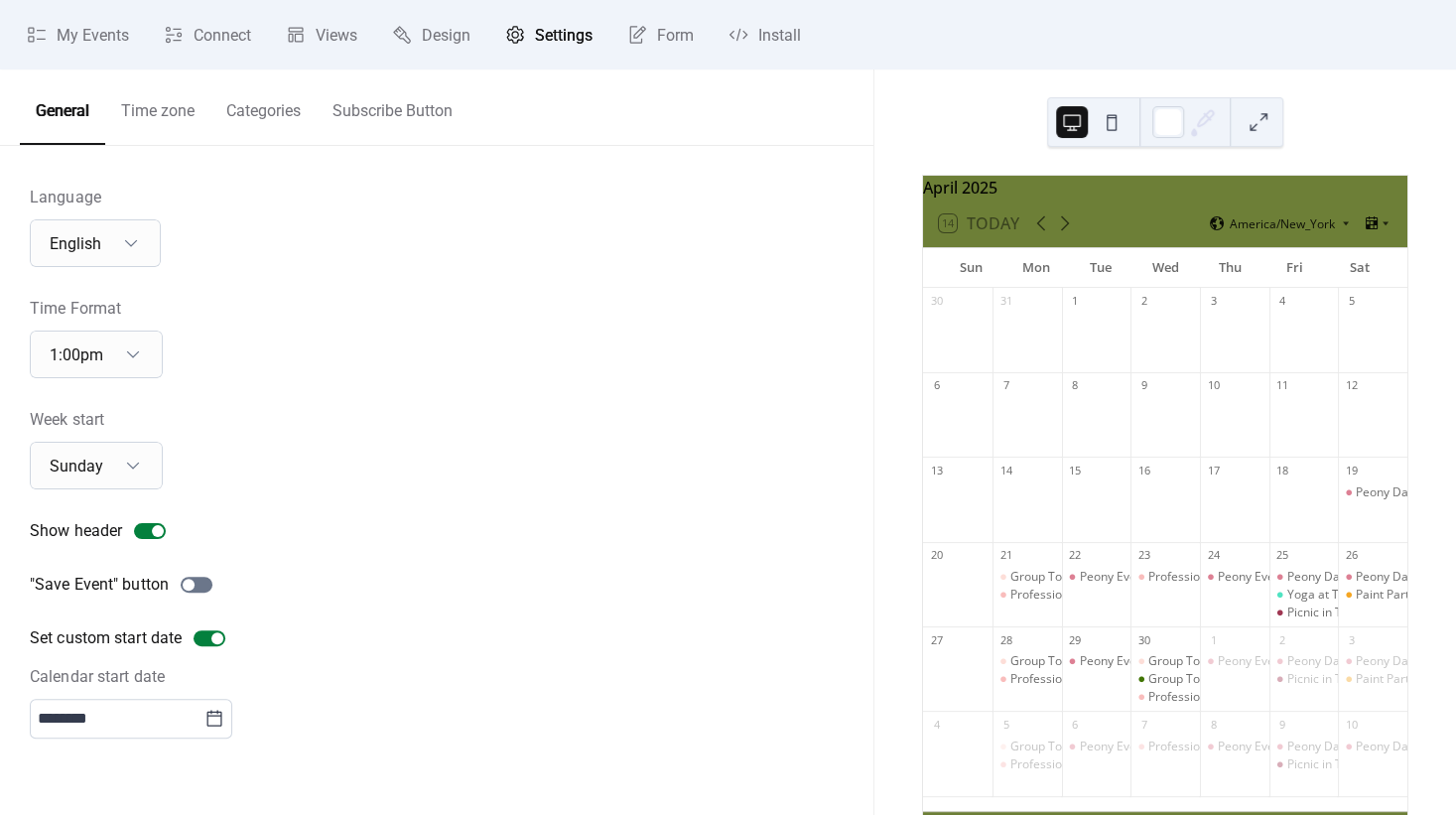 click on "Language English Time Format 1:00pm Week start Sunday Show header "Save Event" button Set custom start date Calendar start date ********" at bounding box center [437, 462] 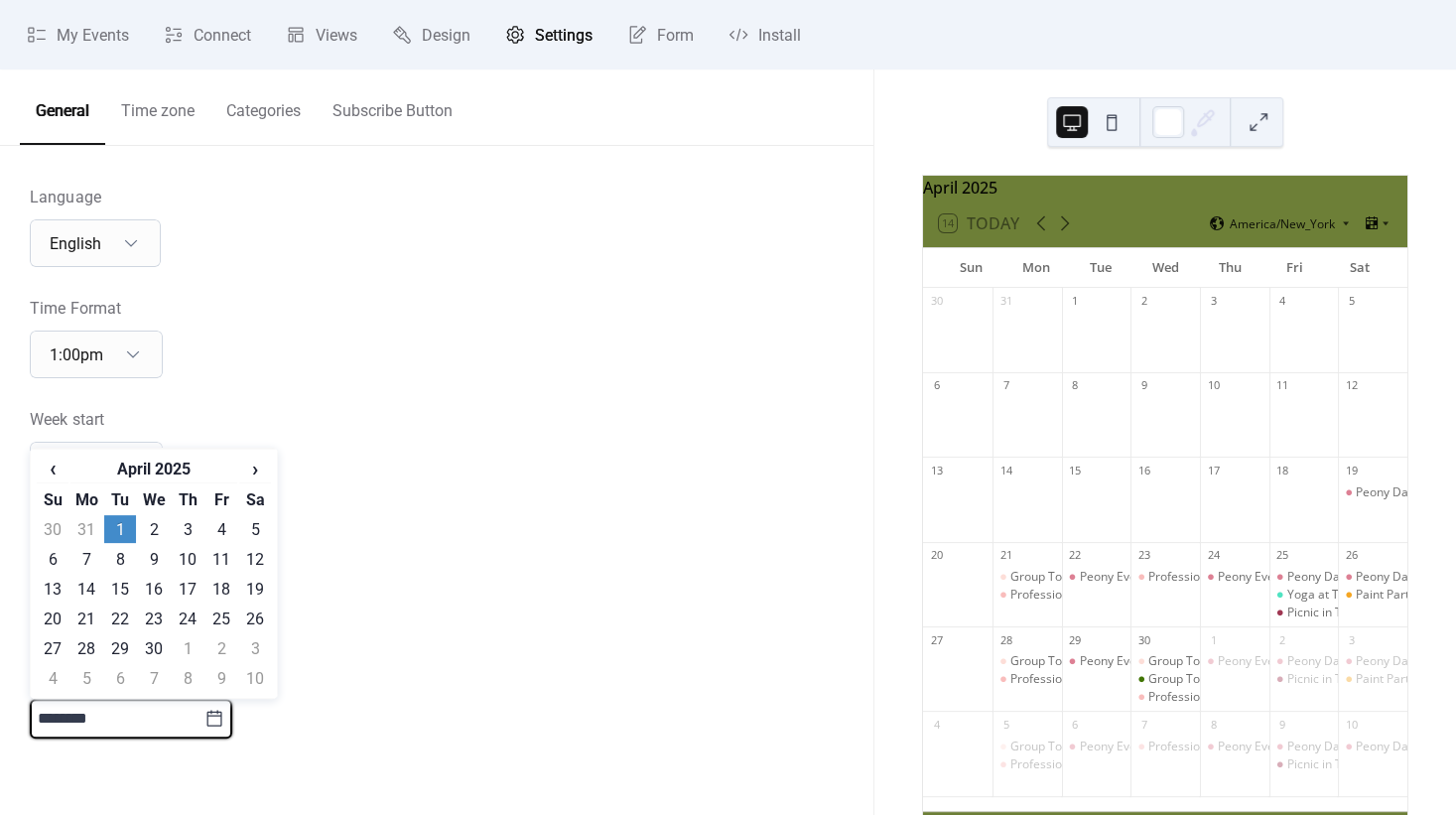 click on "********" at bounding box center [117, 719] 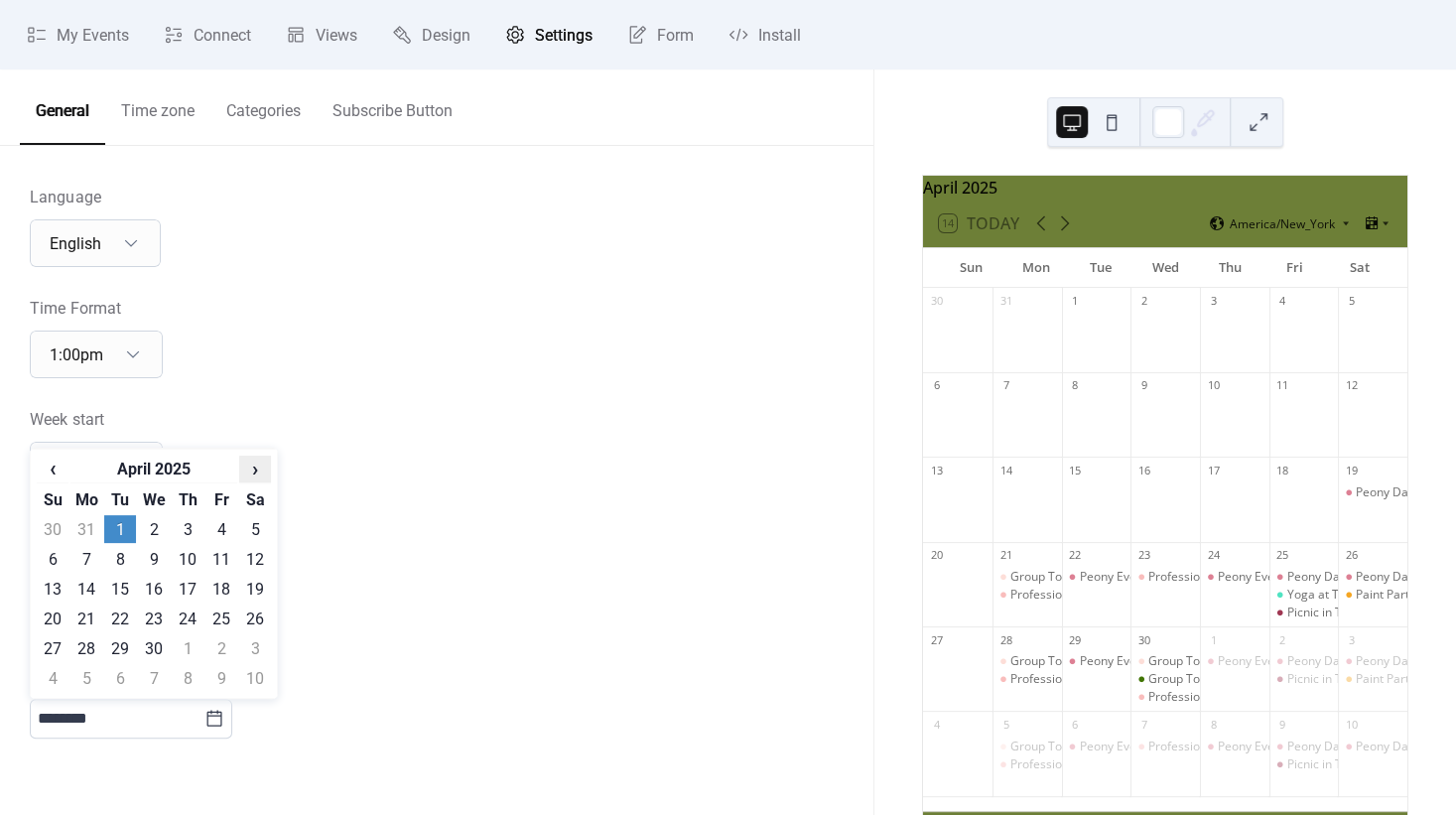 click on "›" at bounding box center (255, 469) 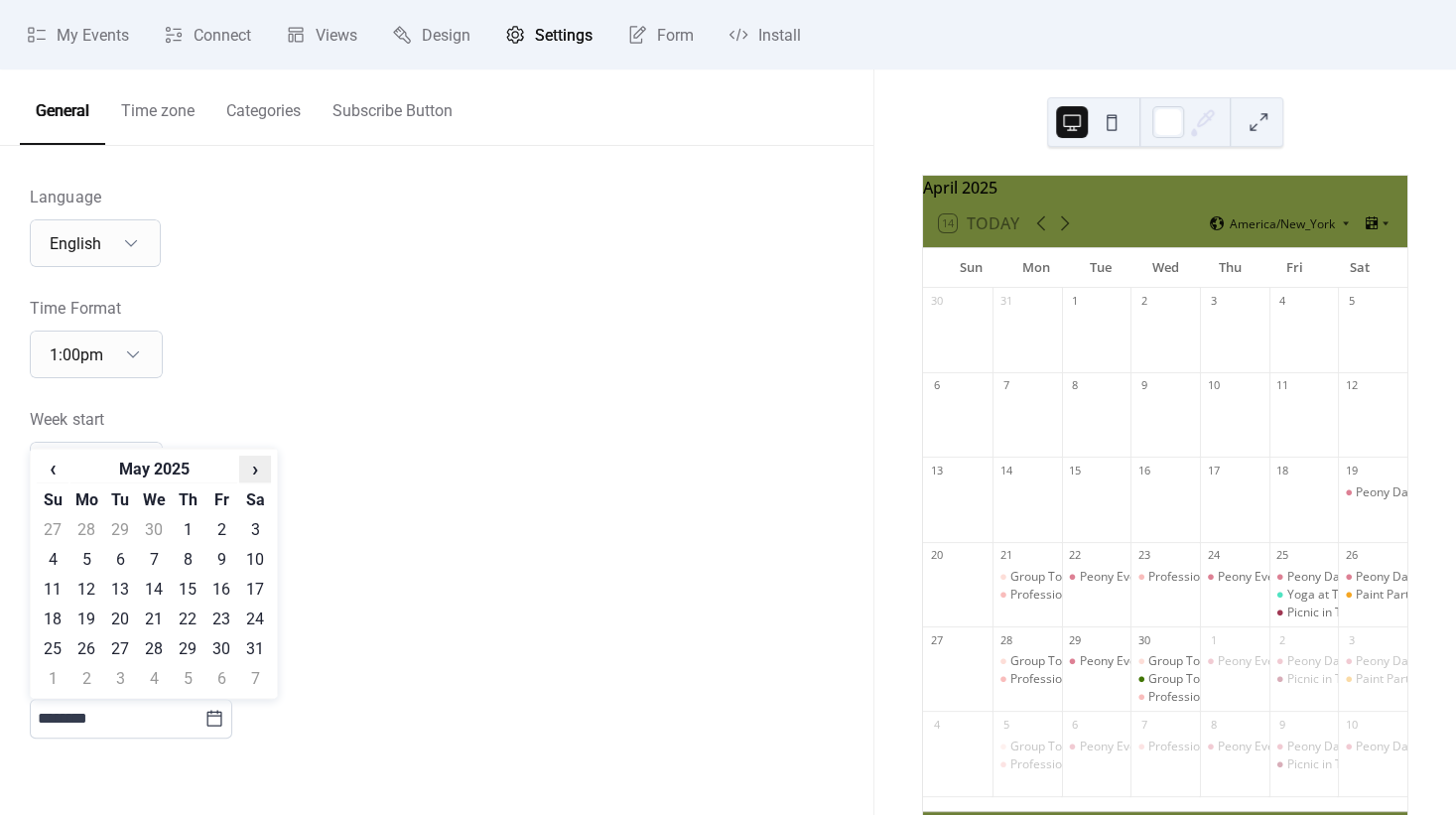 click on "›" at bounding box center (255, 469) 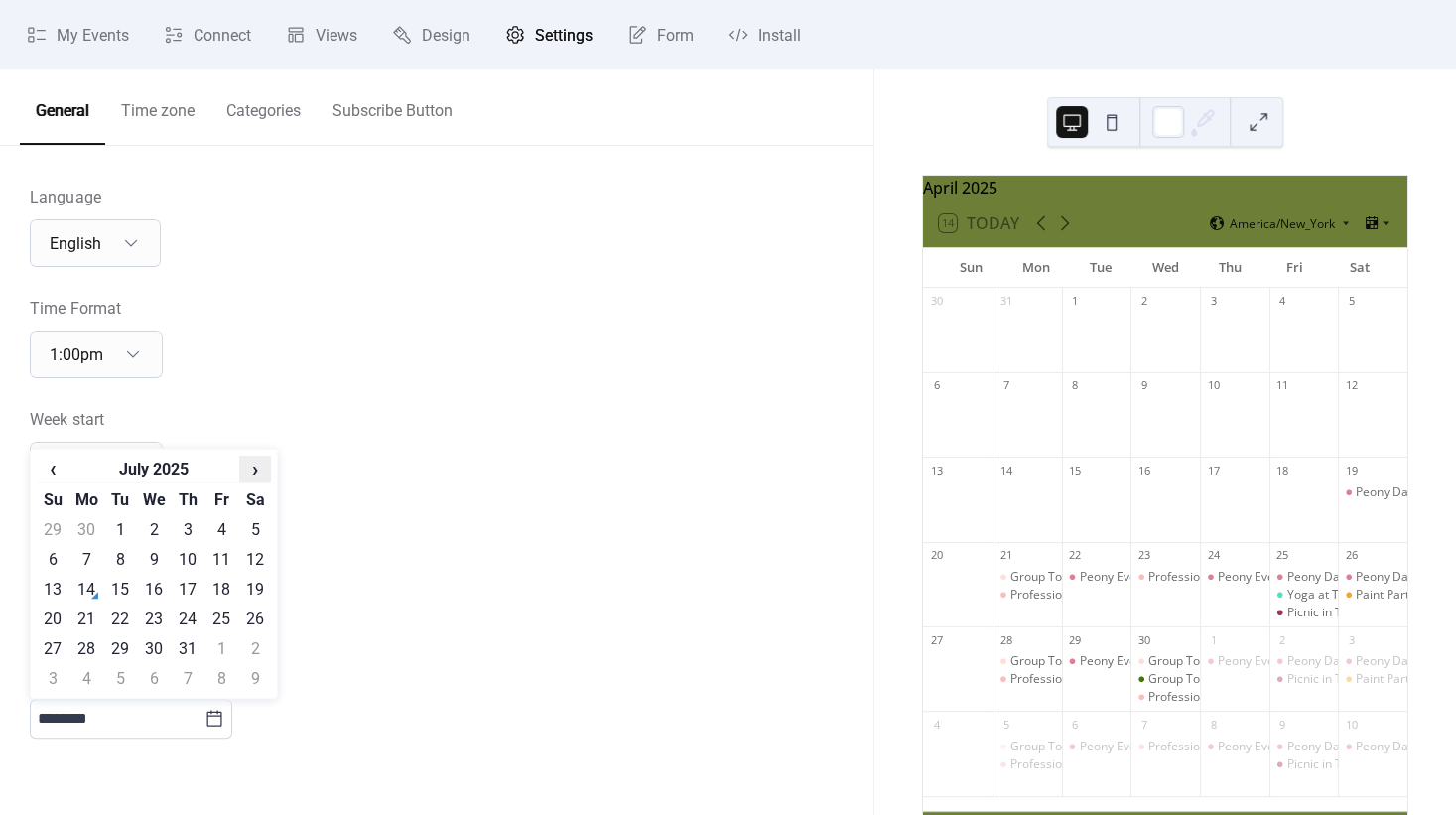 click on "›" at bounding box center (255, 469) 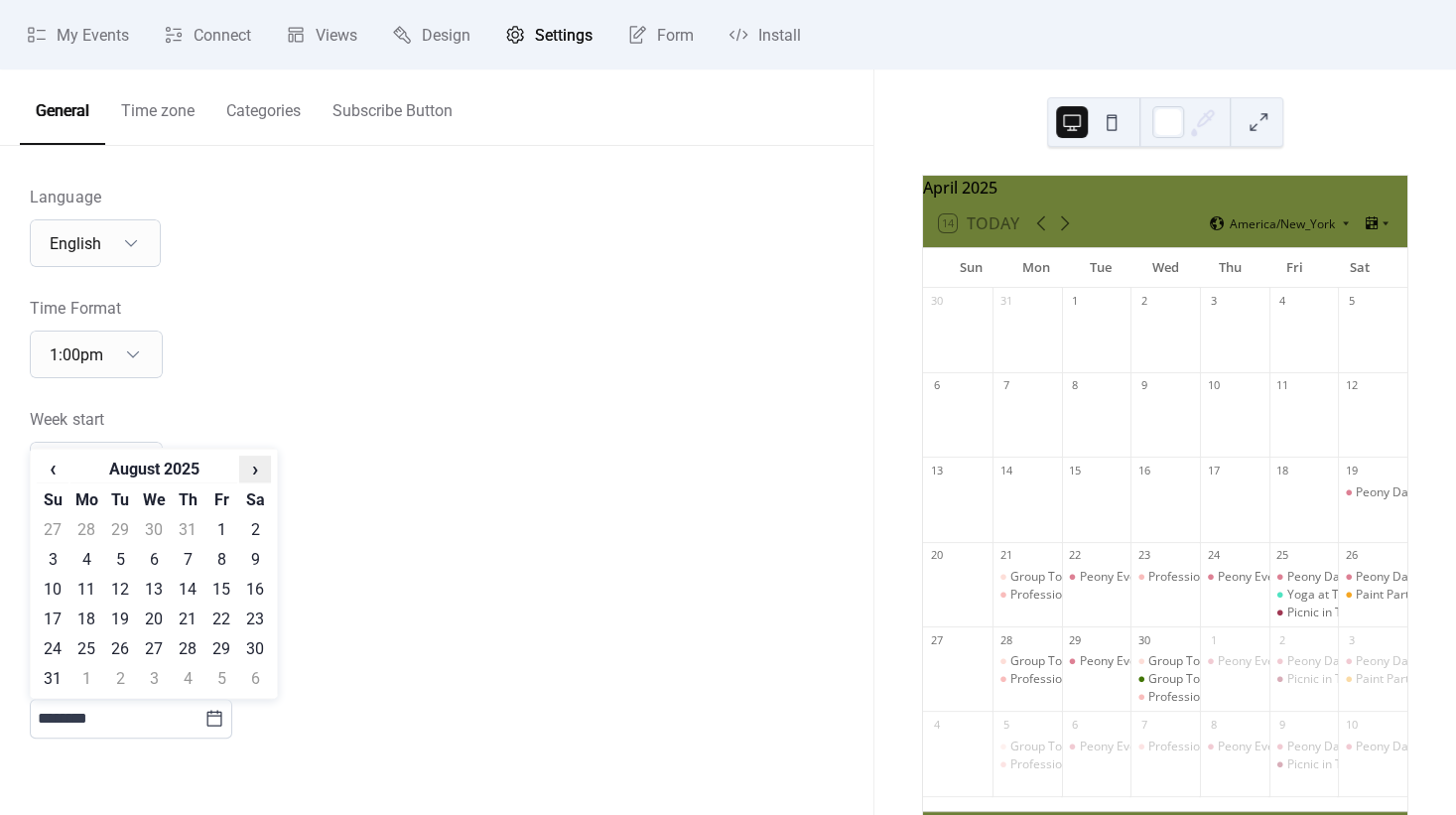 click on "›" at bounding box center (255, 469) 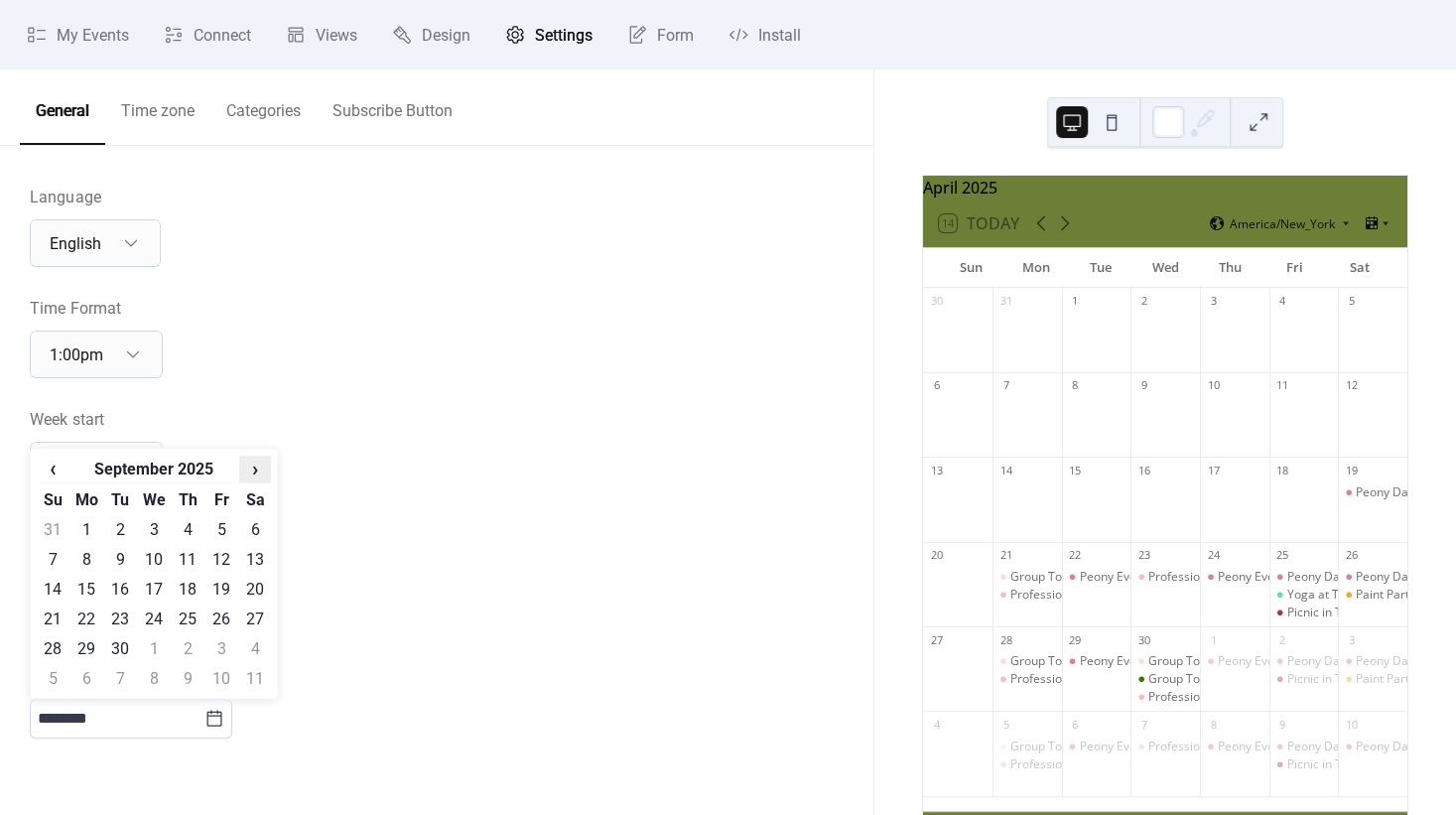 click on "›" at bounding box center (255, 469) 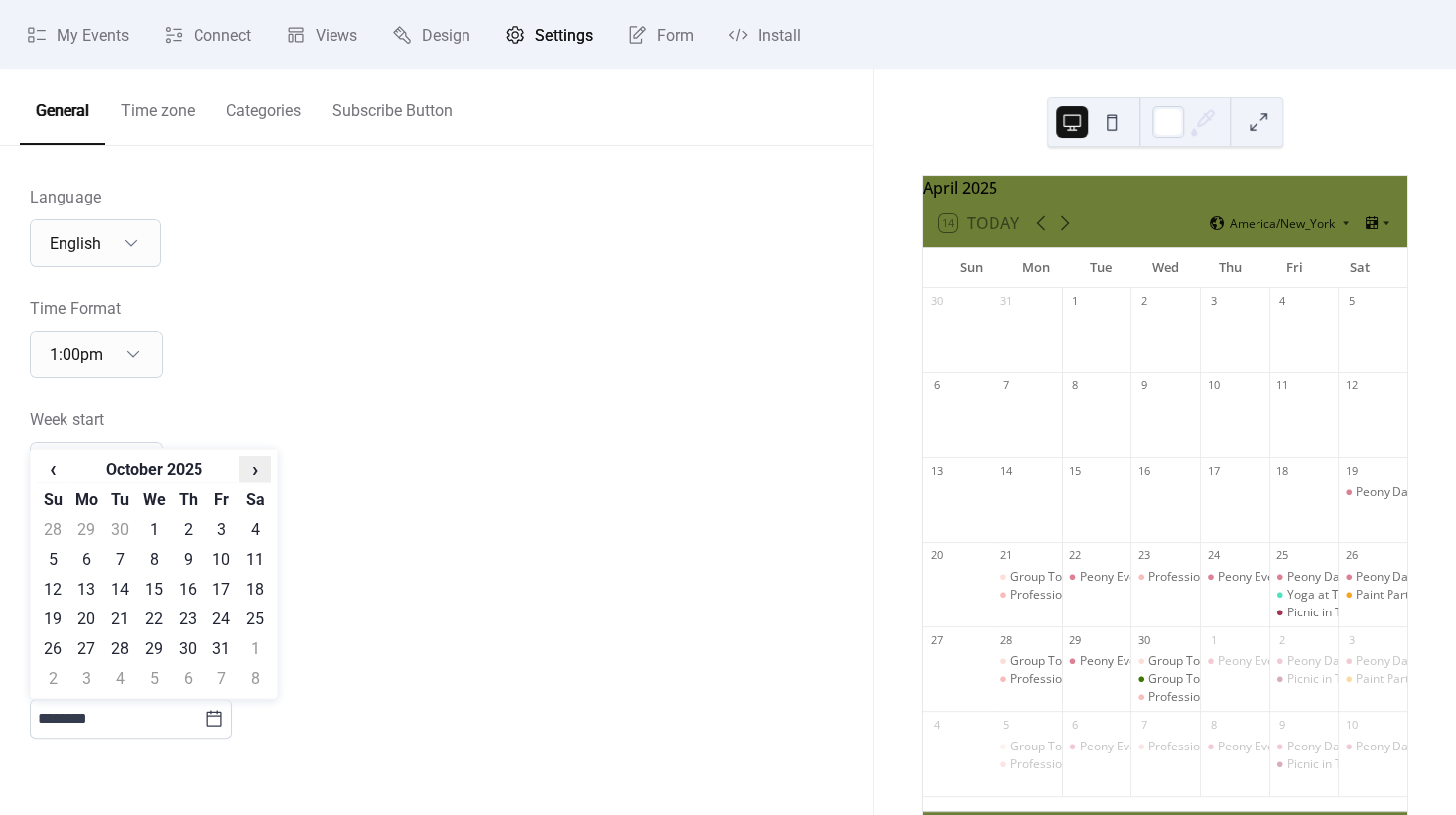 click on "›" at bounding box center (255, 469) 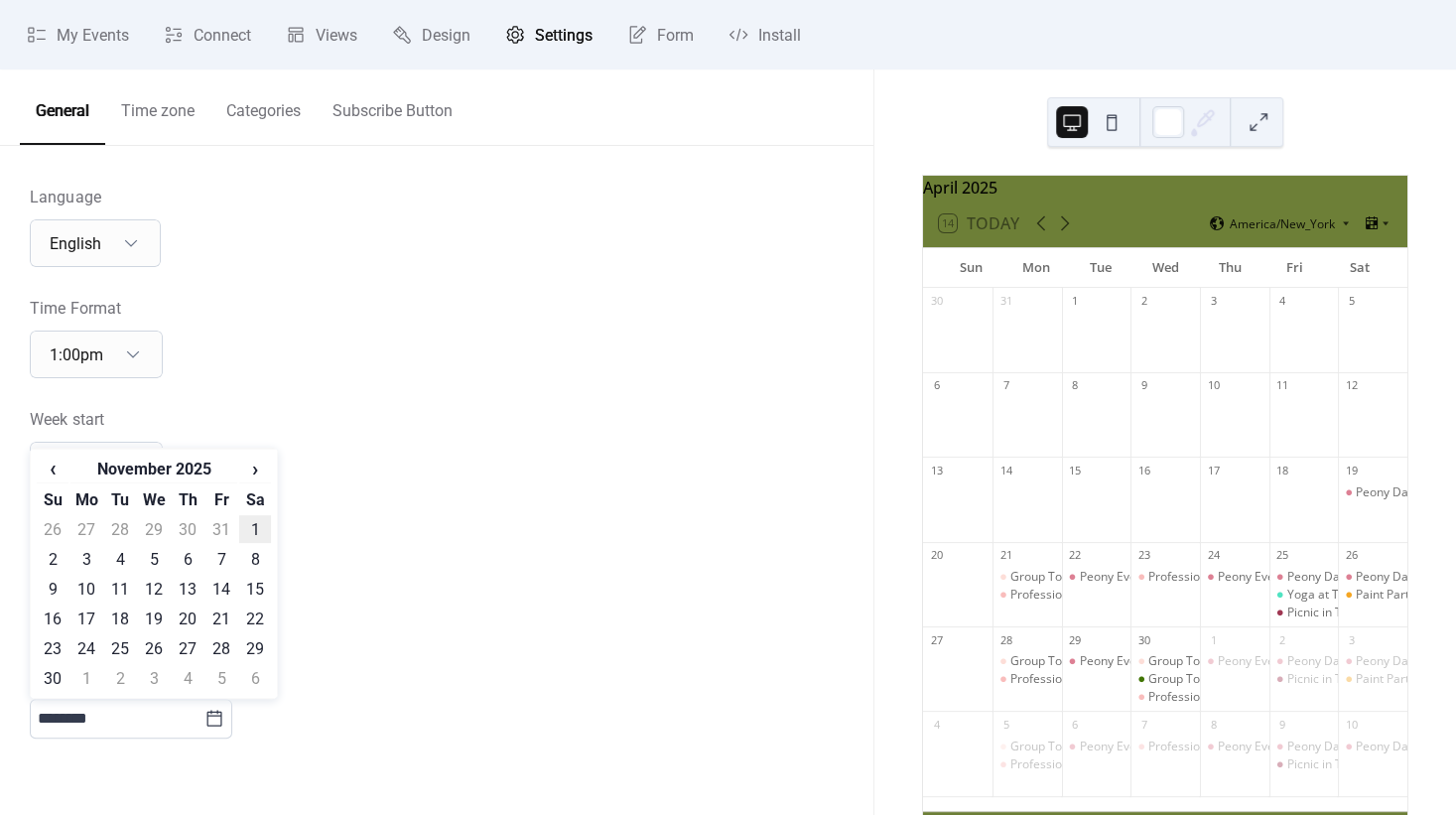 click on "1" at bounding box center [255, 529] 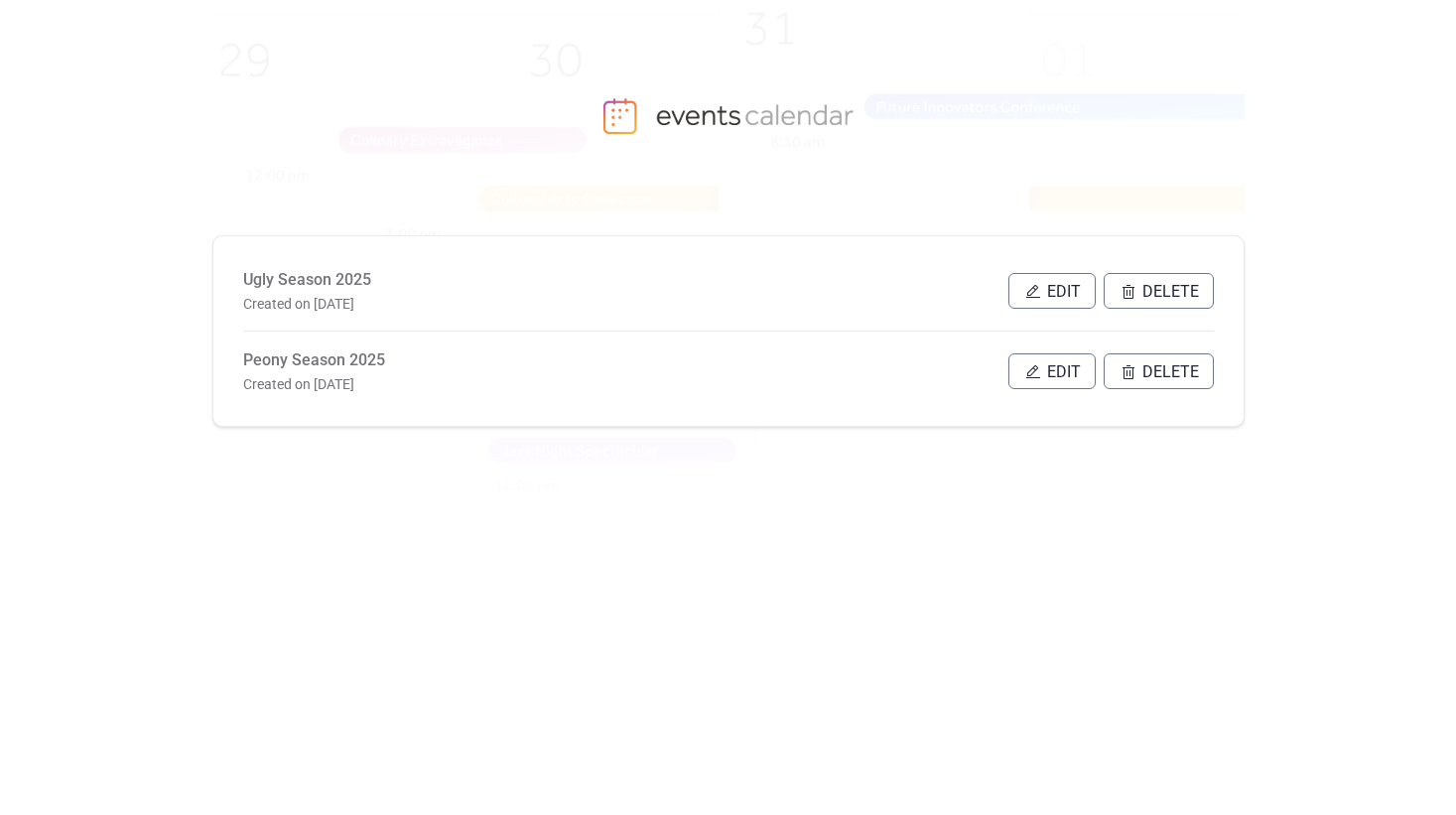 scroll, scrollTop: 0, scrollLeft: 0, axis: both 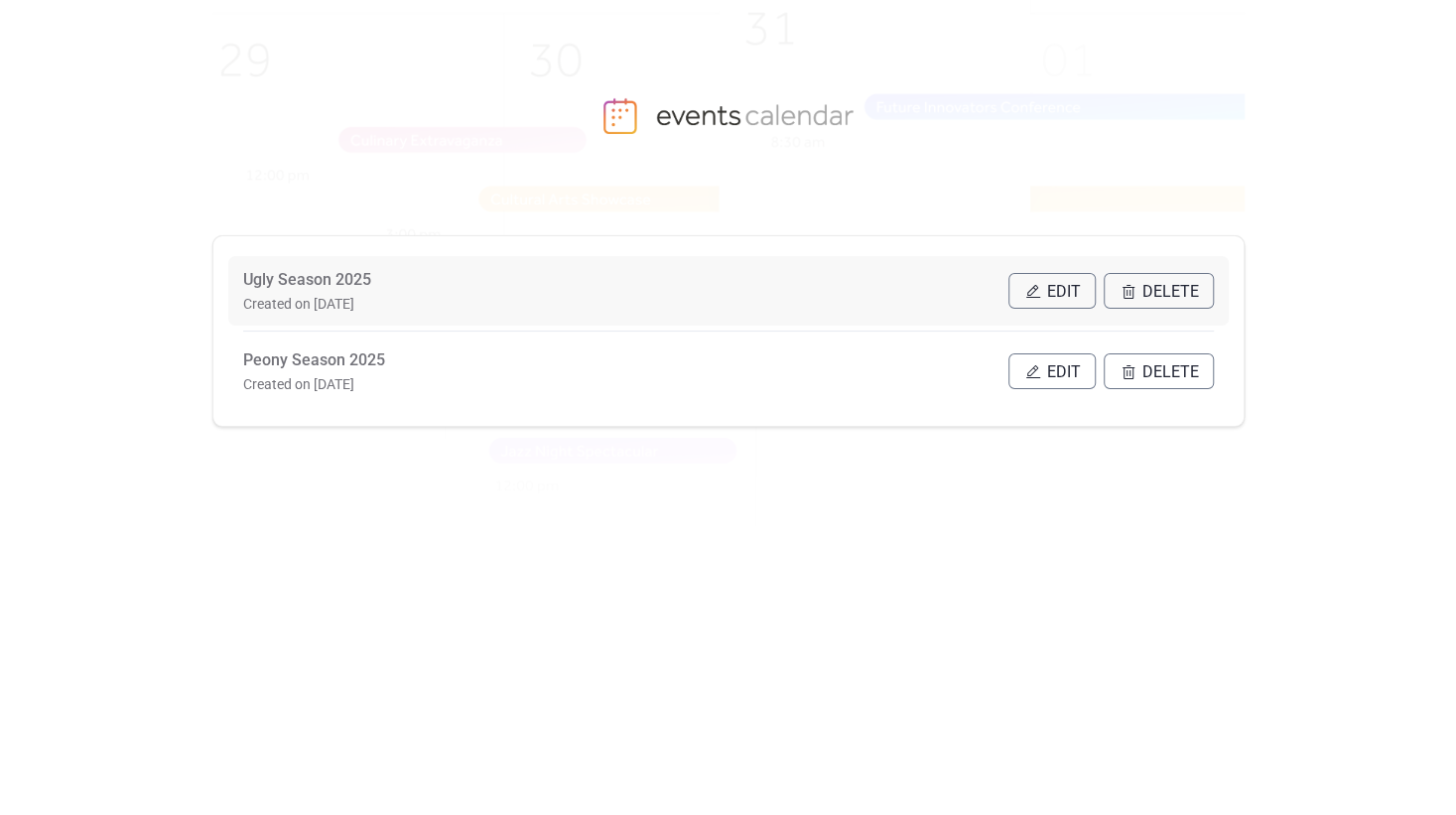 click on "Edit" at bounding box center [1064, 292] 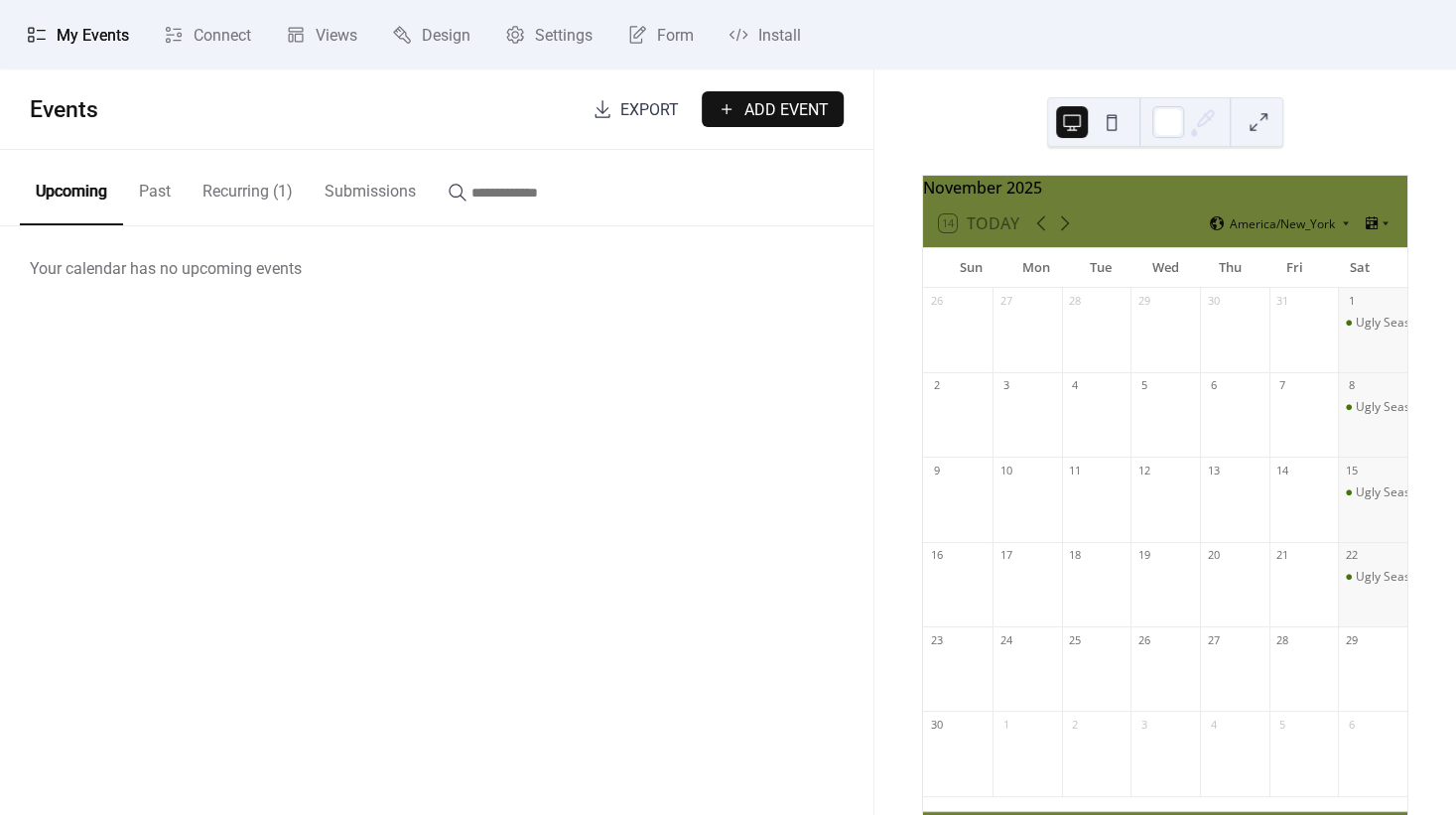 click on "Recurring (1)" at bounding box center [247, 187] 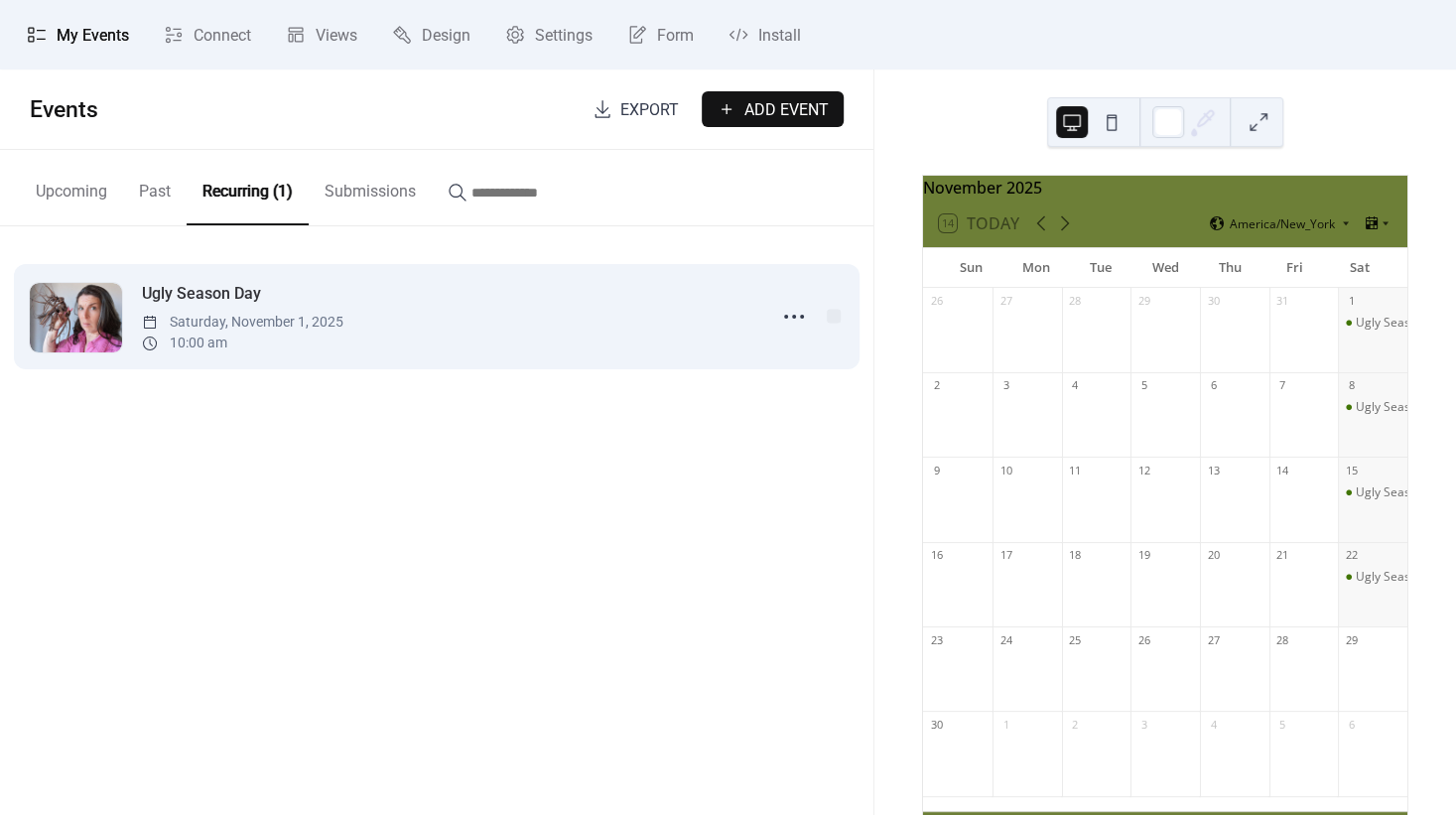 click on "Saturday, November 1, 2025" at bounding box center [242, 322] 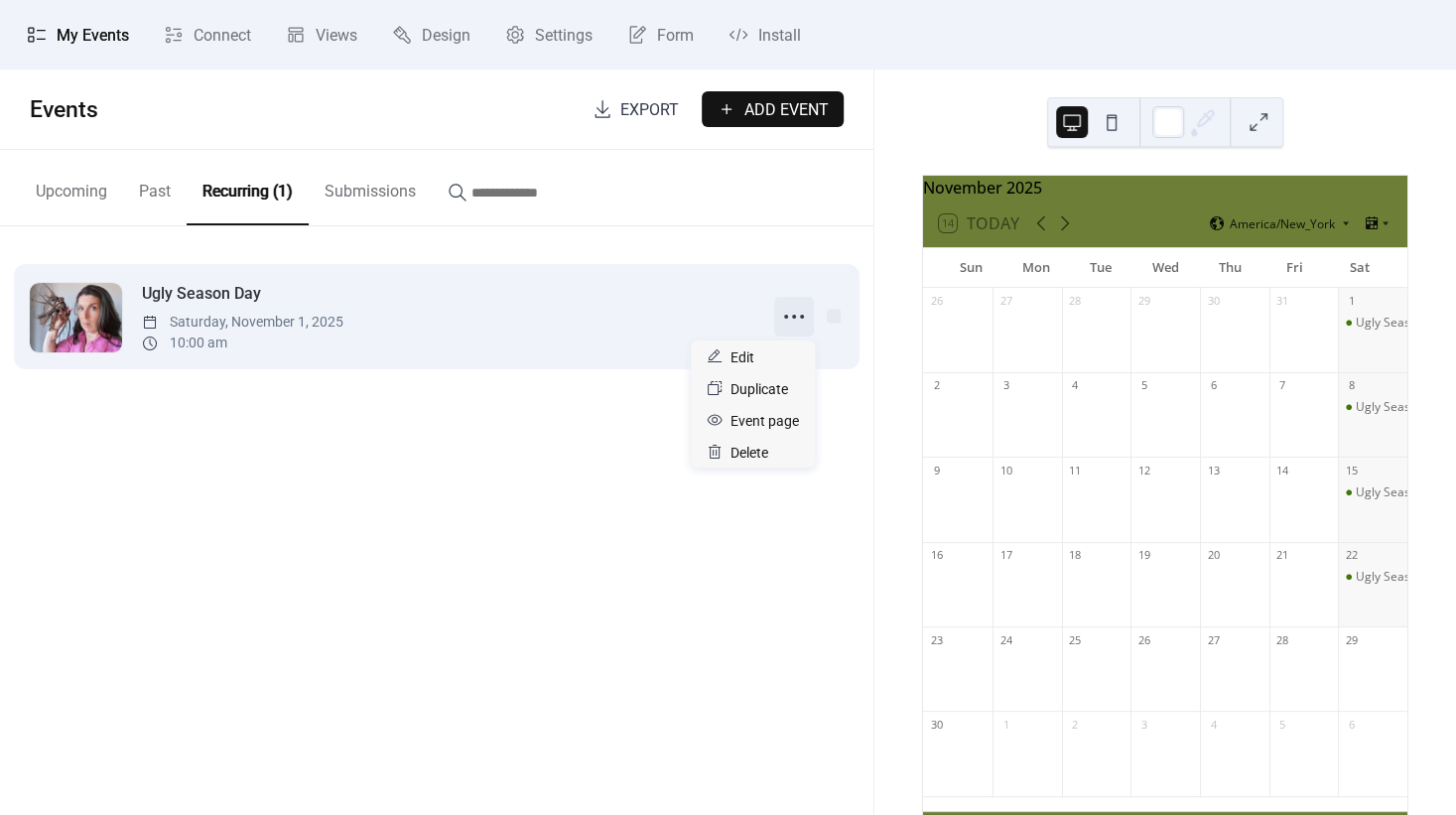 click 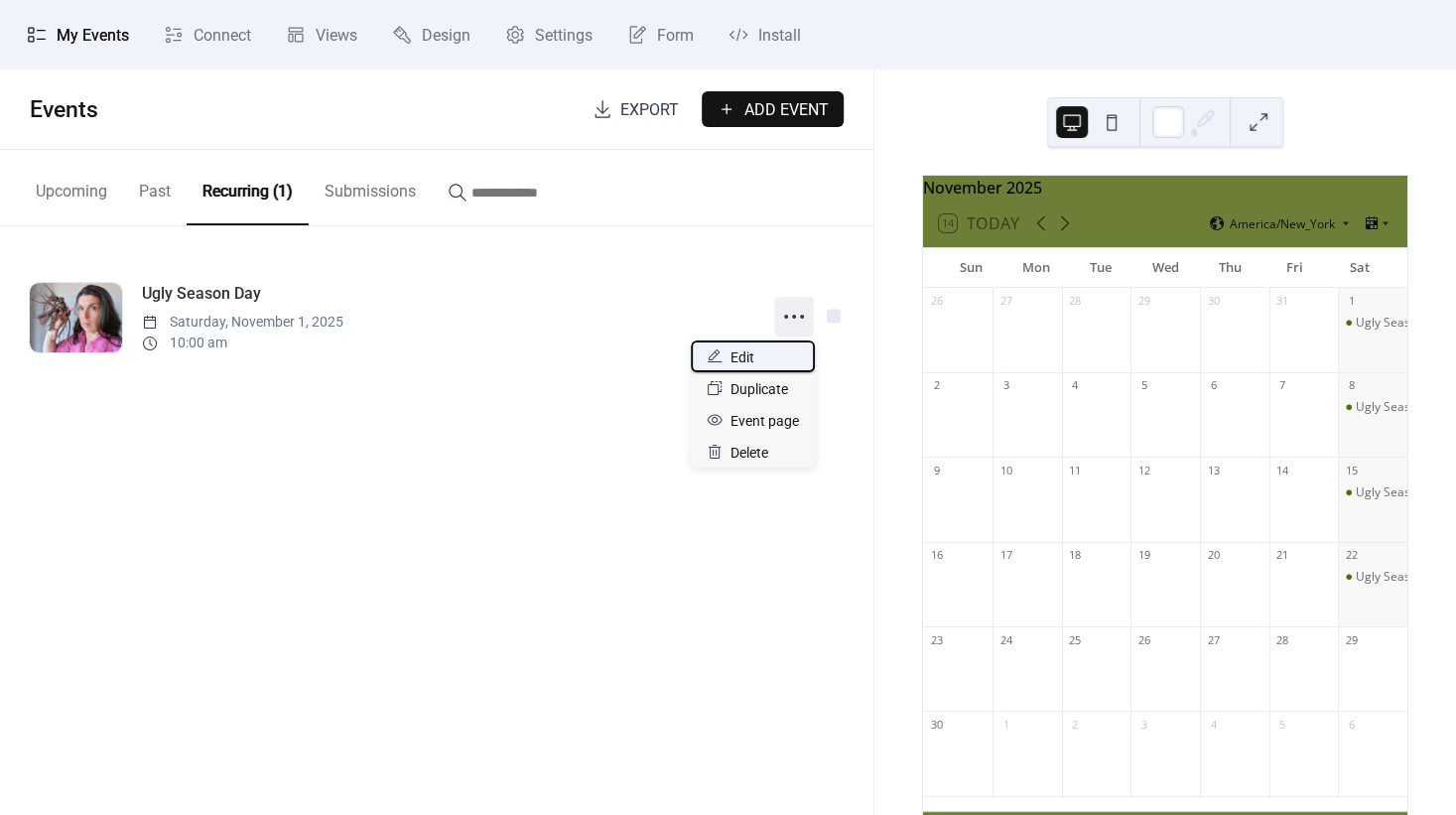 click on "Edit" at bounding box center [742, 357] 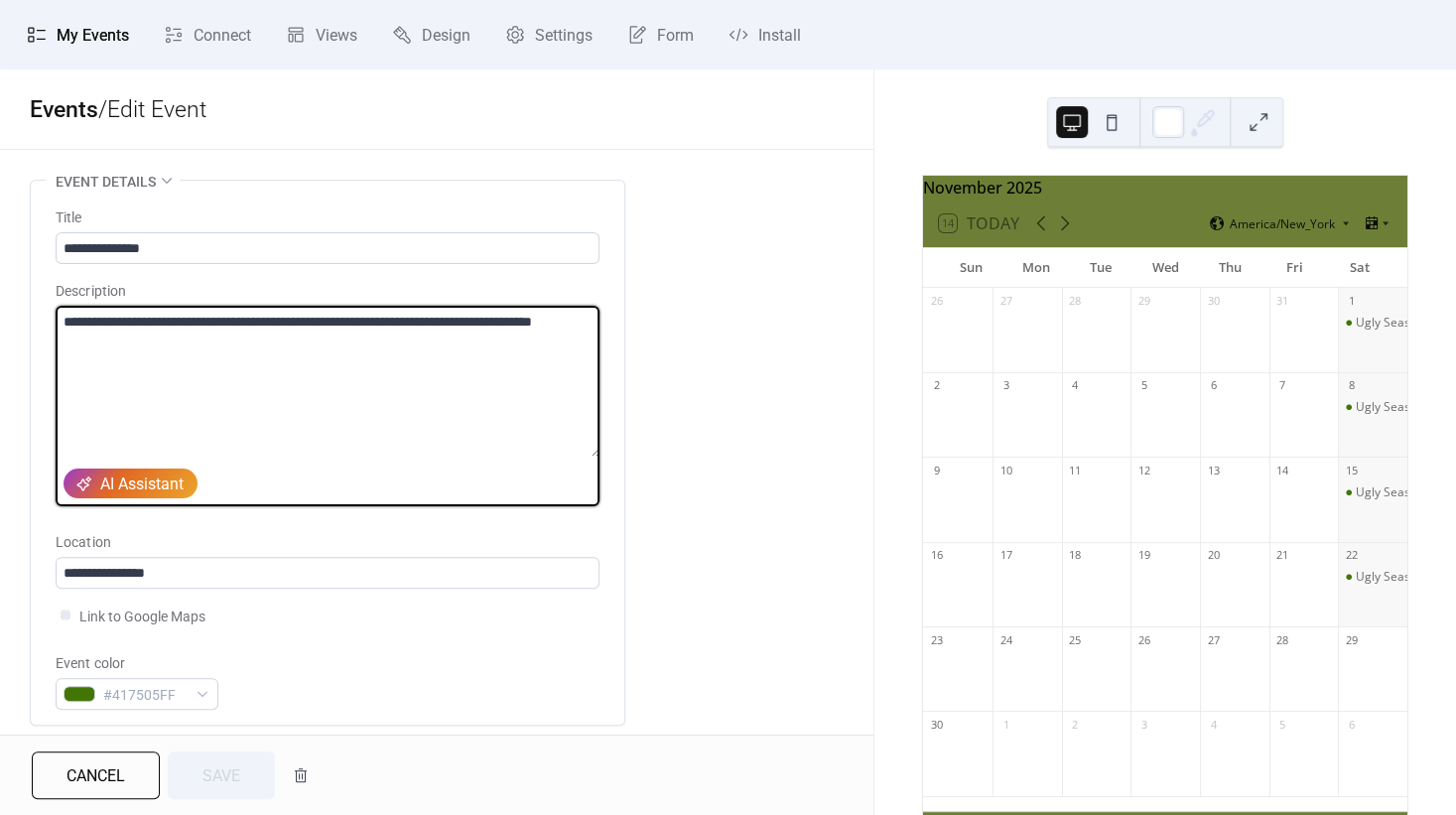 click on "**********" at bounding box center [328, 381] 